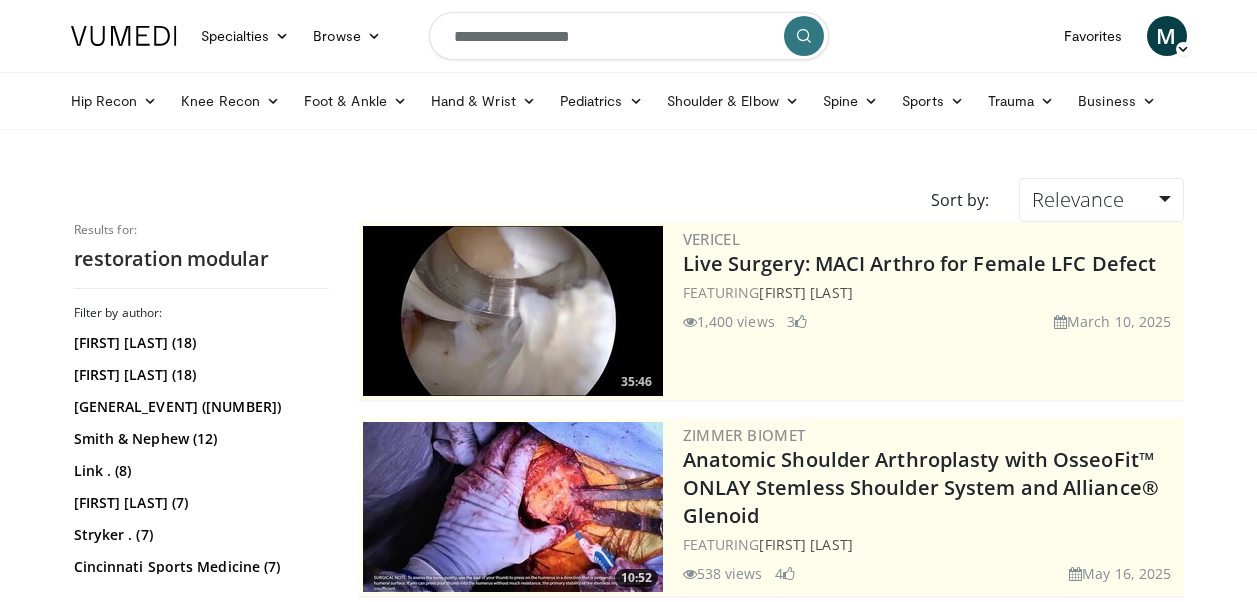 scroll, scrollTop: 0, scrollLeft: 0, axis: both 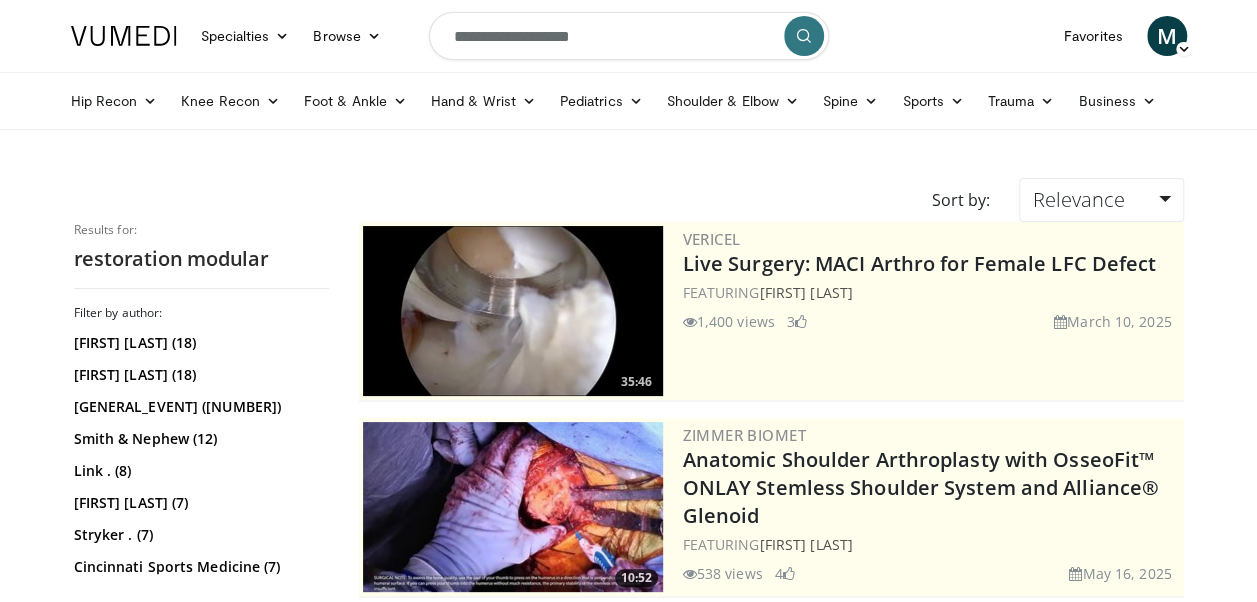 click on "**********" at bounding box center (629, 36) 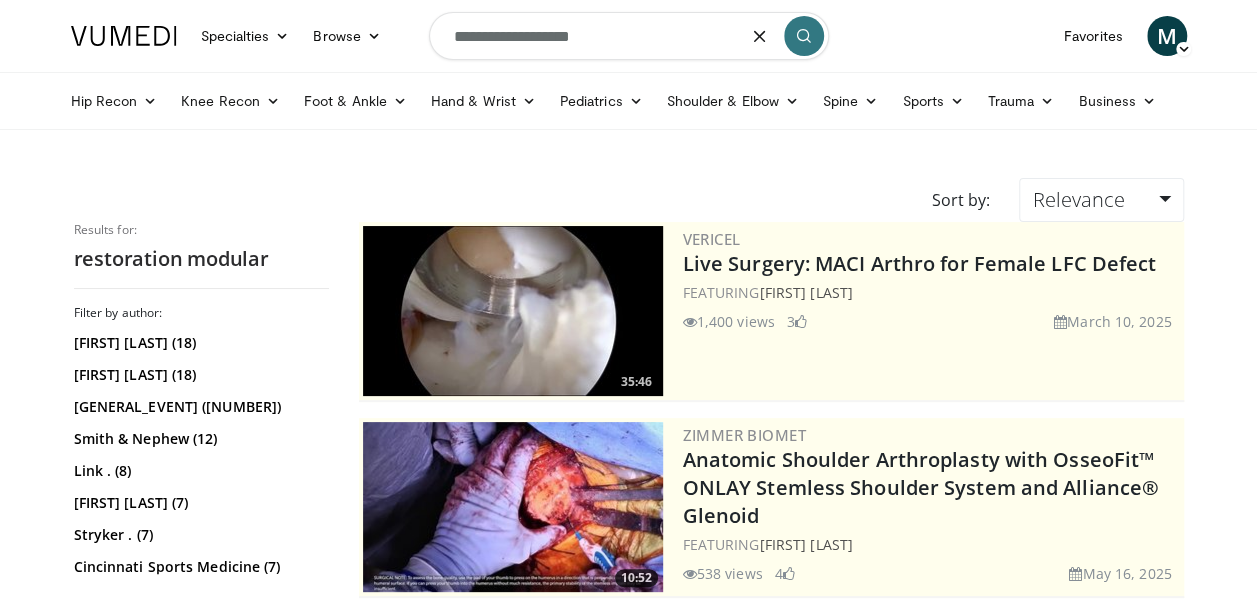 click at bounding box center (760, 36) 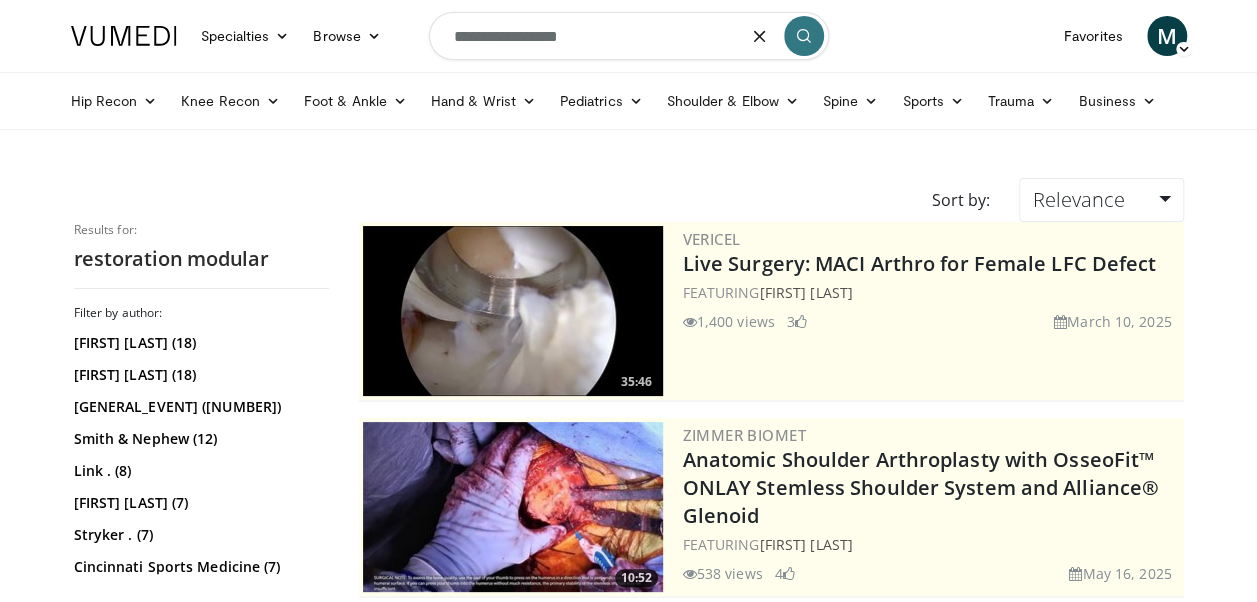 type on "**********" 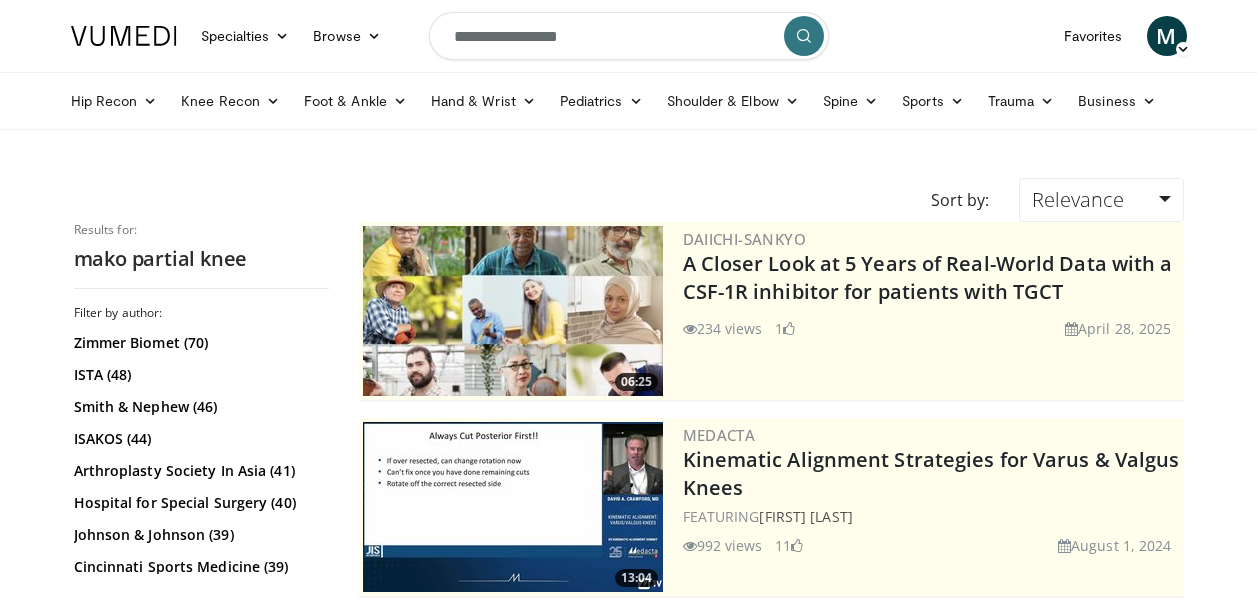 scroll, scrollTop: 0, scrollLeft: 0, axis: both 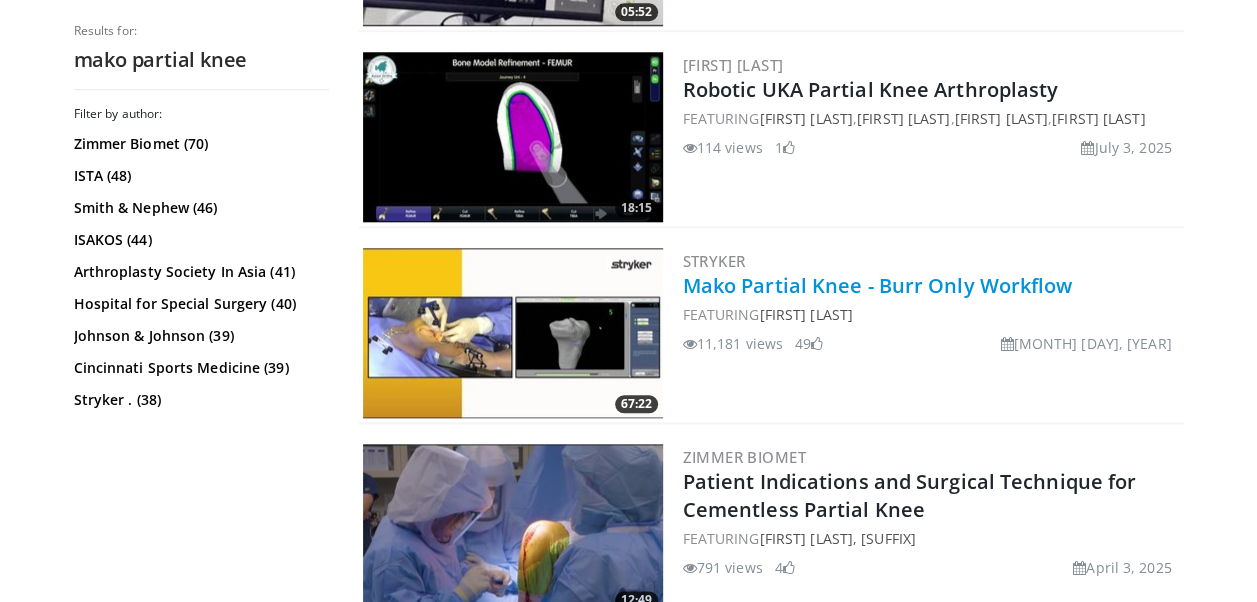 click on "Mako Partial Knee - Burr Only Workflow" at bounding box center (878, 285) 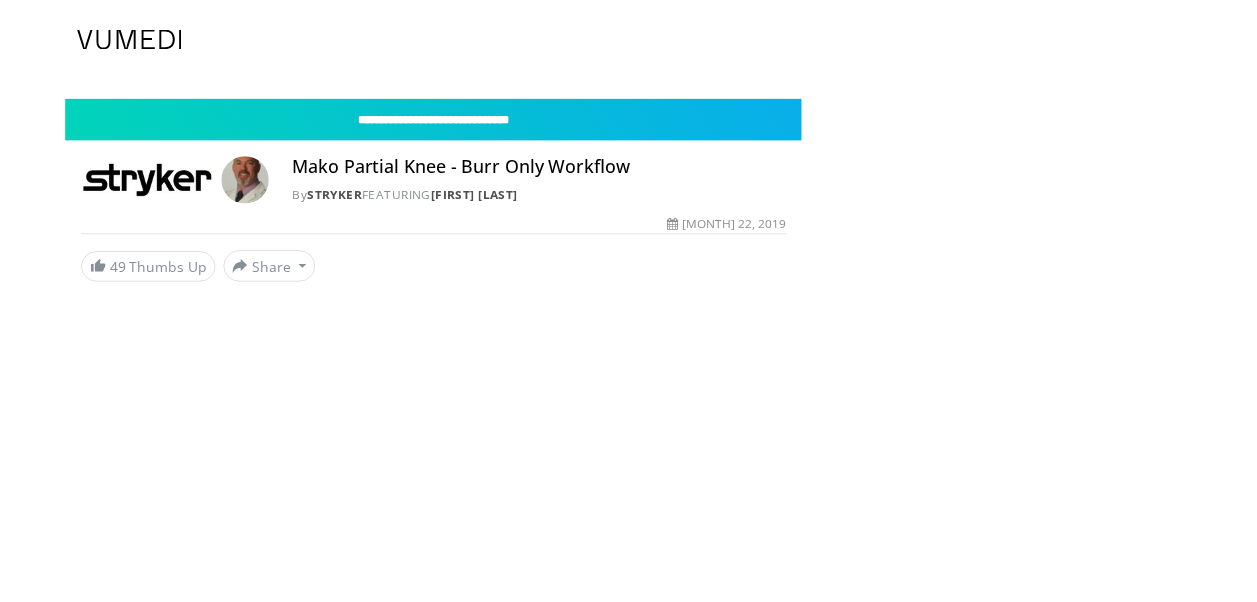 scroll, scrollTop: 0, scrollLeft: 0, axis: both 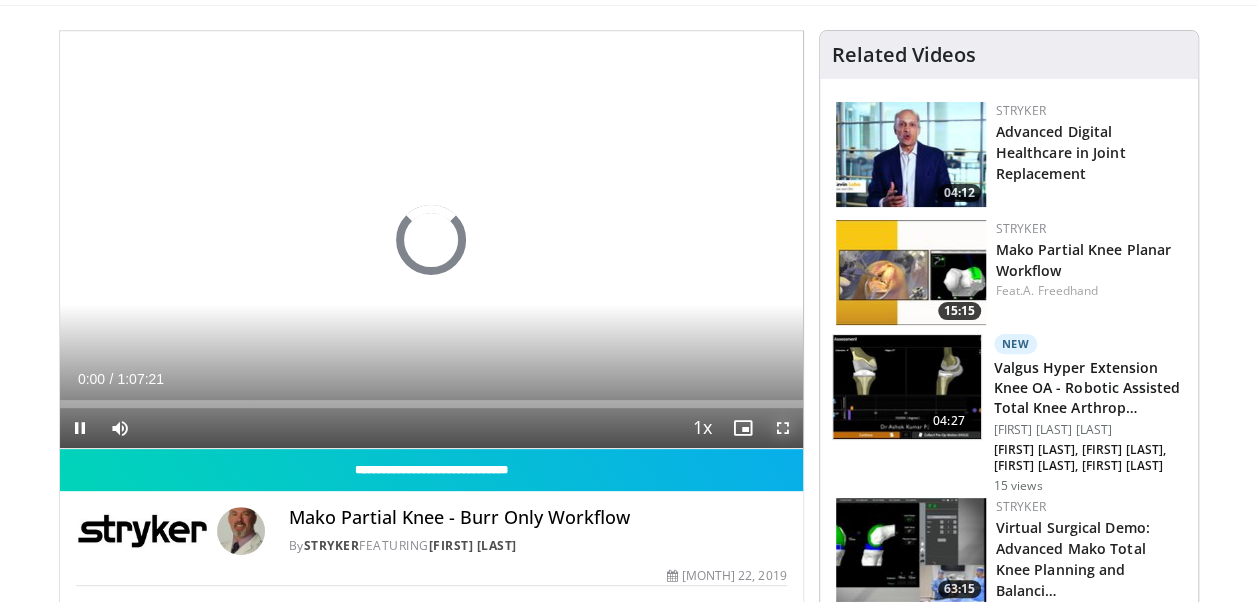 click at bounding box center (783, 428) 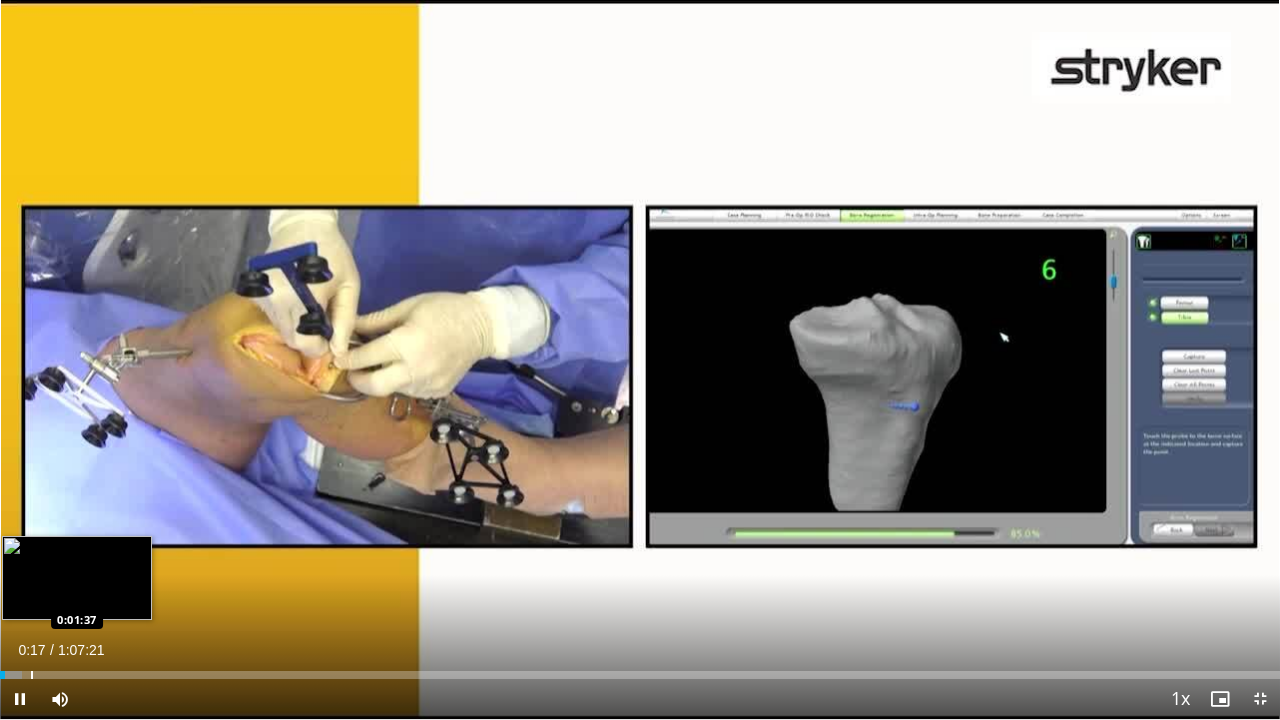 click on "Loaded :  1.72% 0:00:17 0:01:37" at bounding box center (640, 669) 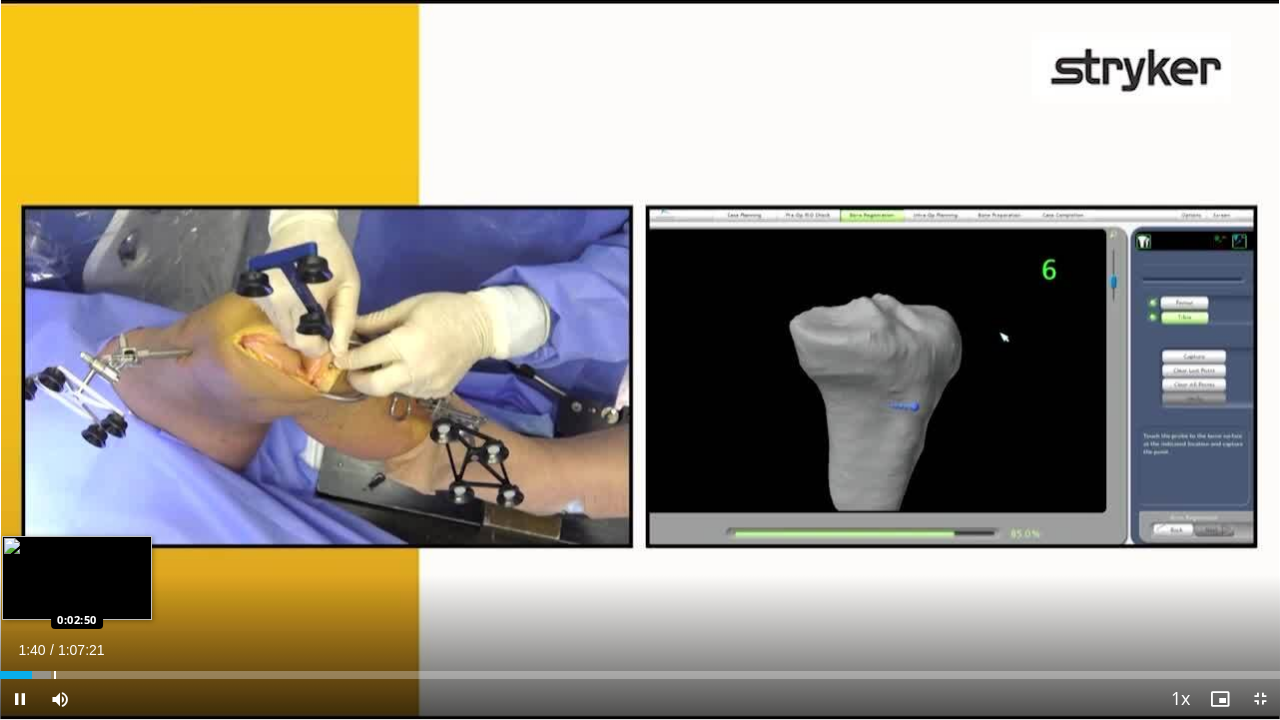 click on "Loaded :  3.96% 0:01:40 0:02:50" at bounding box center [640, 669] 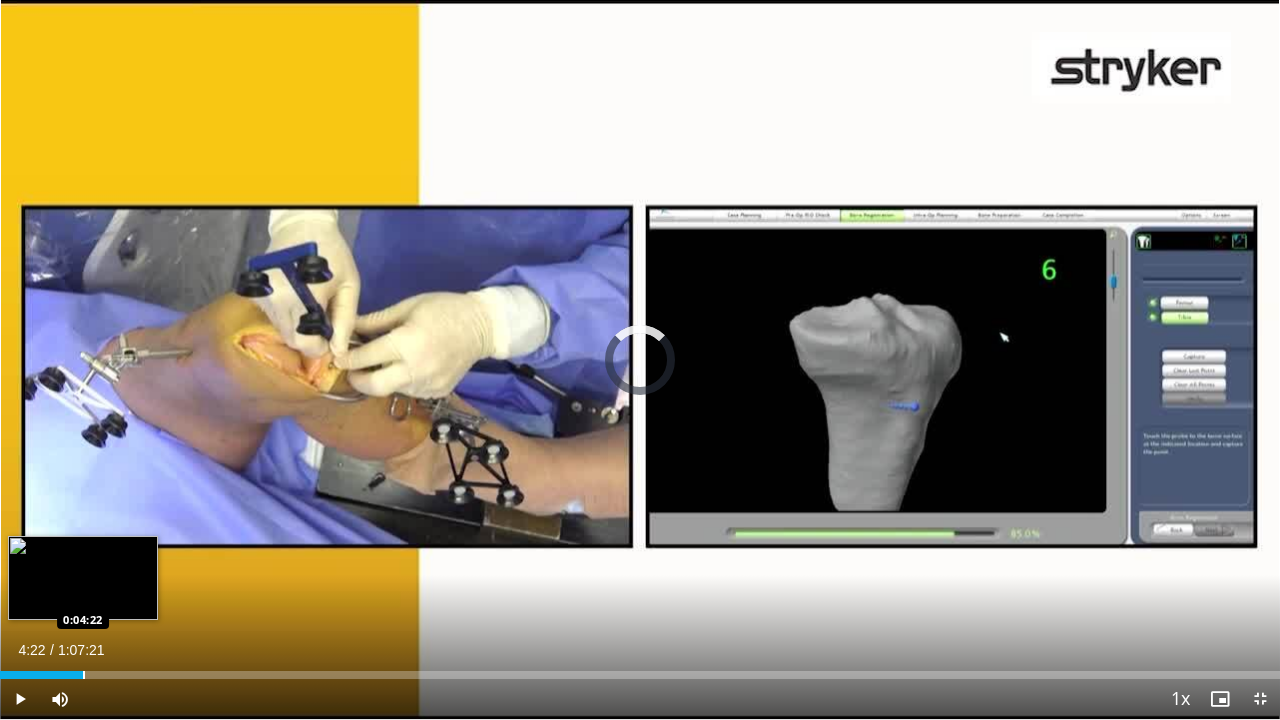 click at bounding box center (84, 675) 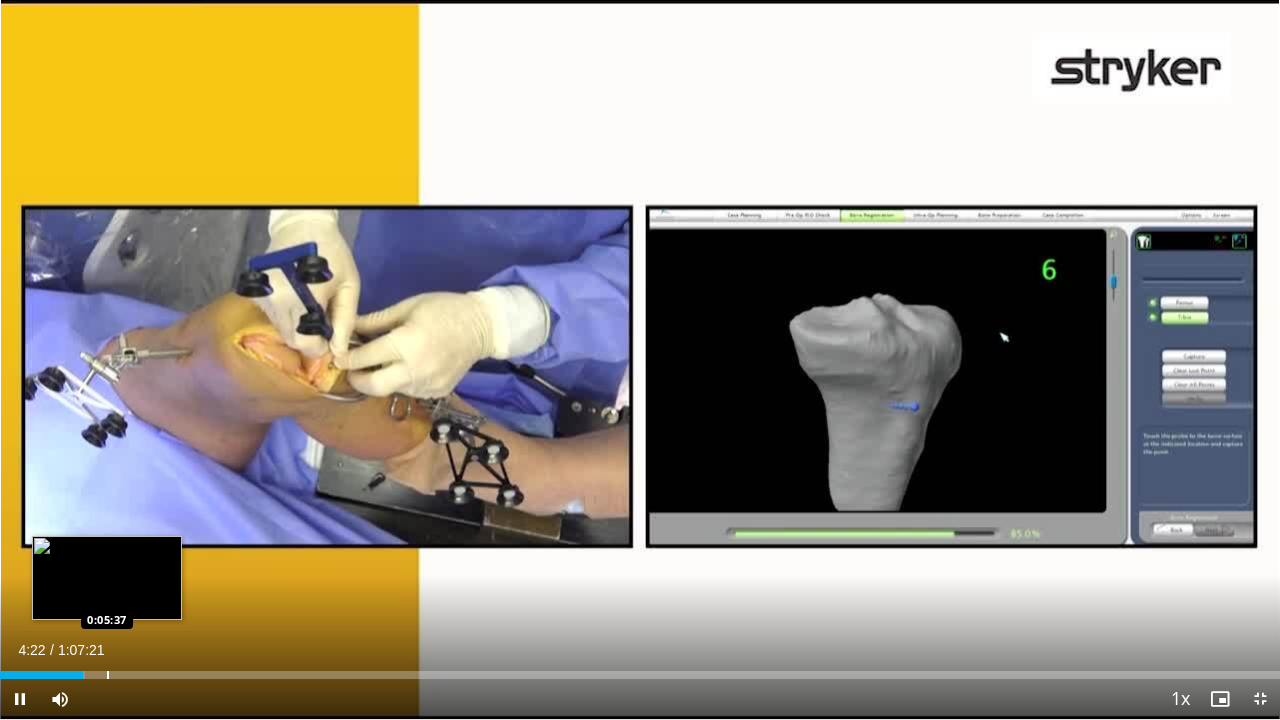 click at bounding box center [108, 675] 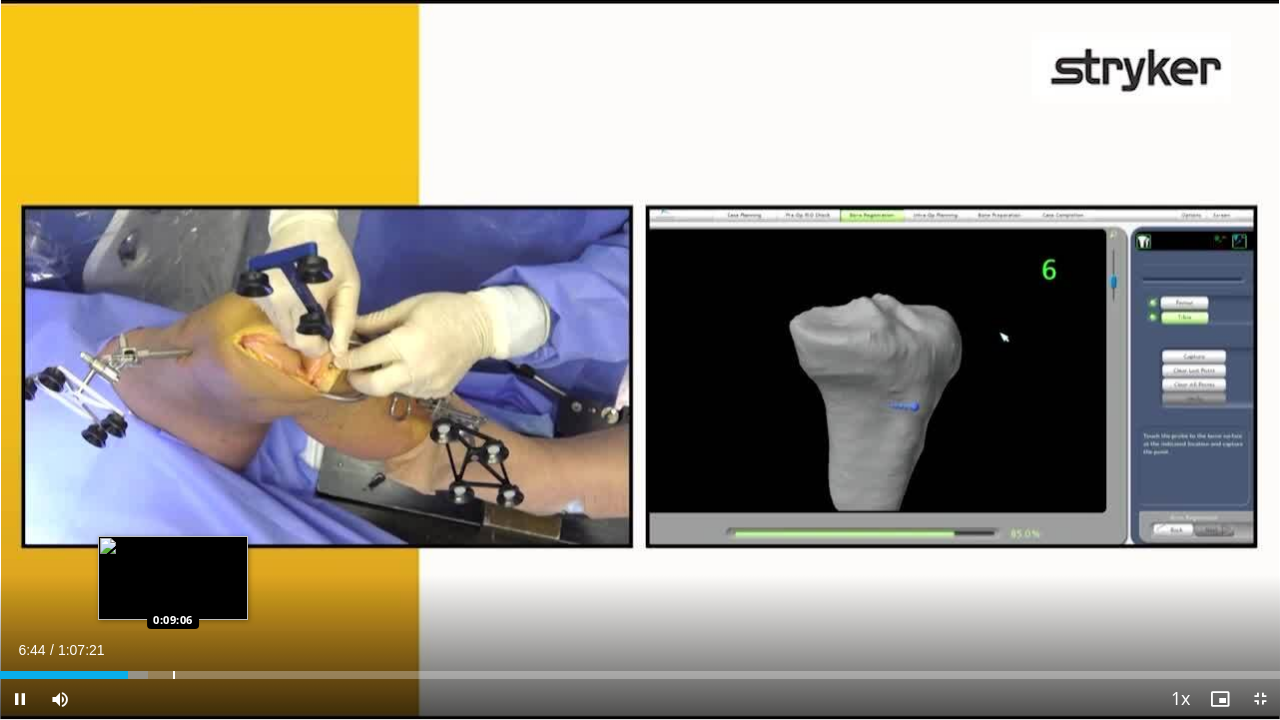 click on "Loaded :  11.53% 0:06:44 0:09:06" at bounding box center (640, 669) 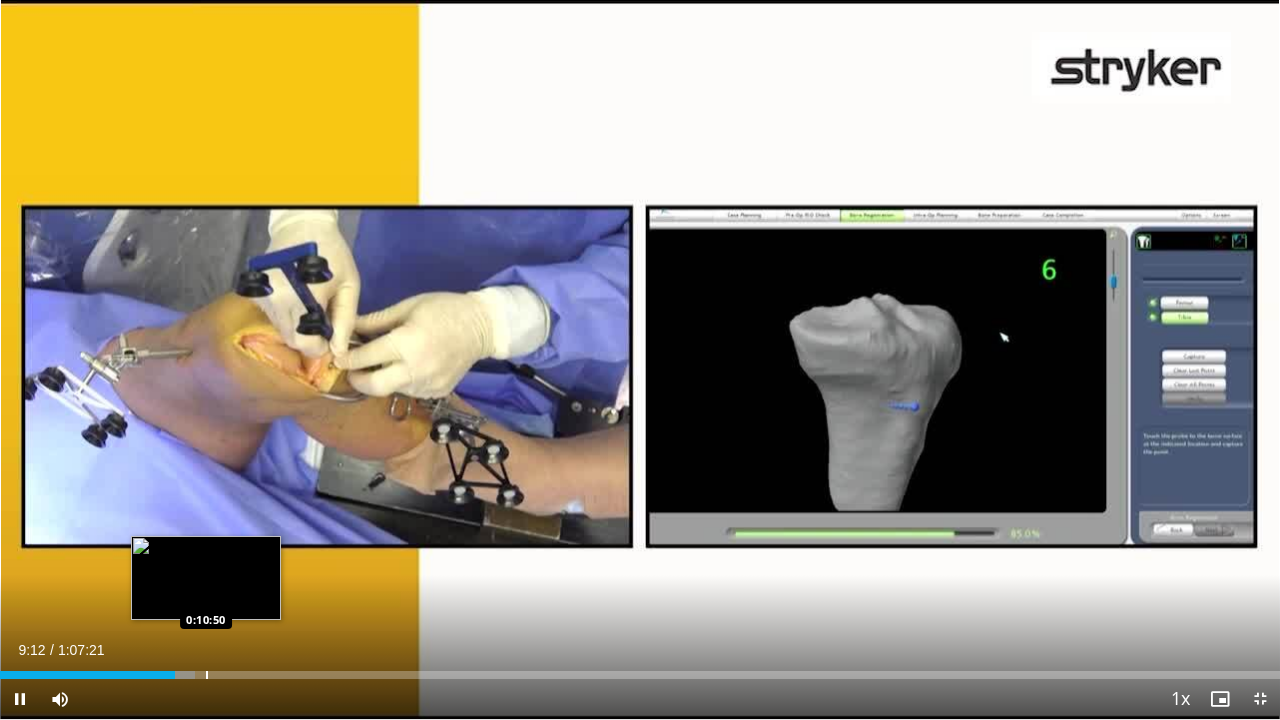 click at bounding box center [207, 675] 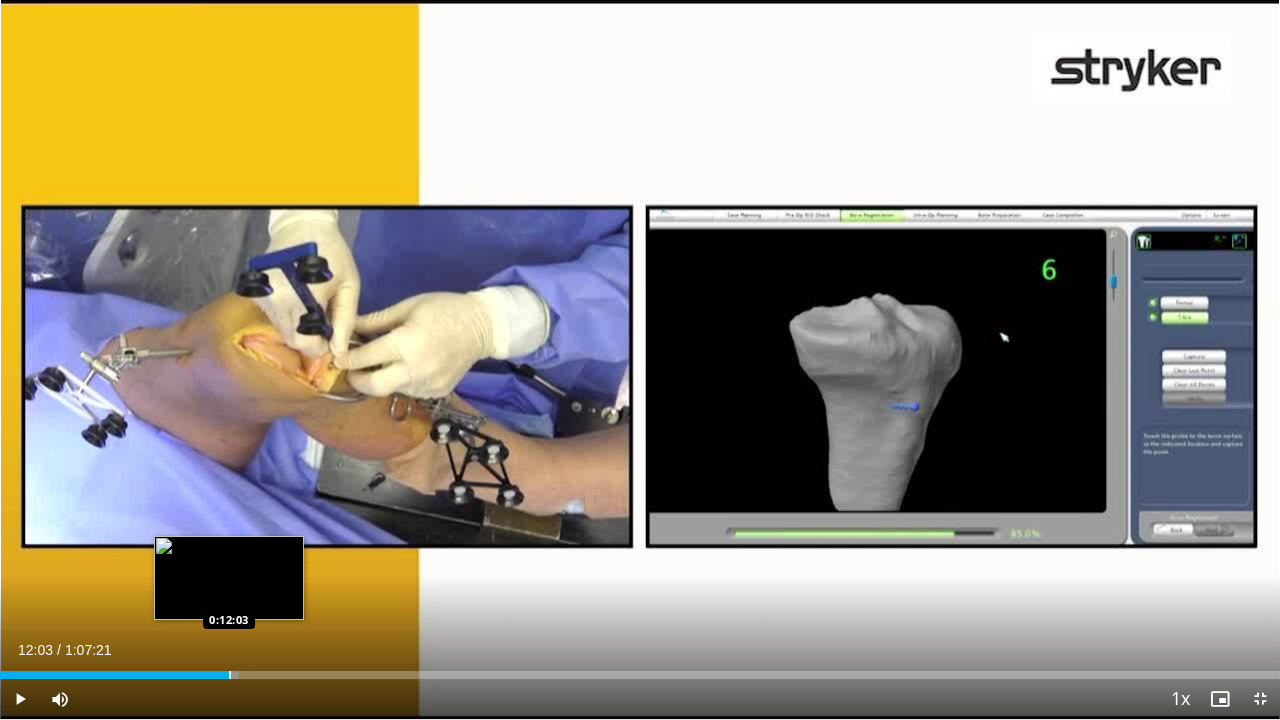 click on "Loaded :  18.65% 0:12:03 0:12:03" at bounding box center [640, 669] 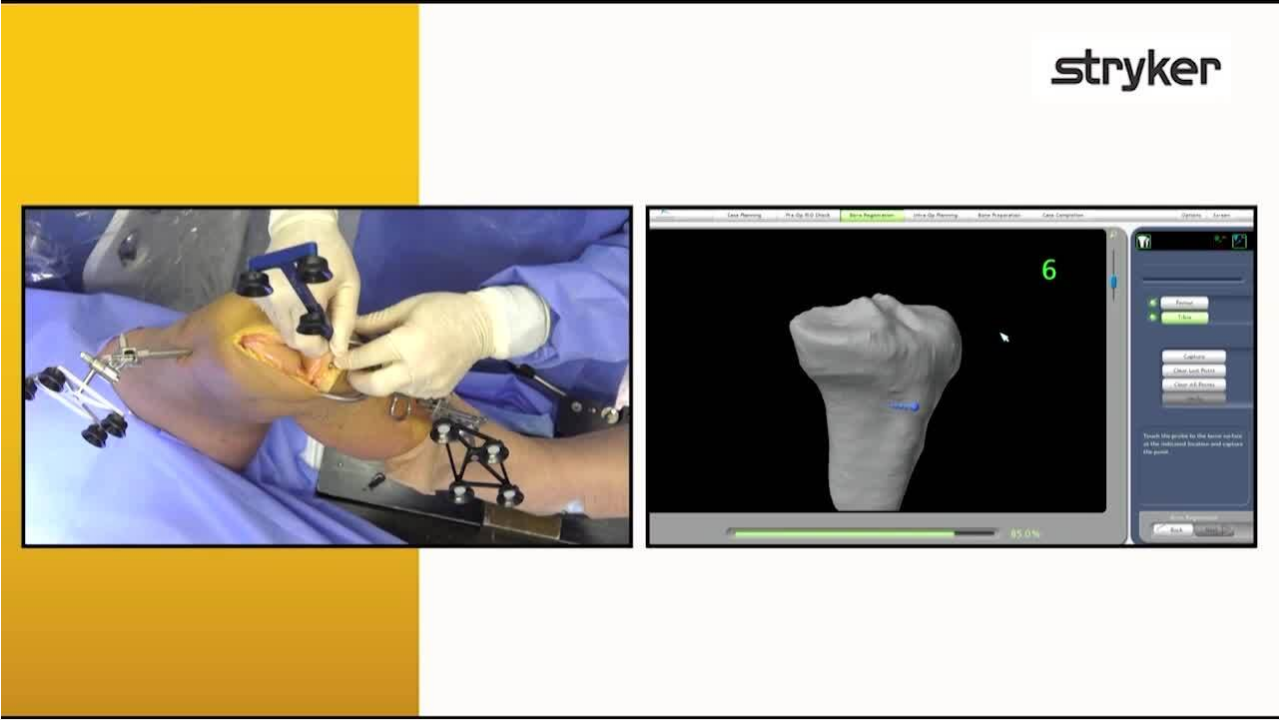click on "10 seconds
Tap to unmute" at bounding box center (640, 359) 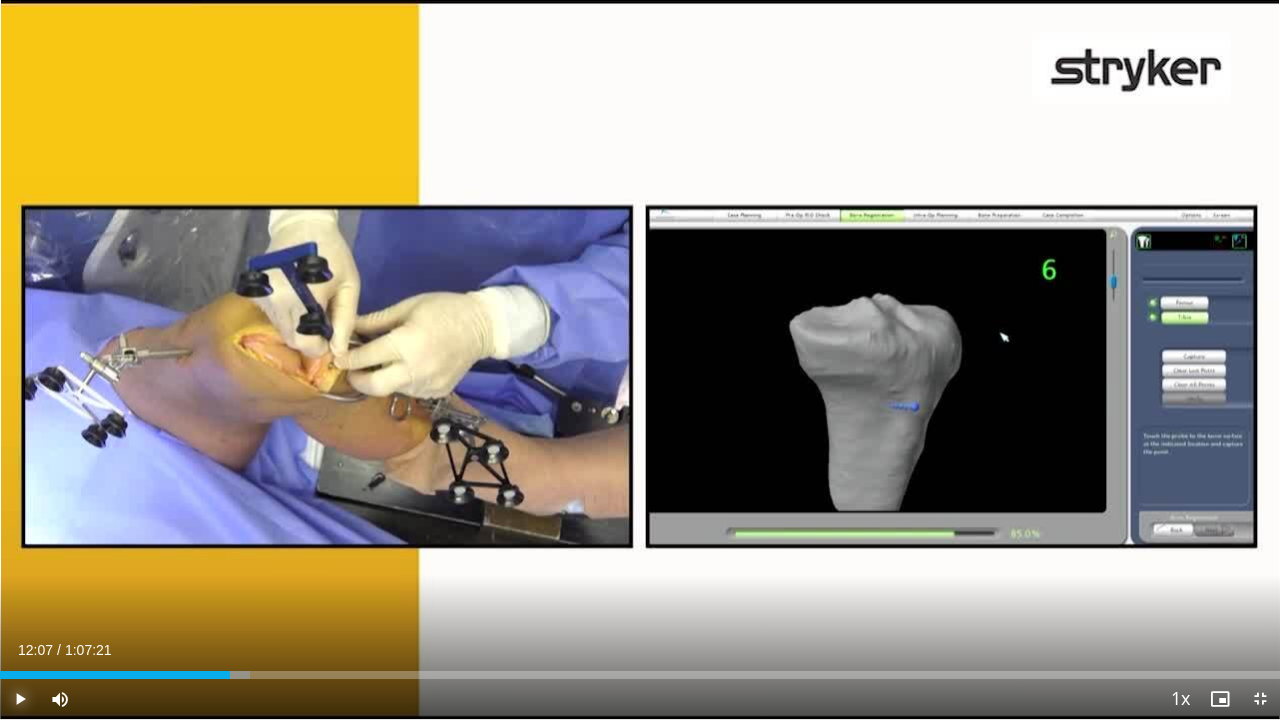click at bounding box center (20, 699) 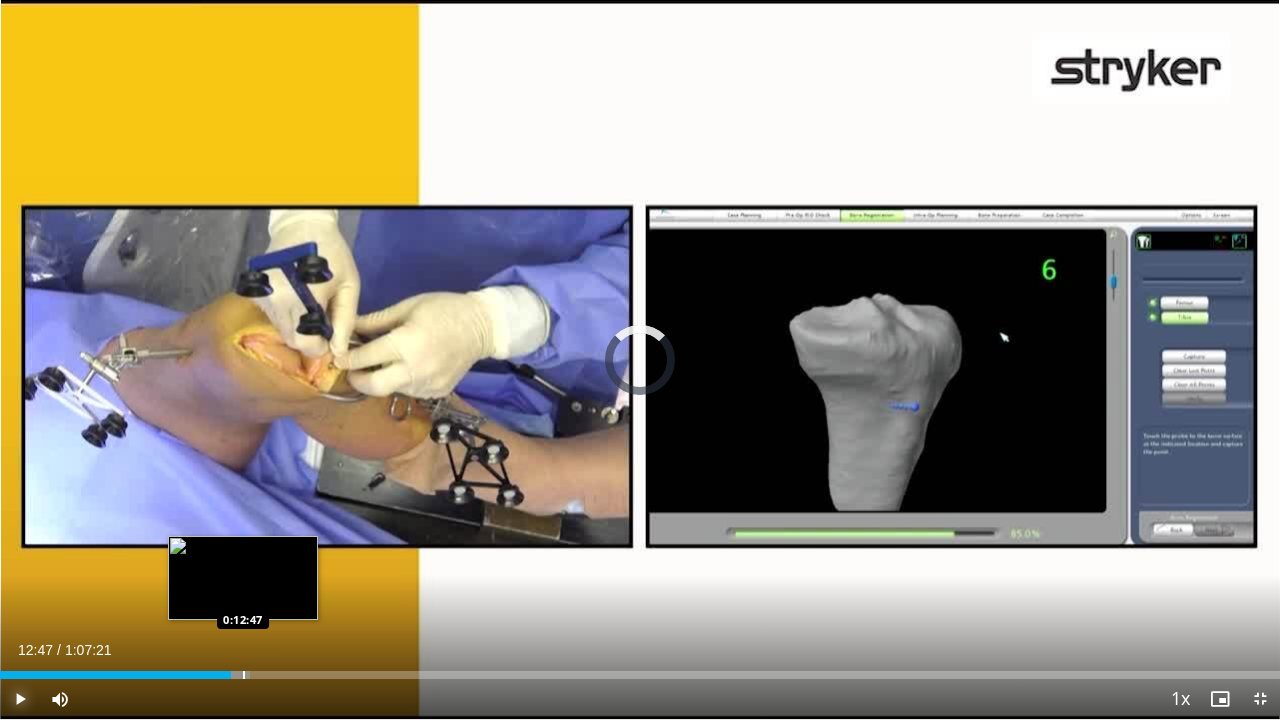 click at bounding box center (244, 675) 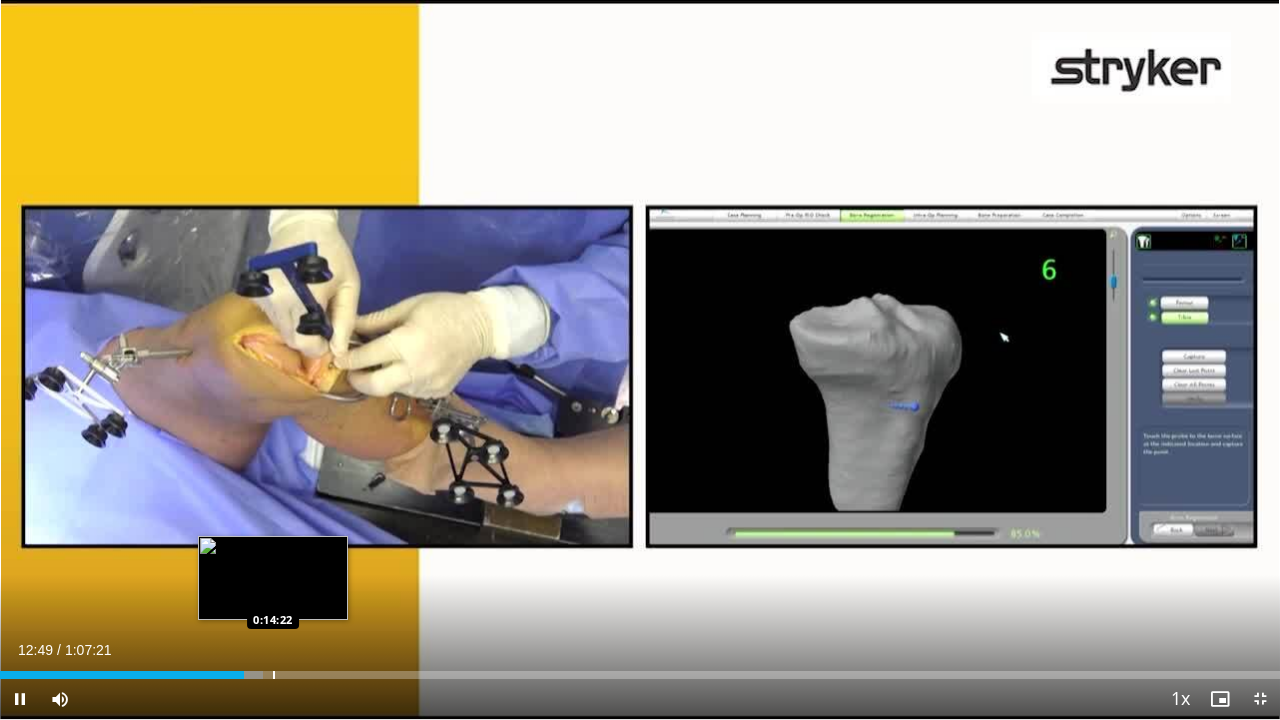 click on "**********" at bounding box center [640, 360] 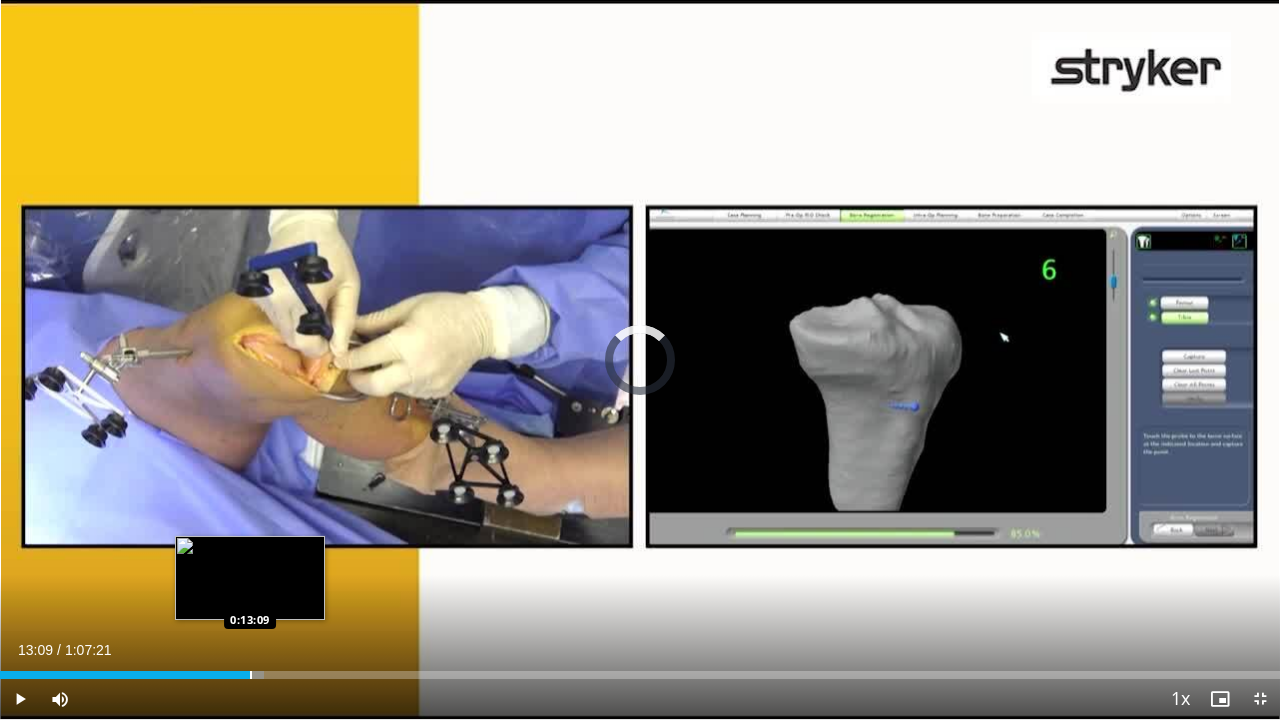 click at bounding box center [251, 675] 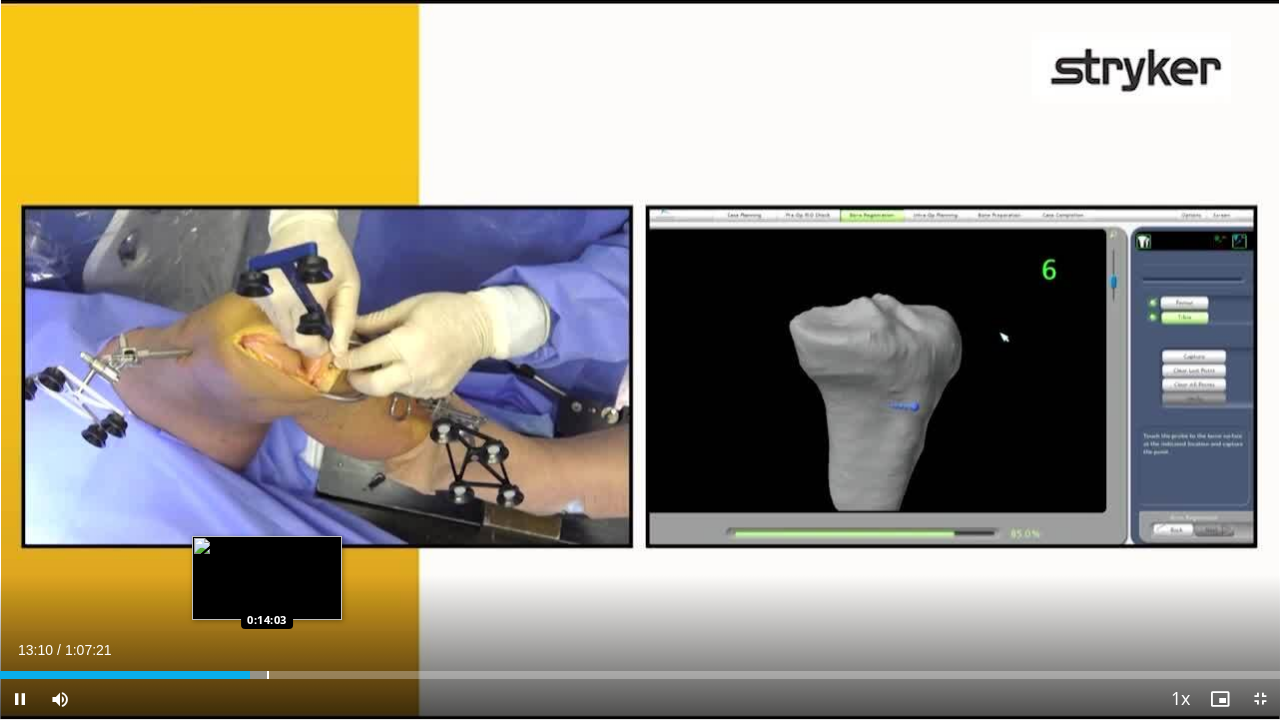 click on "Loaded :  21.03% 0:13:10 0:14:03" at bounding box center [640, 669] 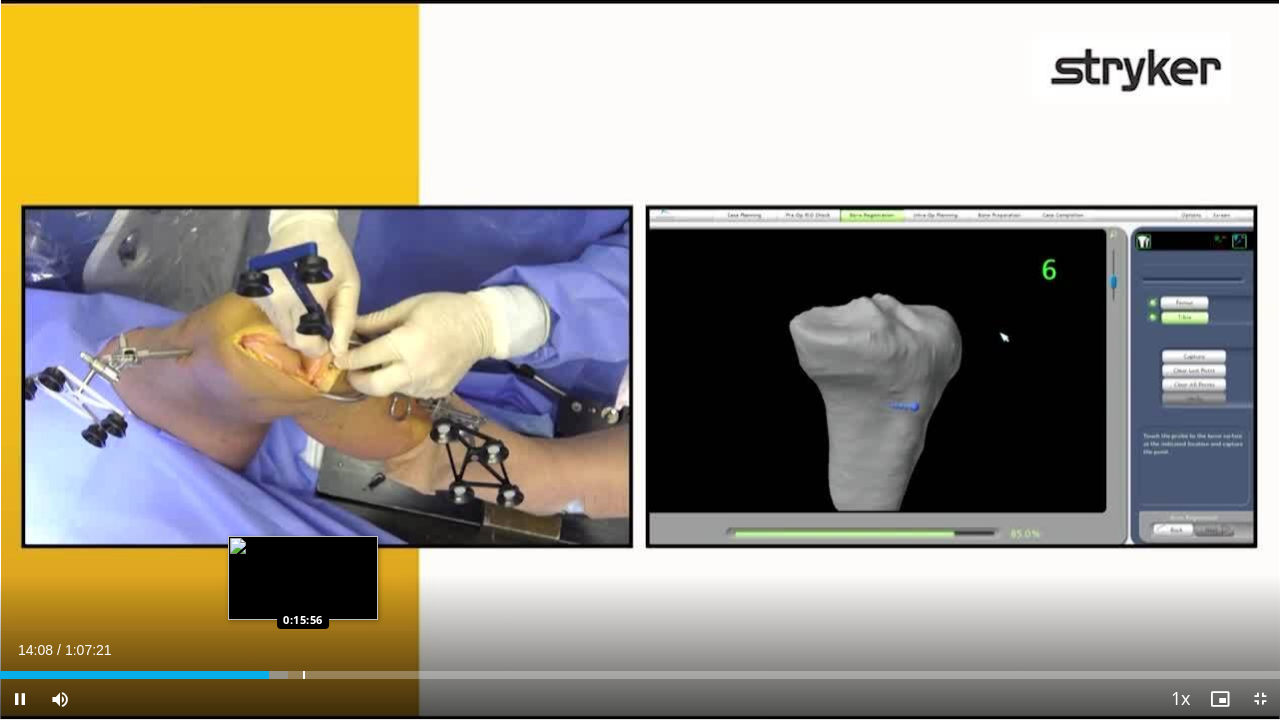 click on "Loaded :  22.52% 0:14:08 0:15:56" at bounding box center [640, 669] 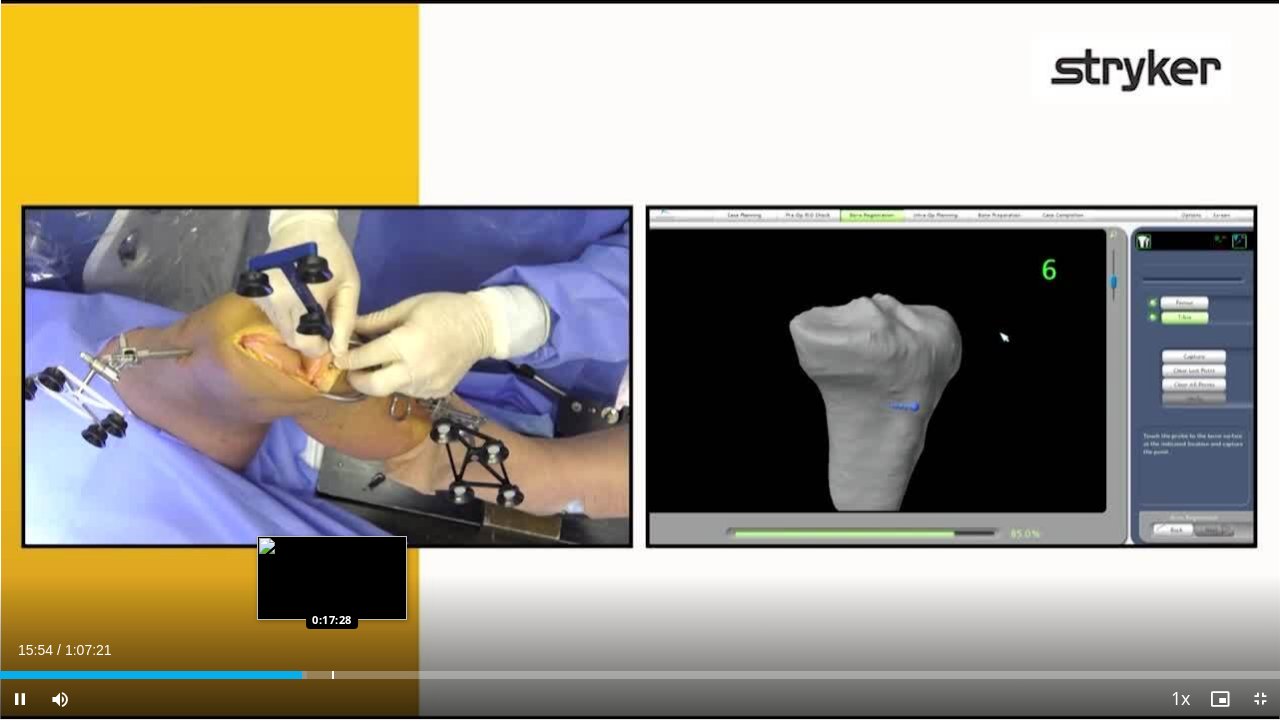 click on "Loaded :  24.00% 0:15:54 0:17:28" at bounding box center [640, 669] 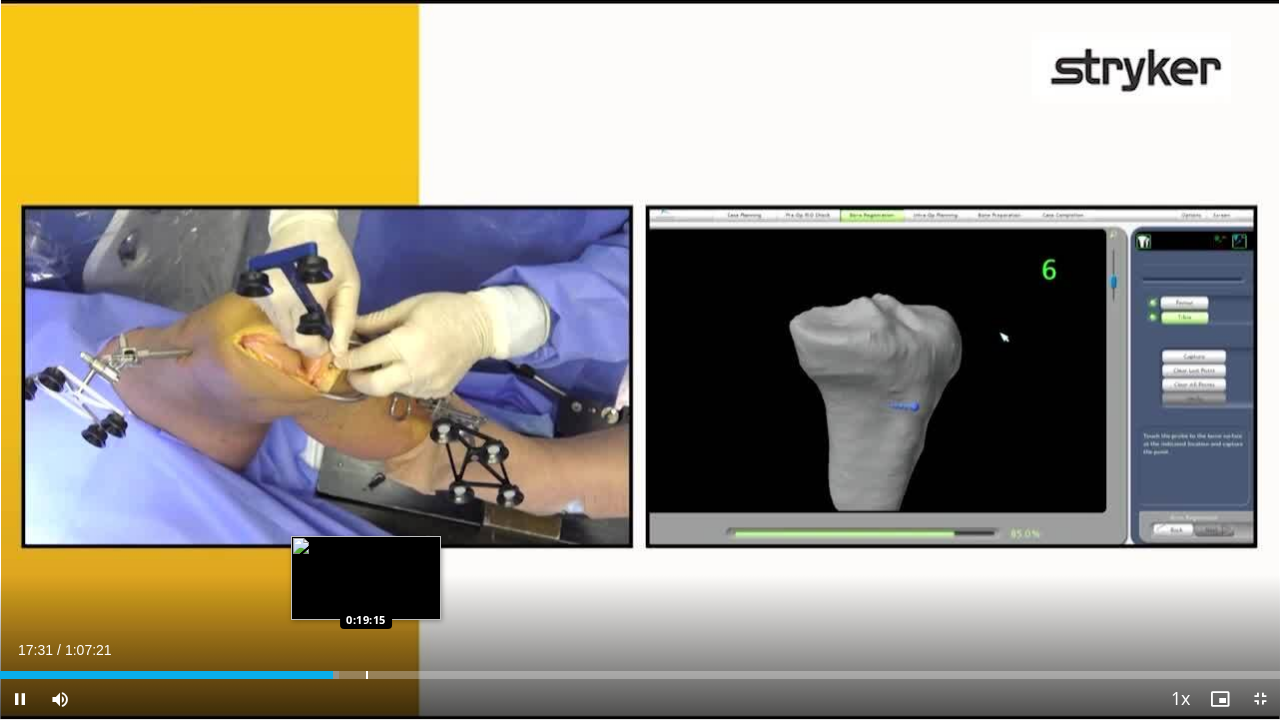 click on "Loaded :  26.51% 0:17:31 0:19:15" at bounding box center (640, 669) 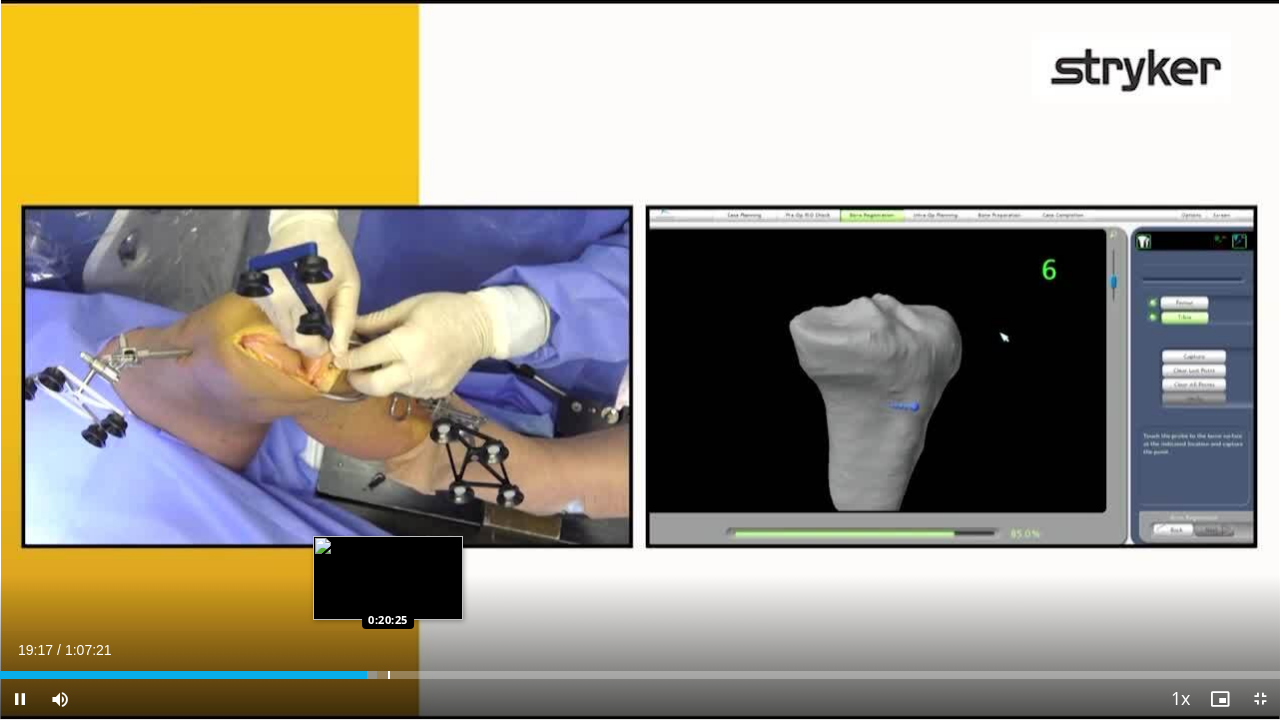 click on "Loaded :  29.44% 0:19:17 0:20:25" at bounding box center [640, 669] 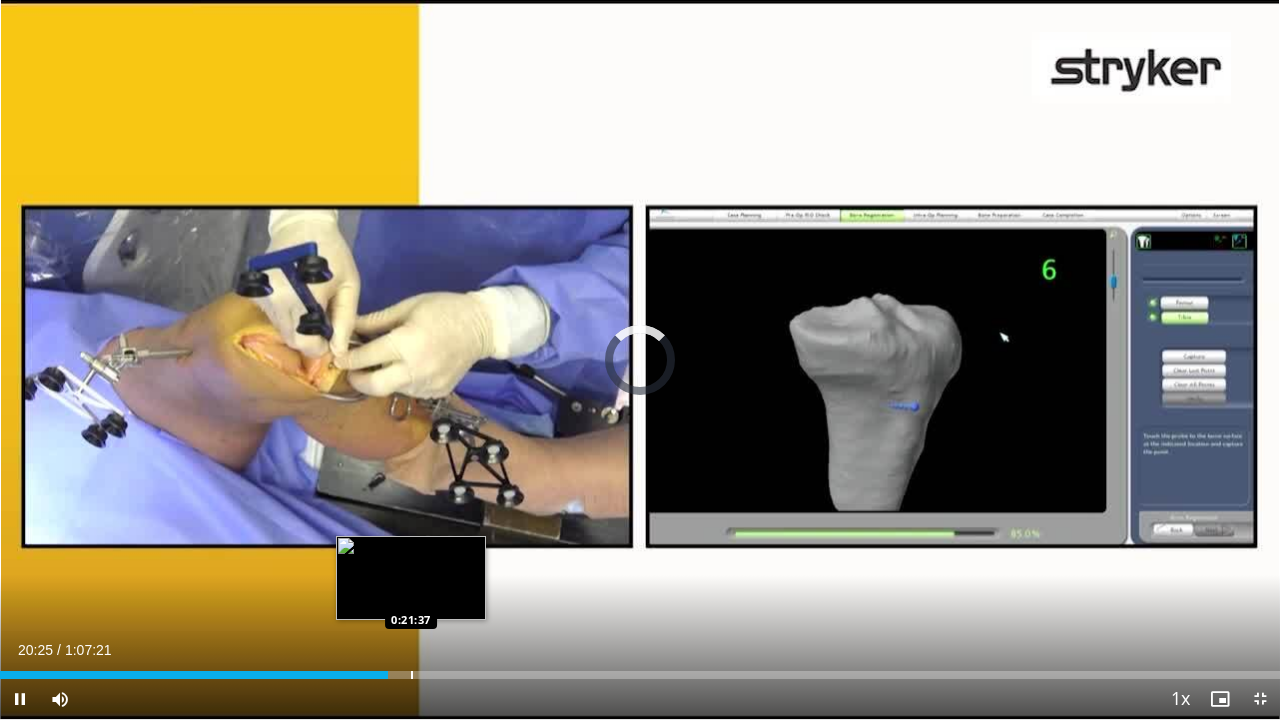 click at bounding box center [412, 675] 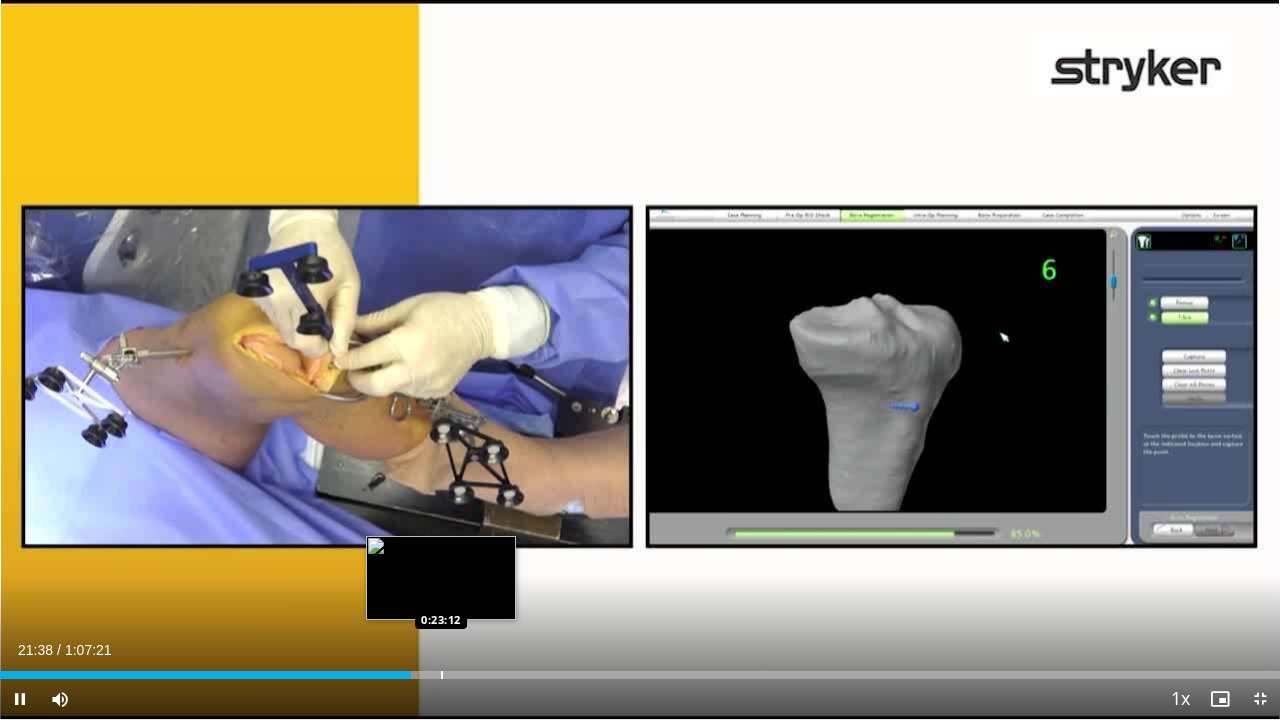 click at bounding box center (442, 675) 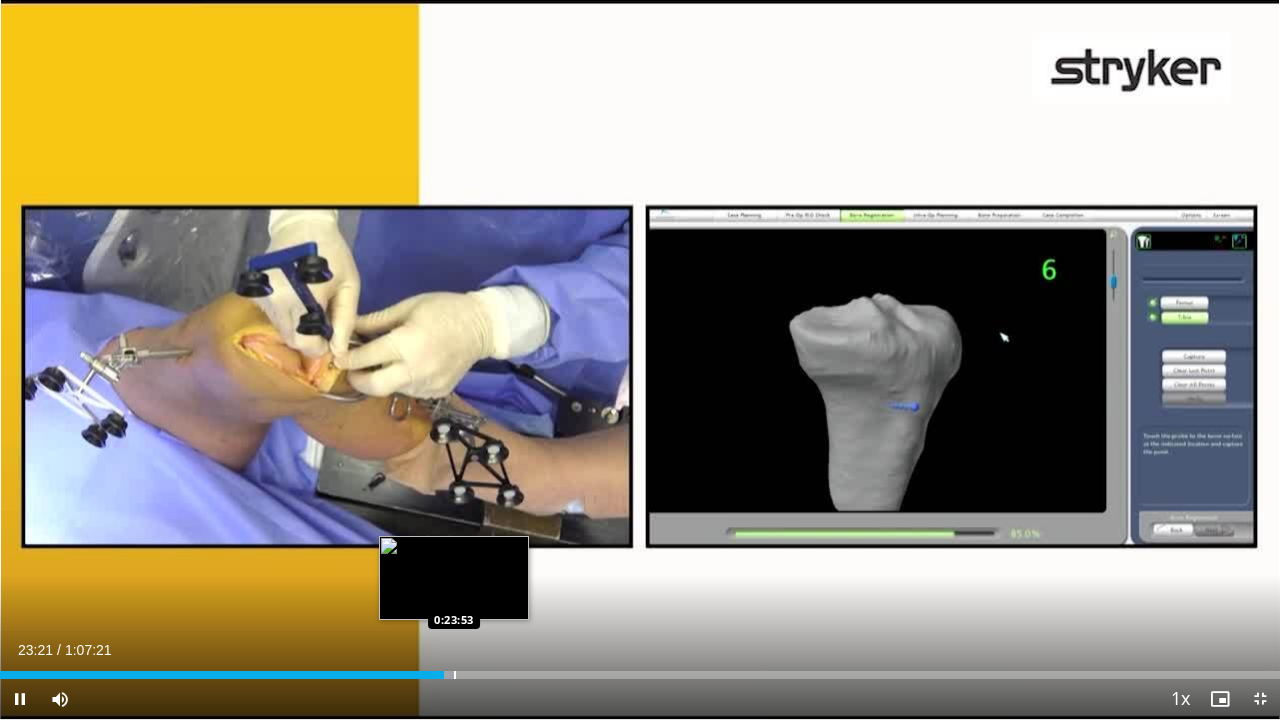 click at bounding box center [455, 675] 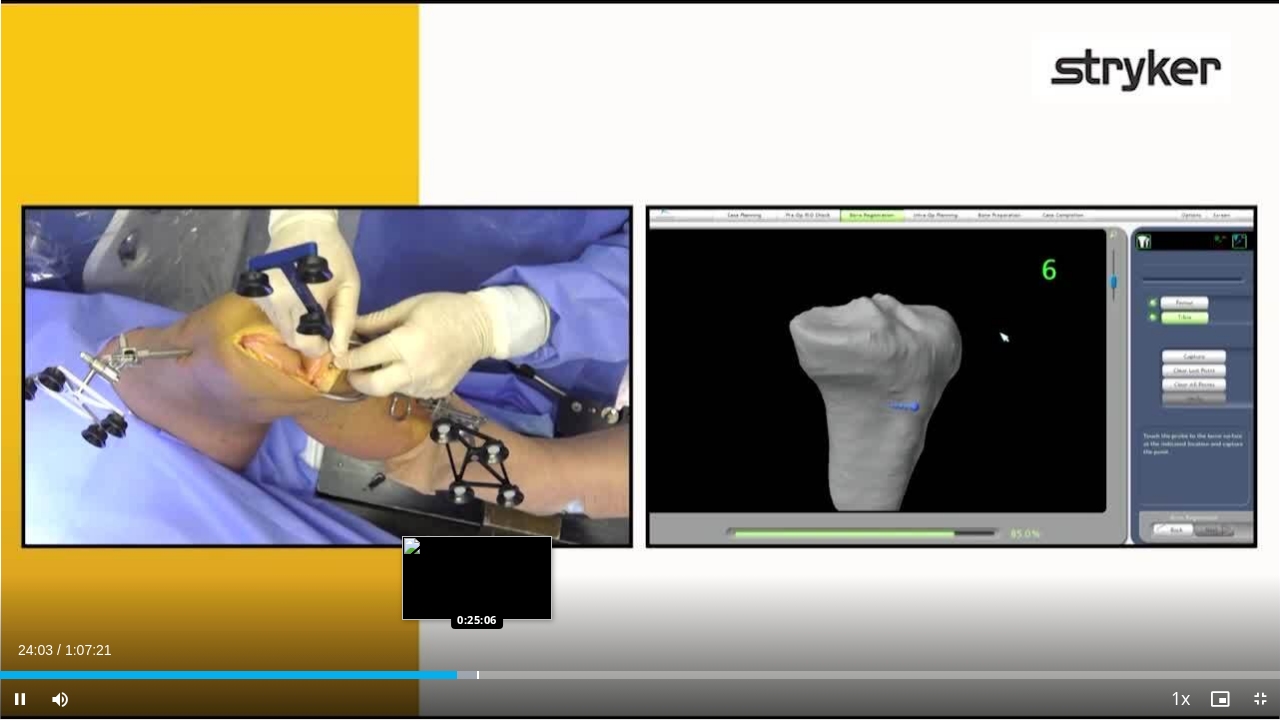 click at bounding box center [478, 675] 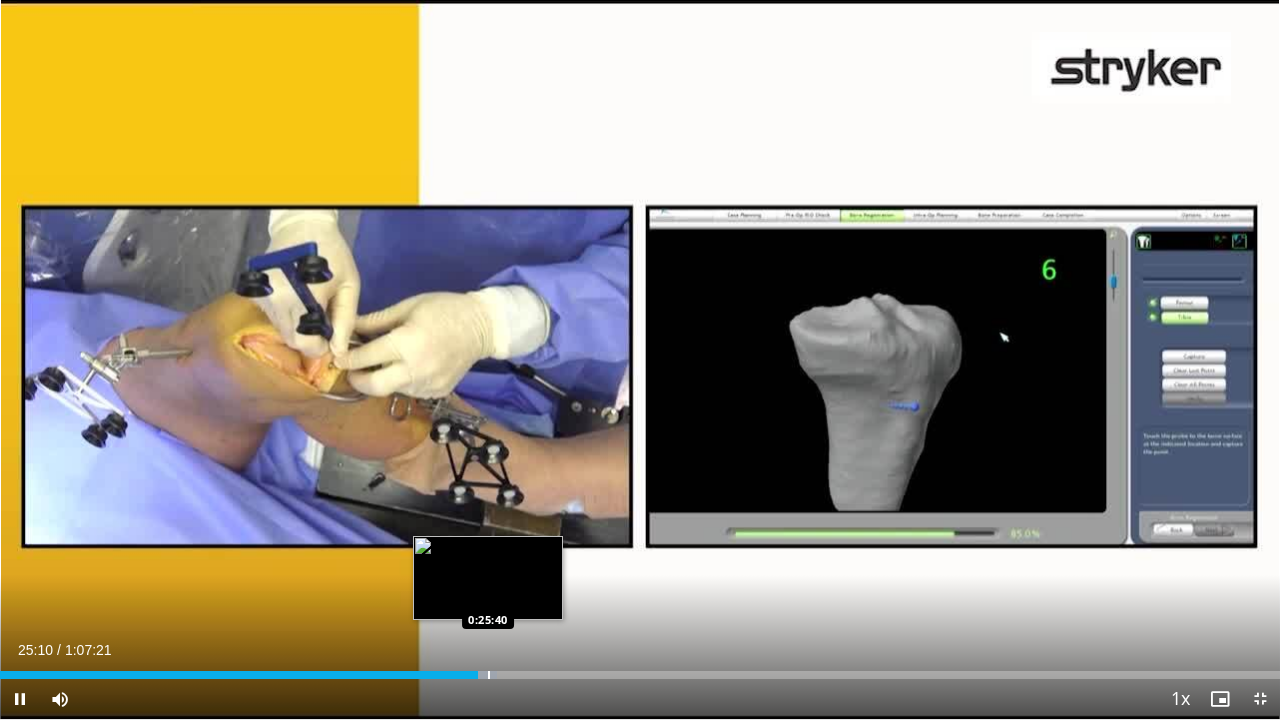 click at bounding box center [489, 675] 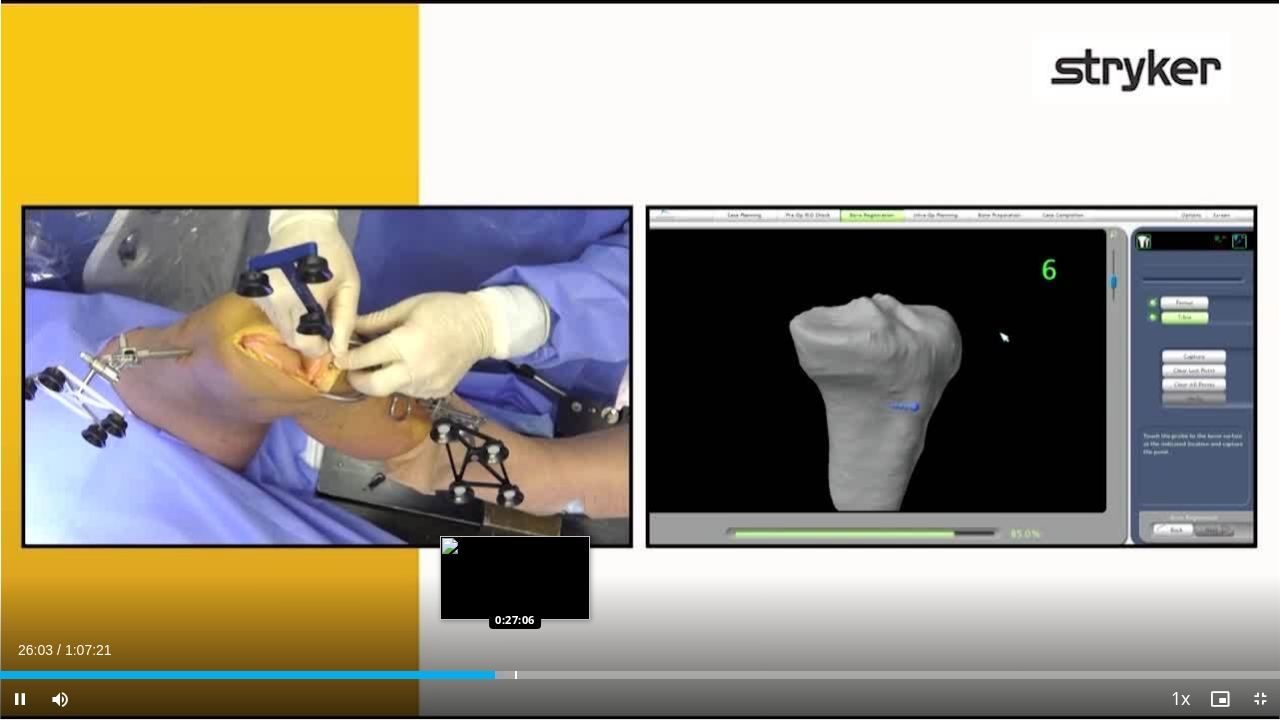click at bounding box center (516, 675) 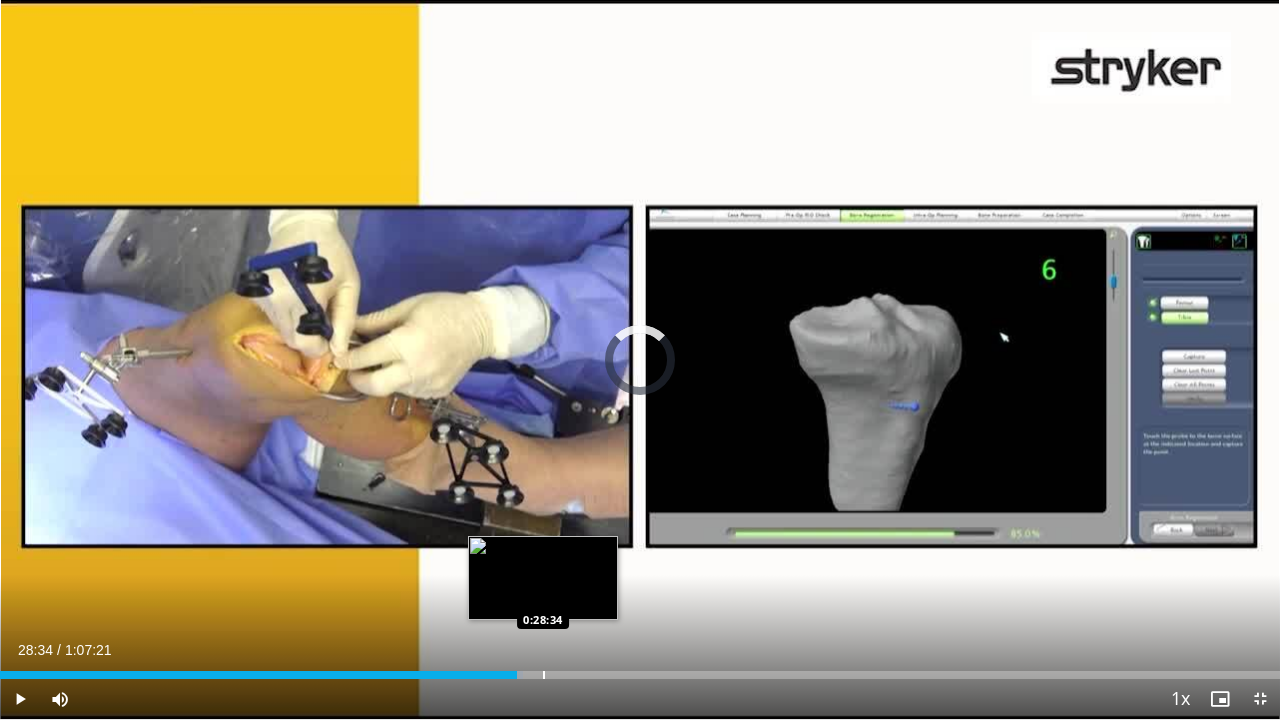 click at bounding box center (544, 675) 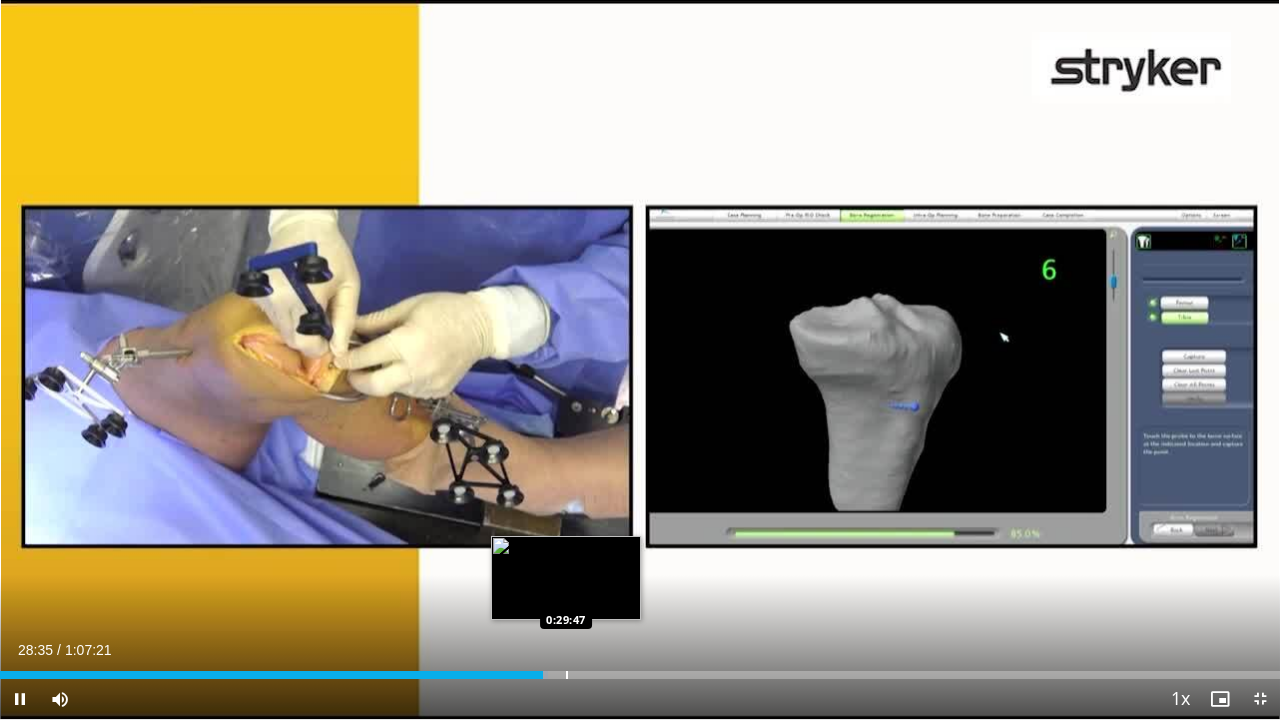 click at bounding box center (567, 675) 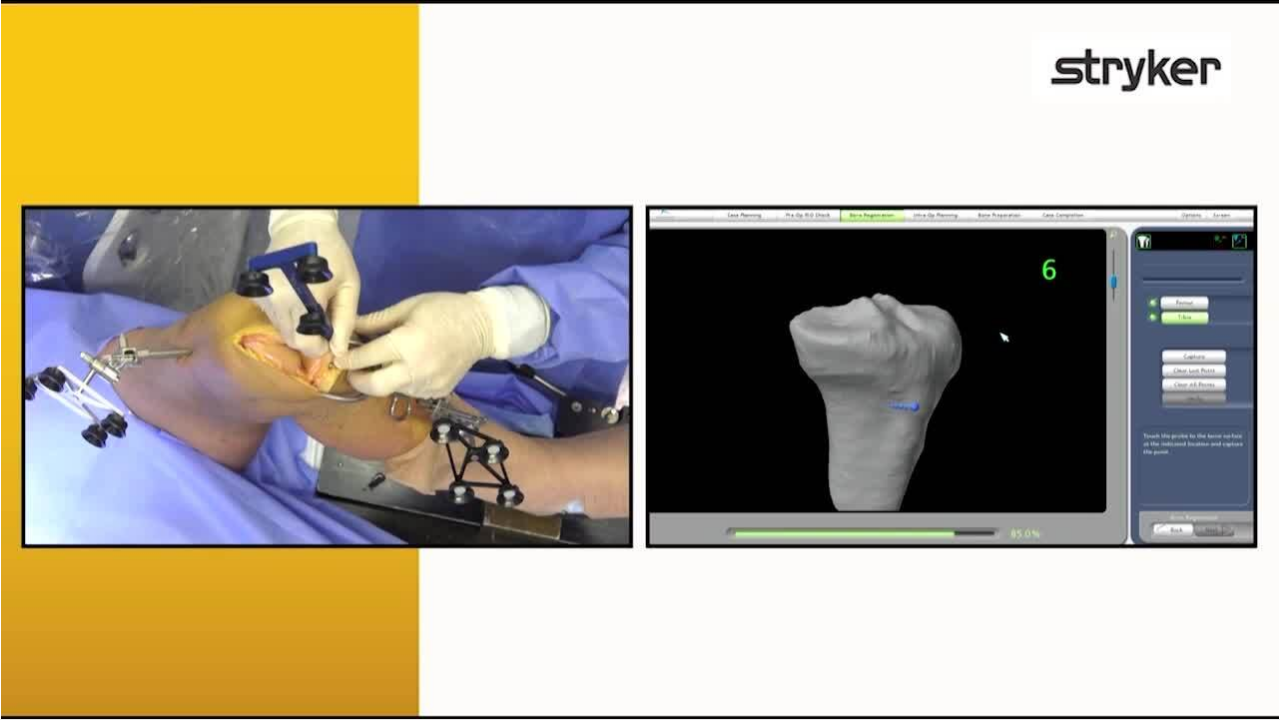 click on "10 seconds
Tap to unmute" at bounding box center (640, 359) 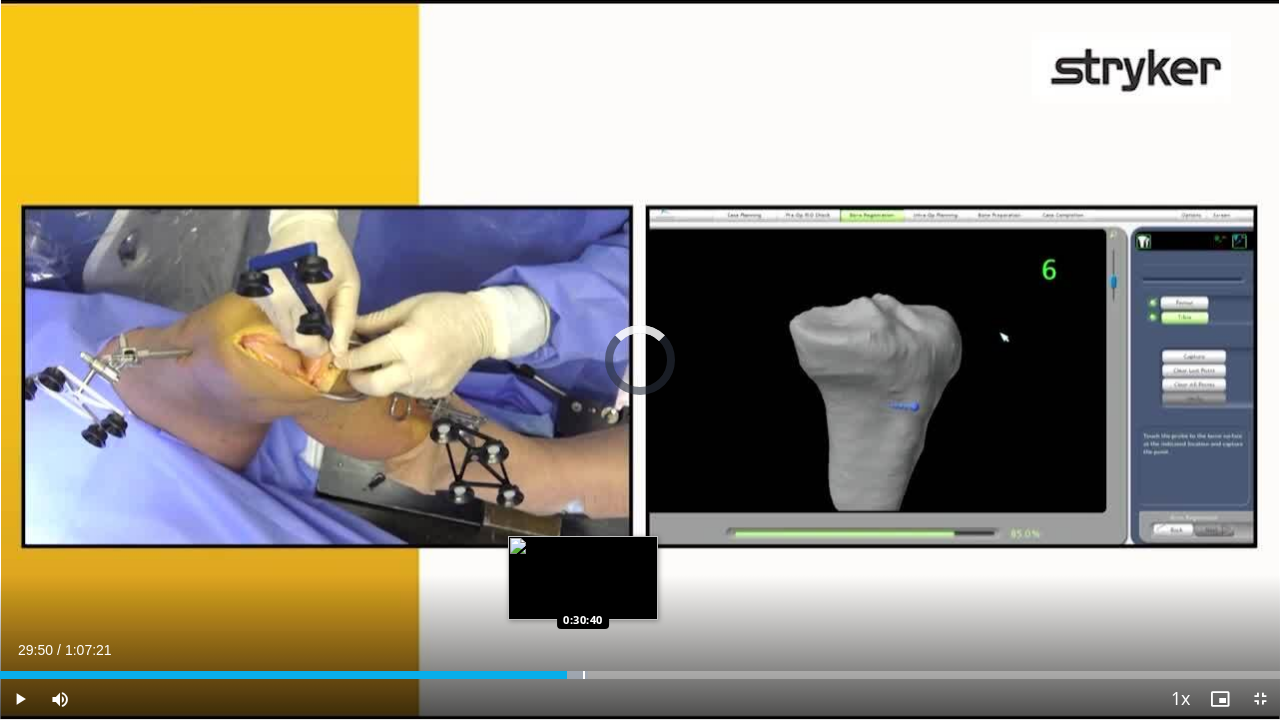 click on "Loaded :  45.90% 0:29:50 0:30:40" at bounding box center [640, 675] 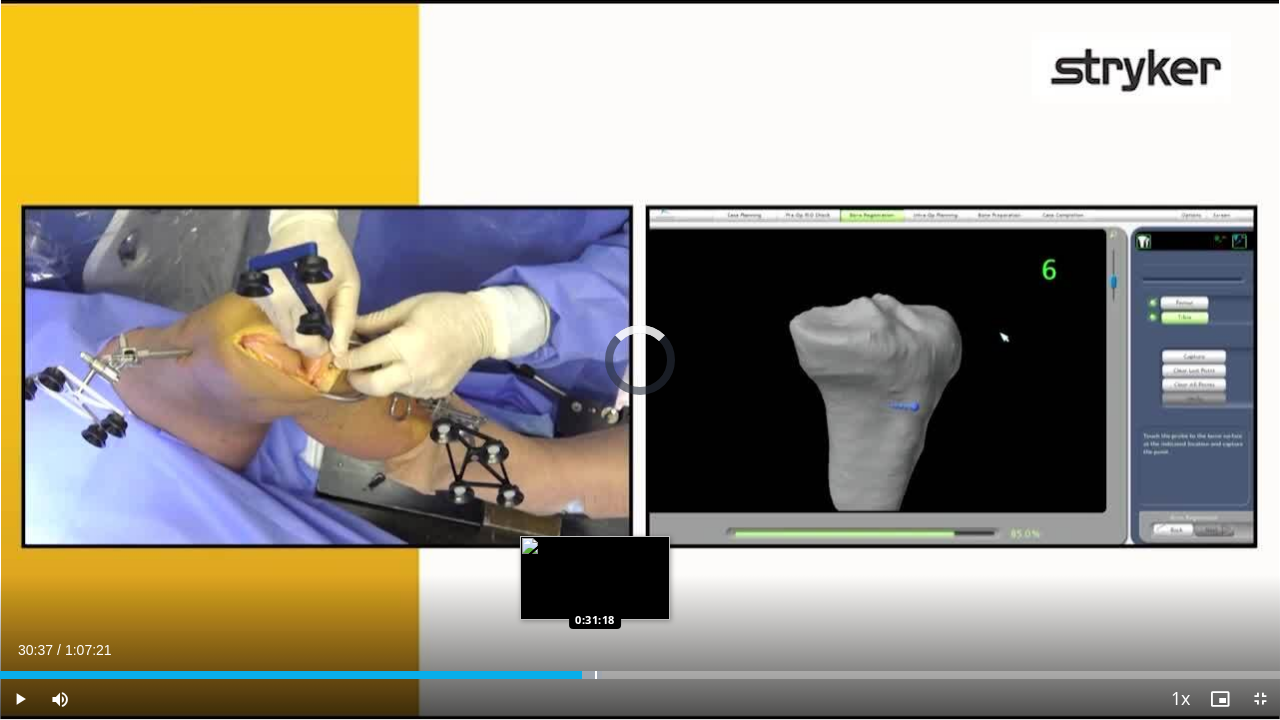 click at bounding box center (596, 675) 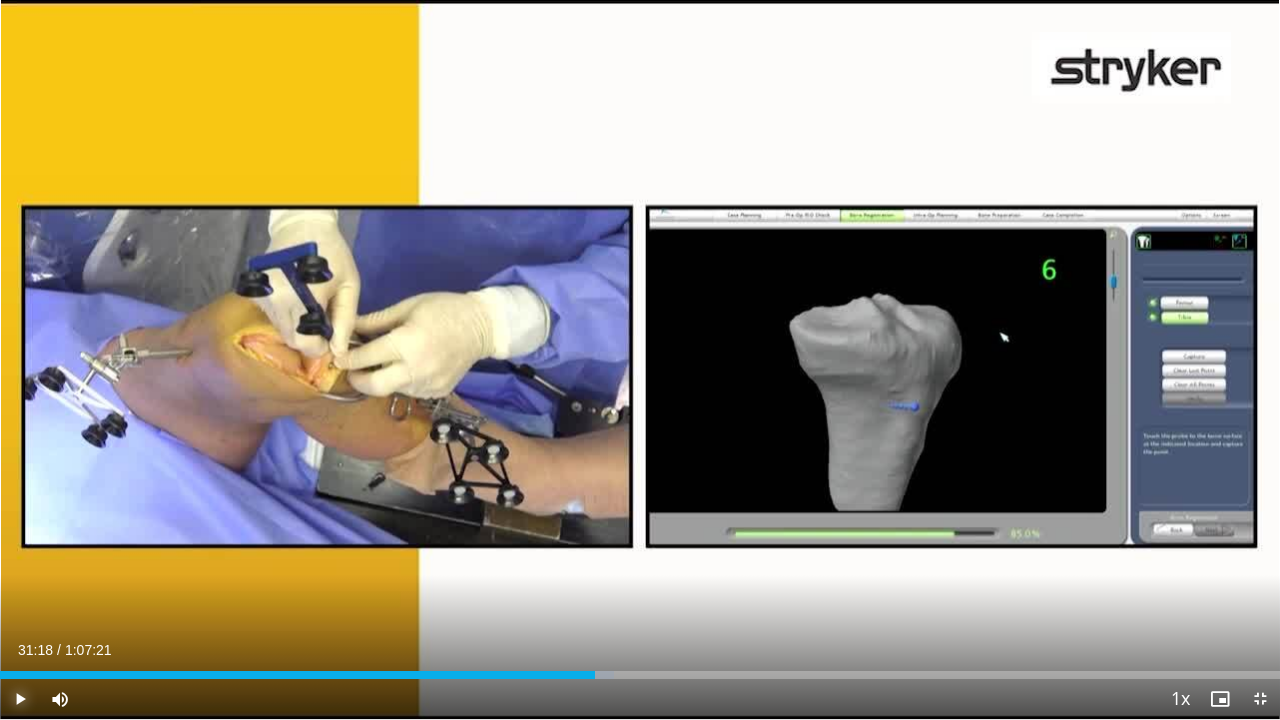 click at bounding box center (20, 699) 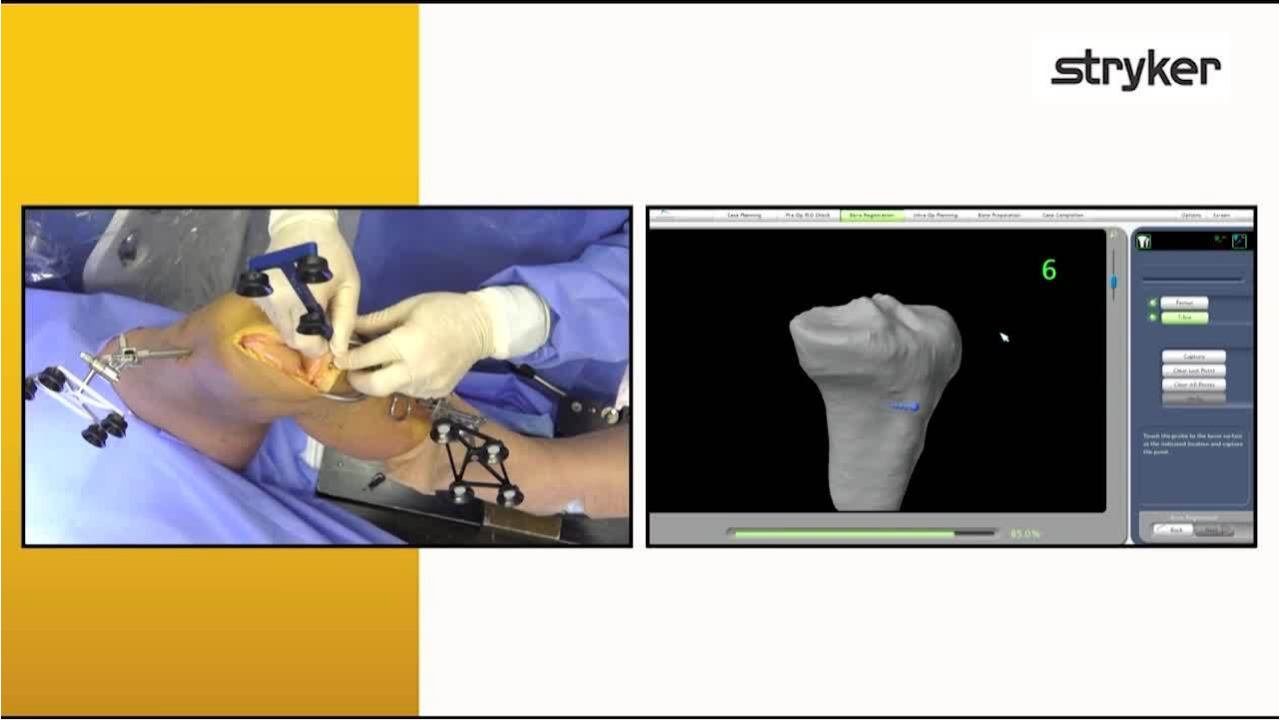 click on "10 seconds
Tap to unmute" at bounding box center (640, 359) 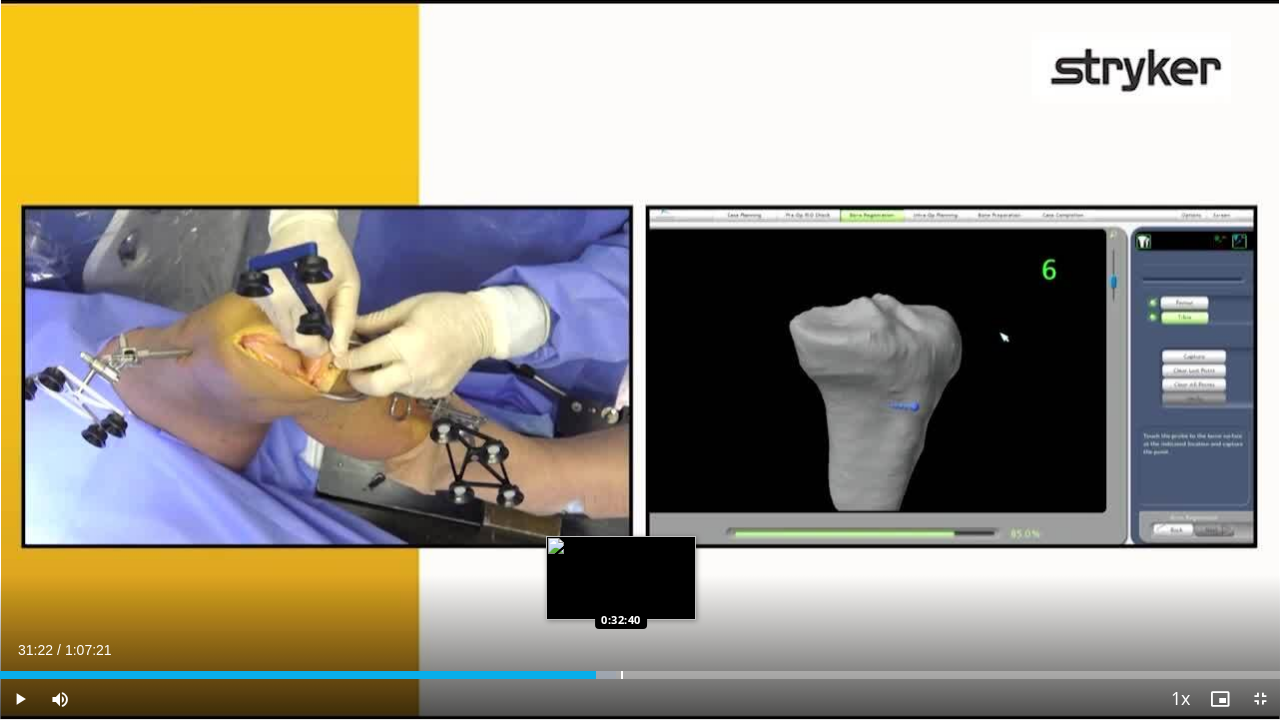 click at bounding box center [622, 675] 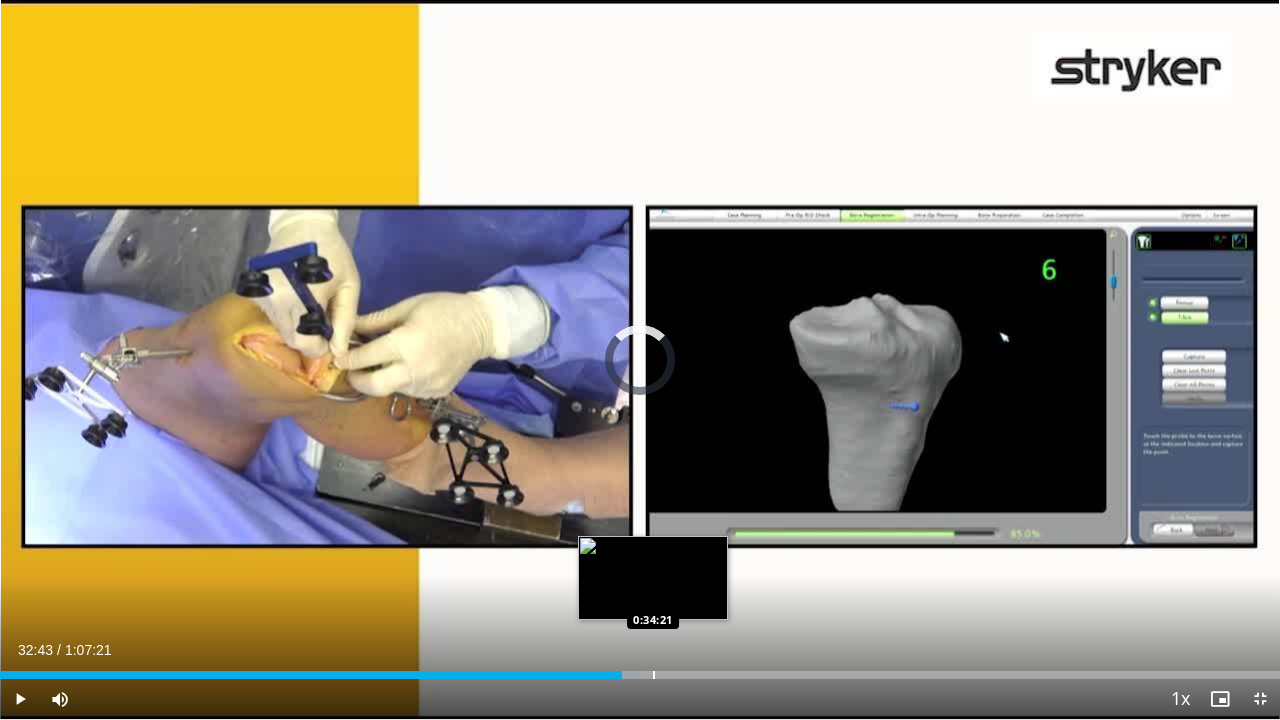 click at bounding box center [654, 675] 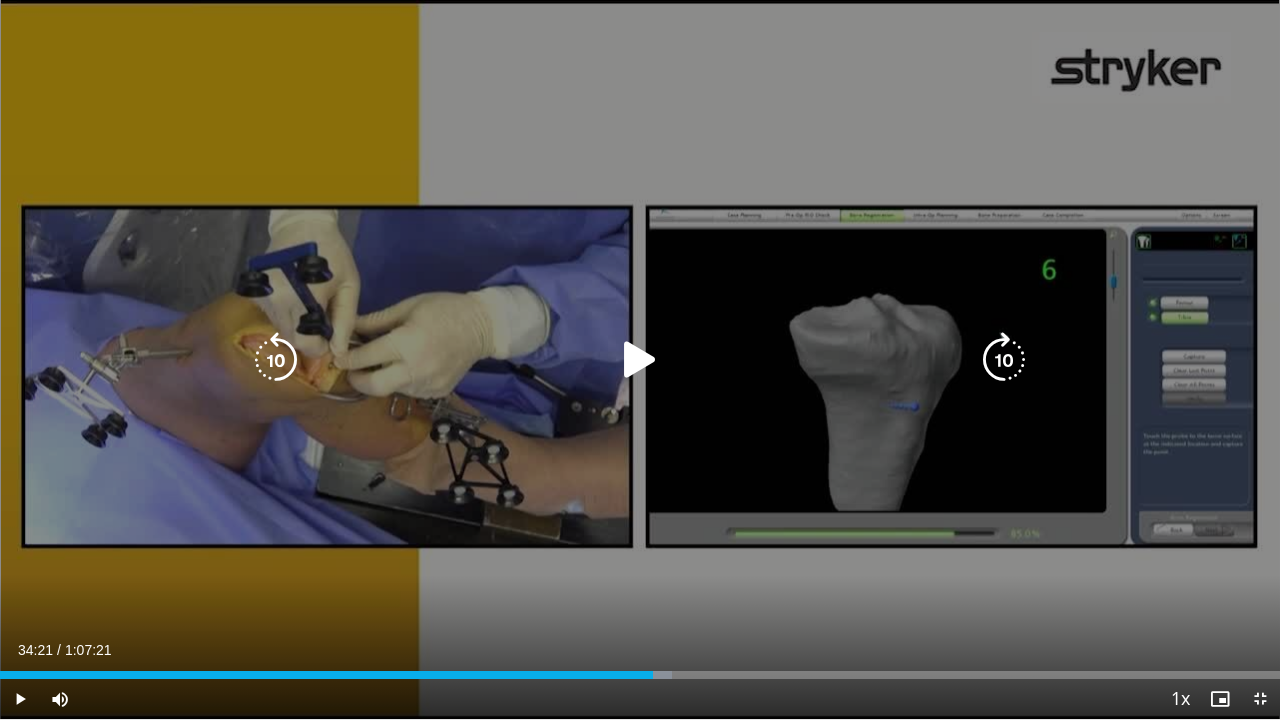 click at bounding box center (640, 360) 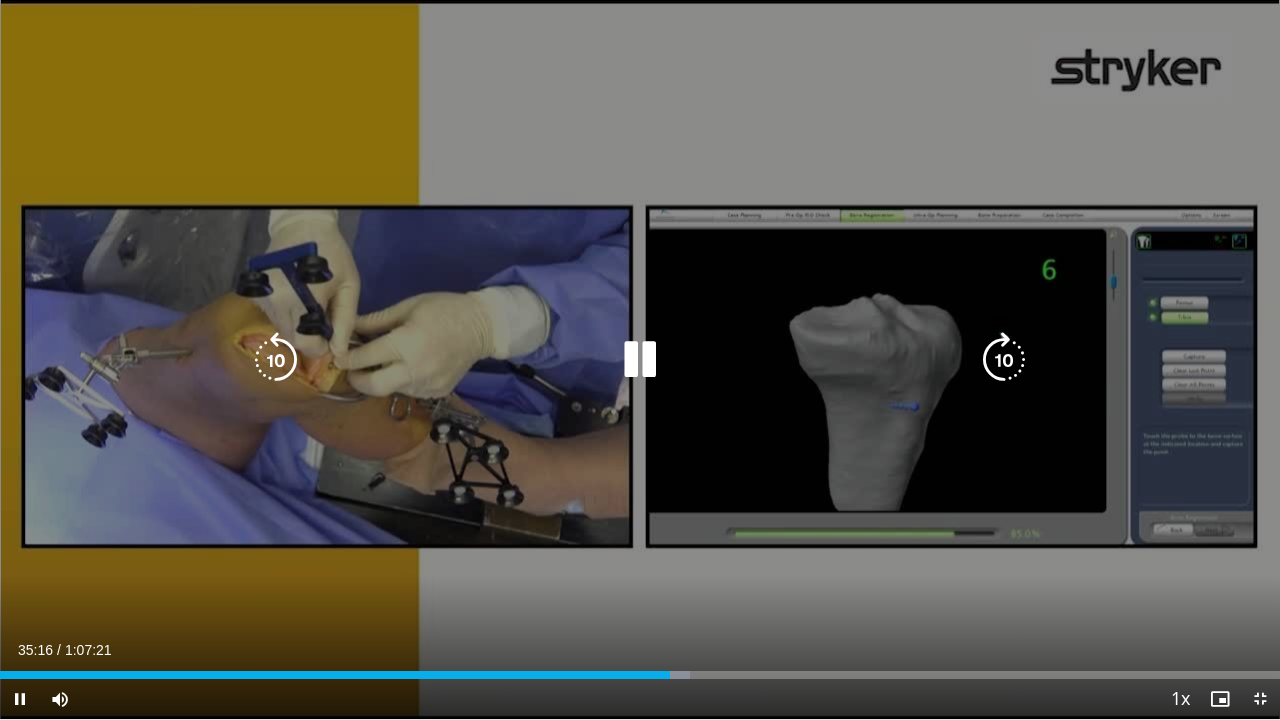 click at bounding box center [640, 360] 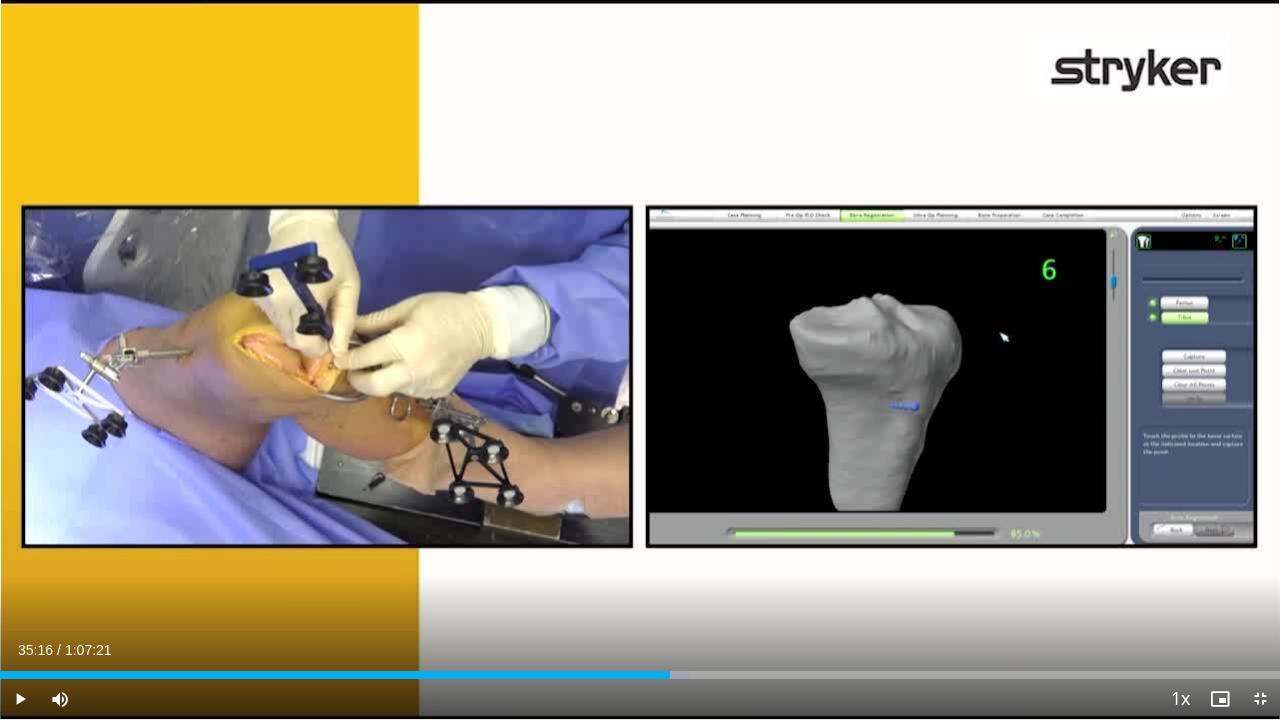 click on "10 seconds
Tap to unmute" at bounding box center (640, 359) 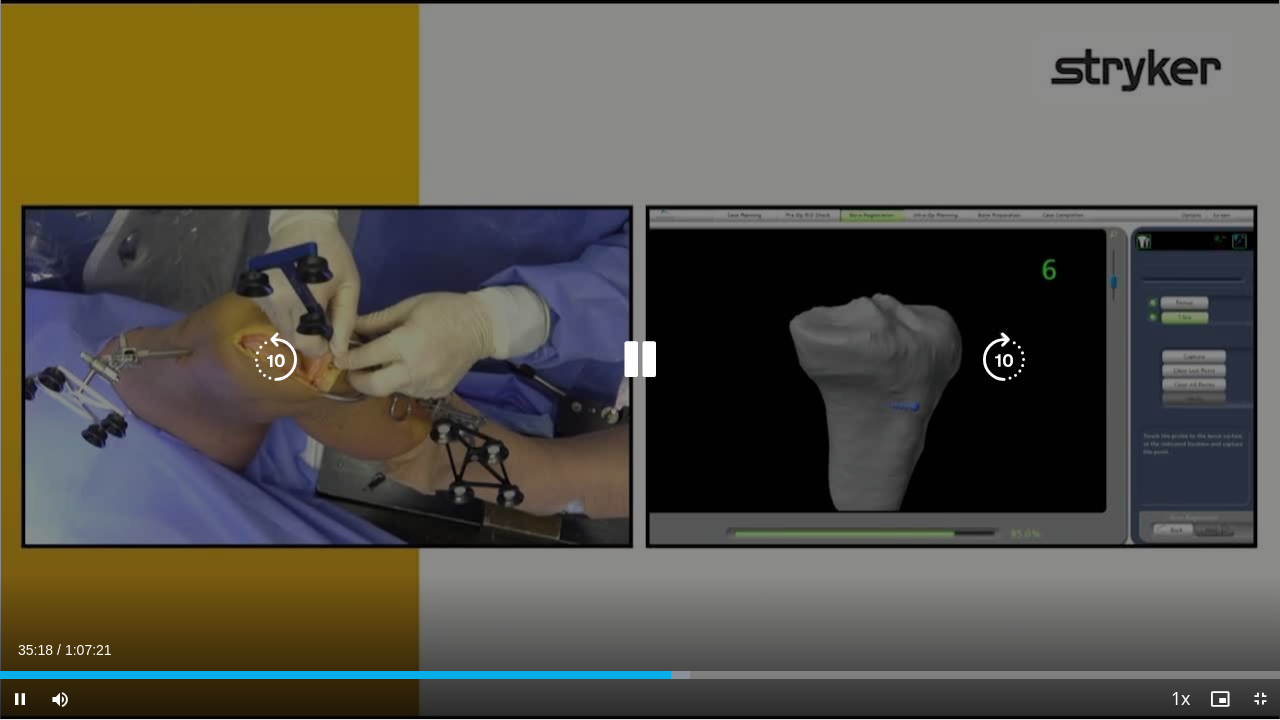 click at bounding box center [640, 360] 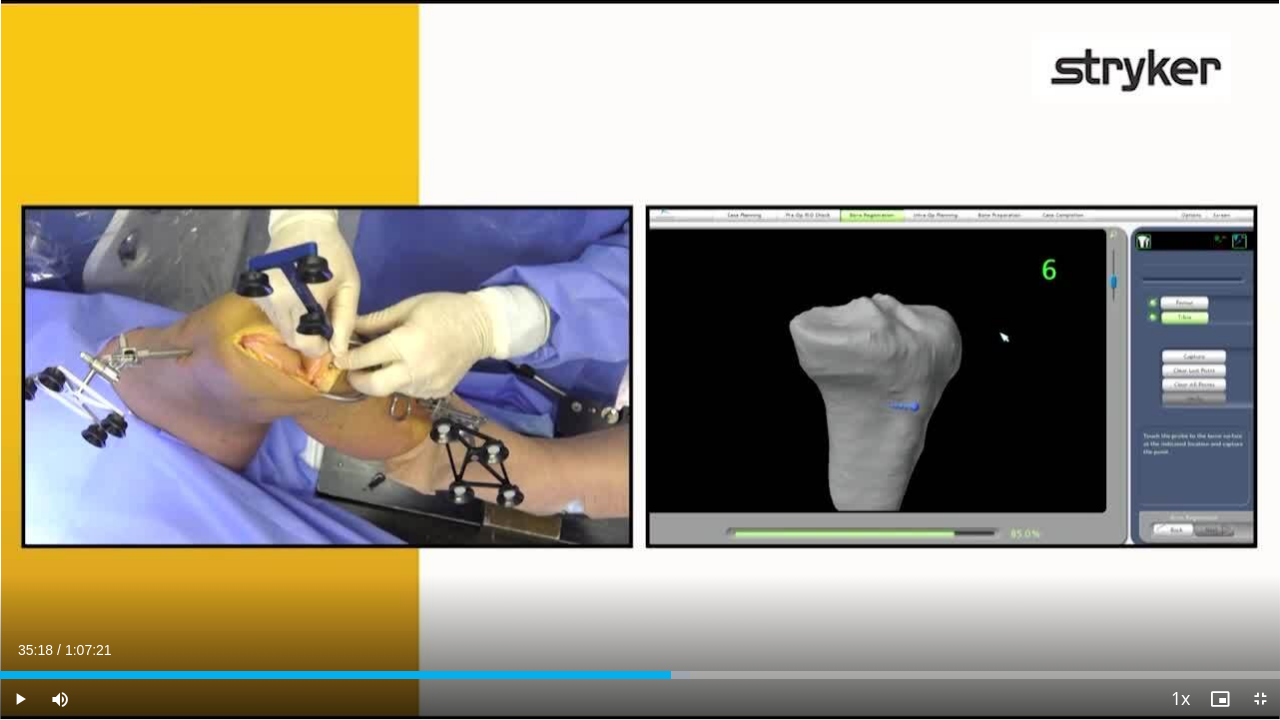 click on "10 seconds
Tap to unmute" at bounding box center (640, 359) 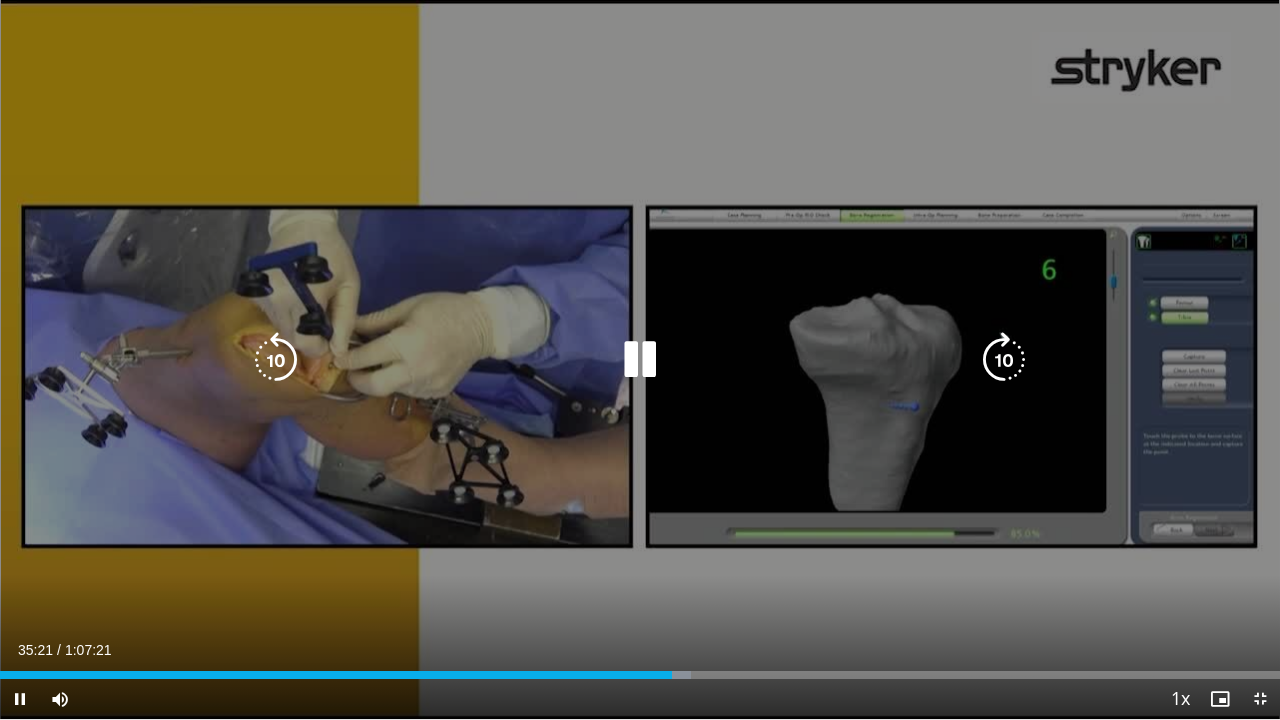 click at bounding box center (640, 360) 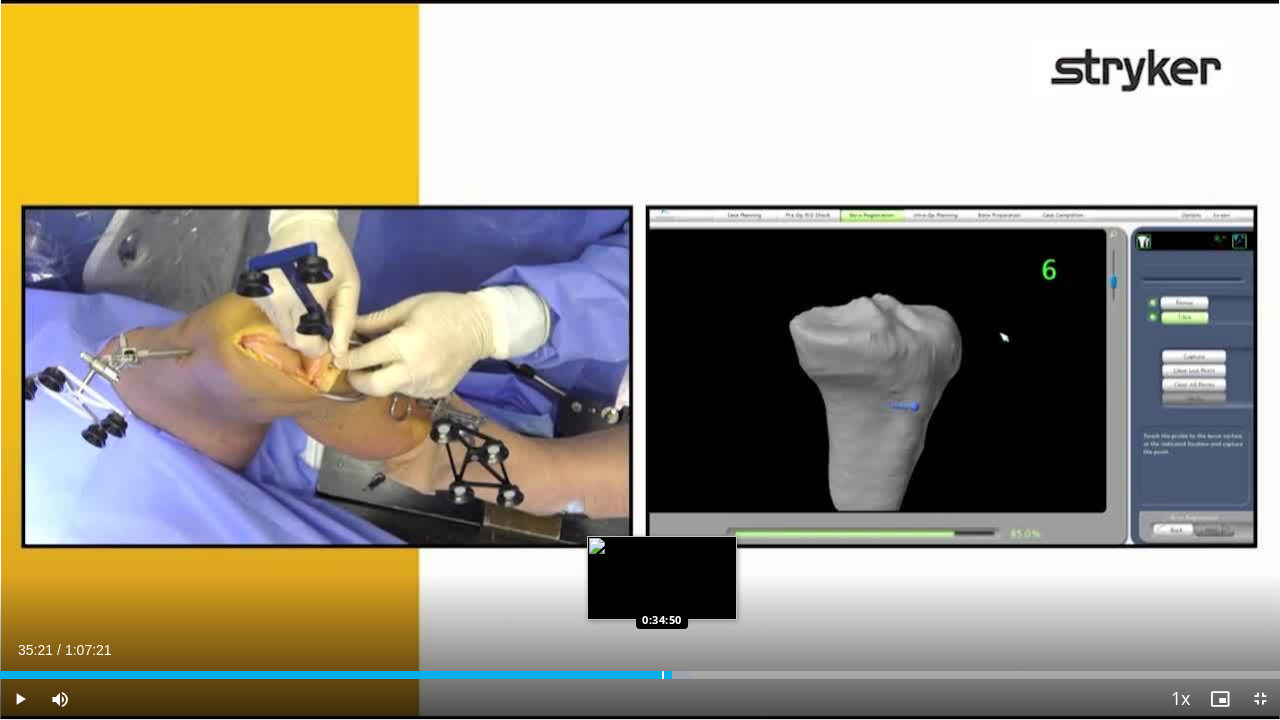 click on "Loaded :  54.00% 0:35:21 0:34:50" at bounding box center [640, 669] 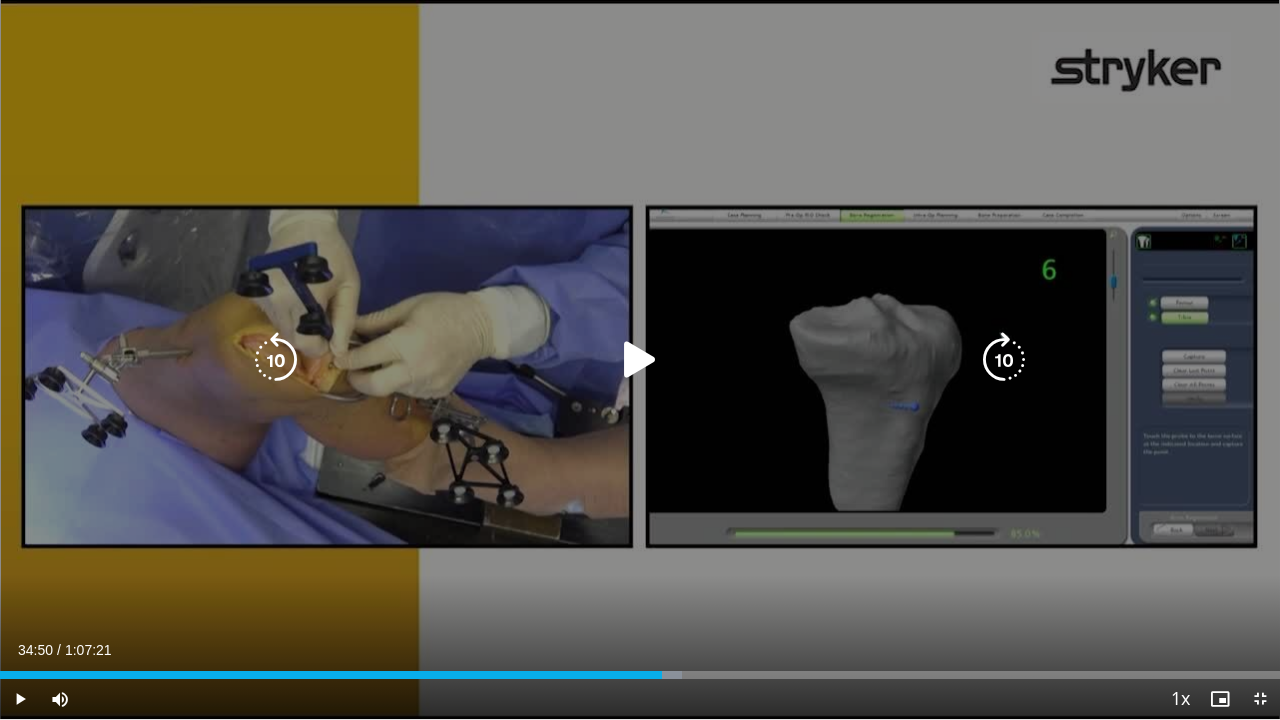 click on "10 seconds
Tap to unmute" at bounding box center (640, 359) 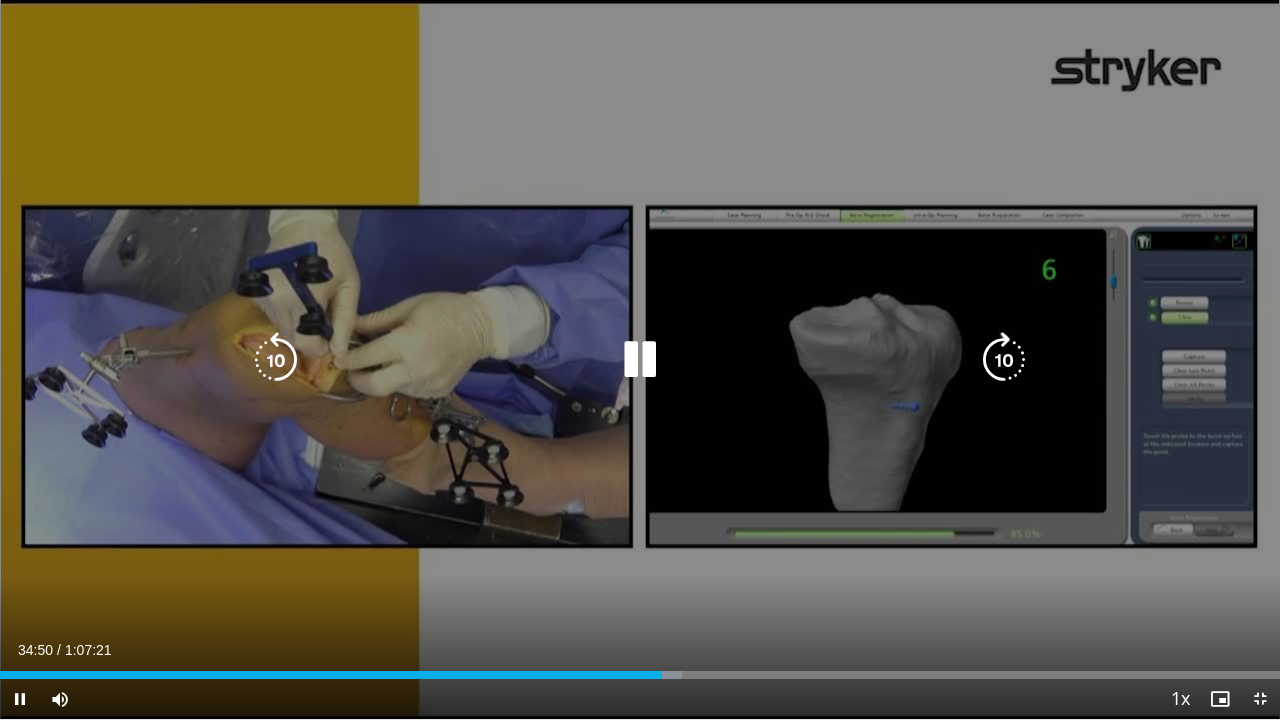 click on "10 seconds
Tap to unmute" at bounding box center [640, 359] 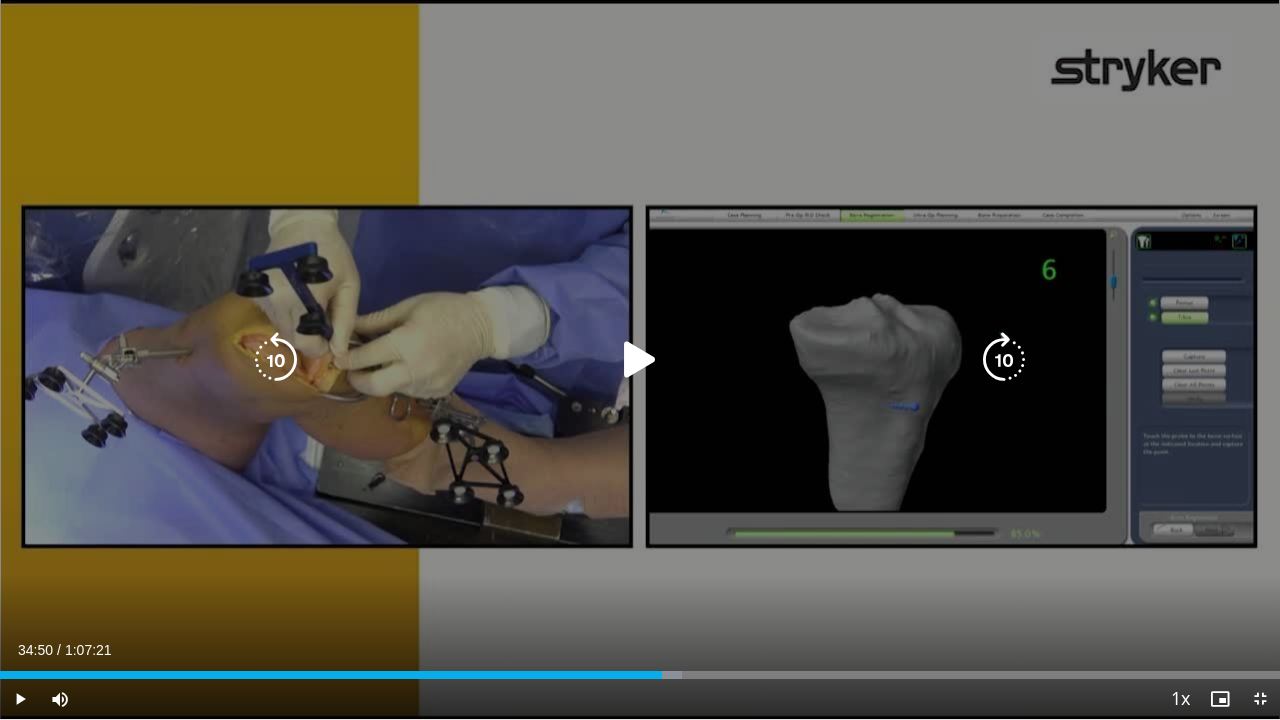 drag, startPoint x: 662, startPoint y: 514, endPoint x: 636, endPoint y: 367, distance: 149.28162 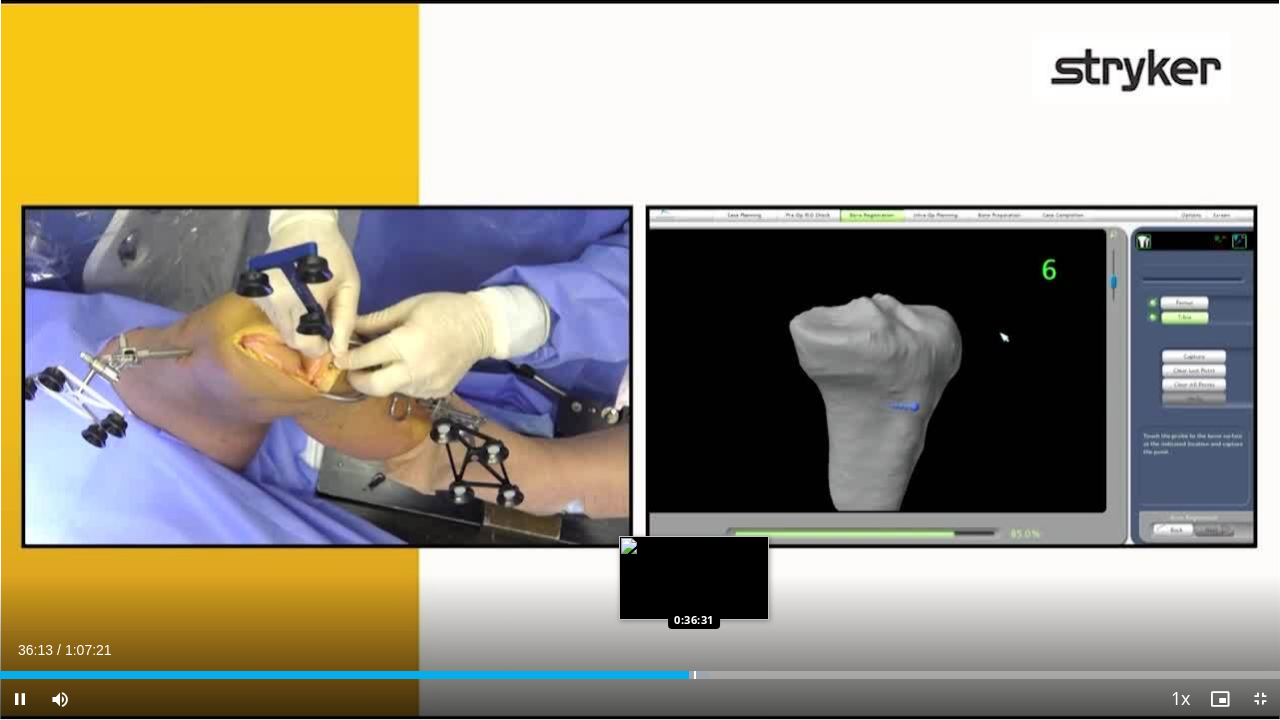 click at bounding box center (695, 675) 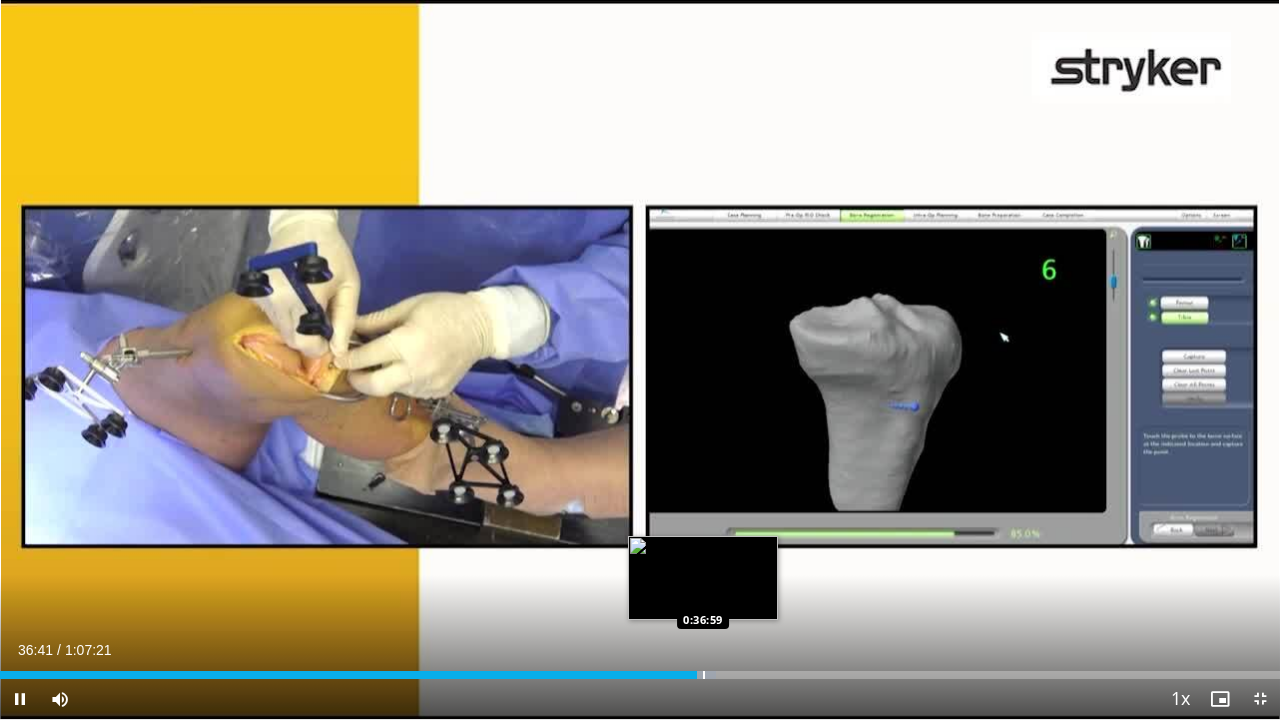 click on "Loaded :  55.96% 0:36:41 0:36:59" at bounding box center (640, 669) 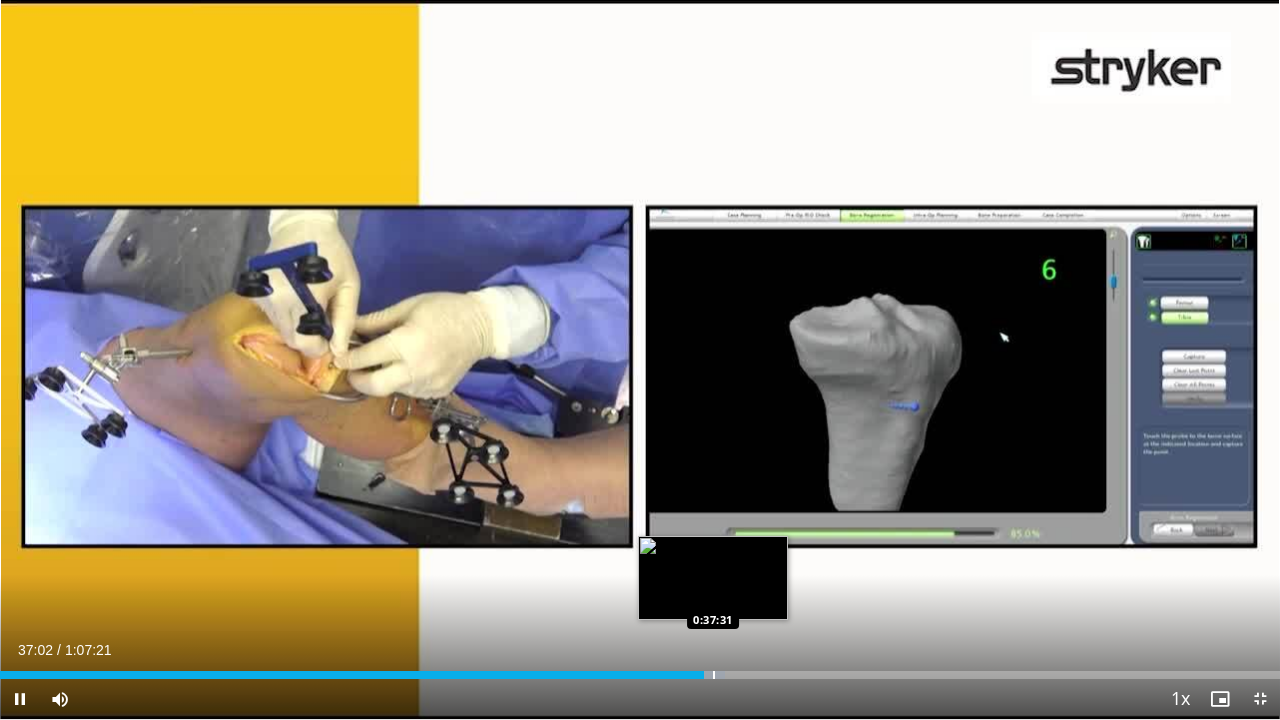 click on "Loaded :  56.66% 0:37:02 0:37:31" at bounding box center [640, 669] 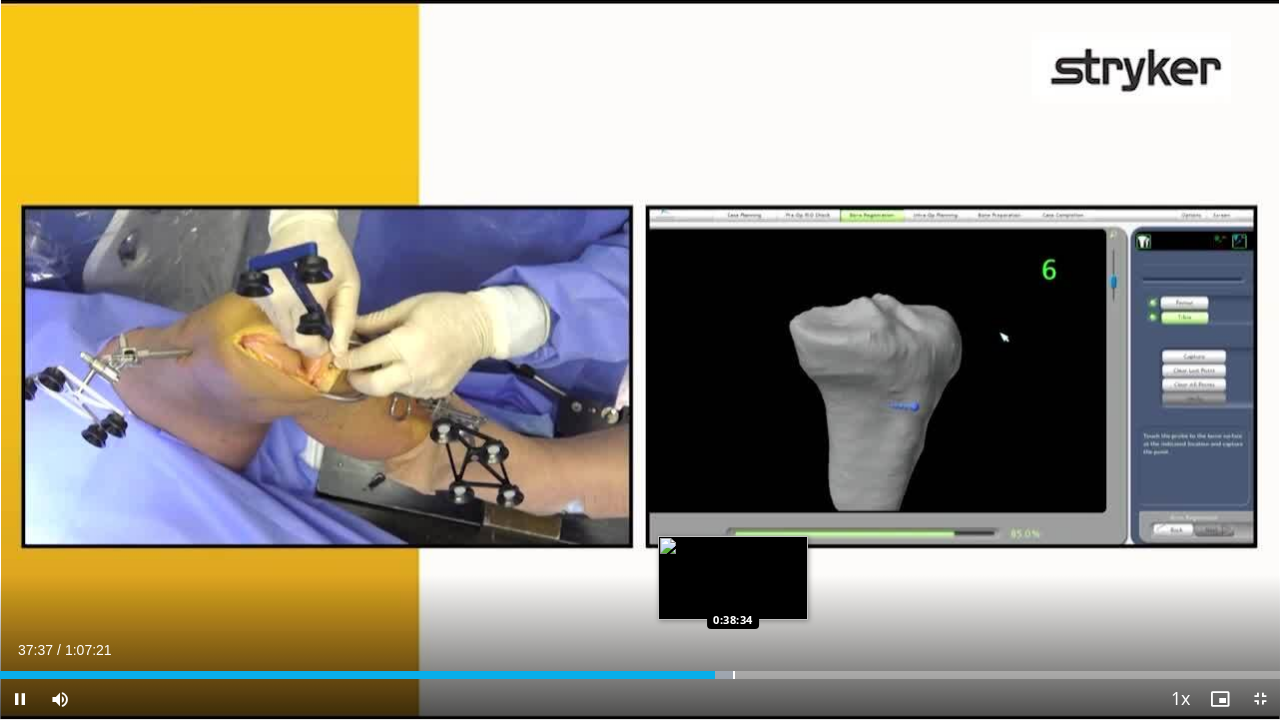 click at bounding box center (734, 675) 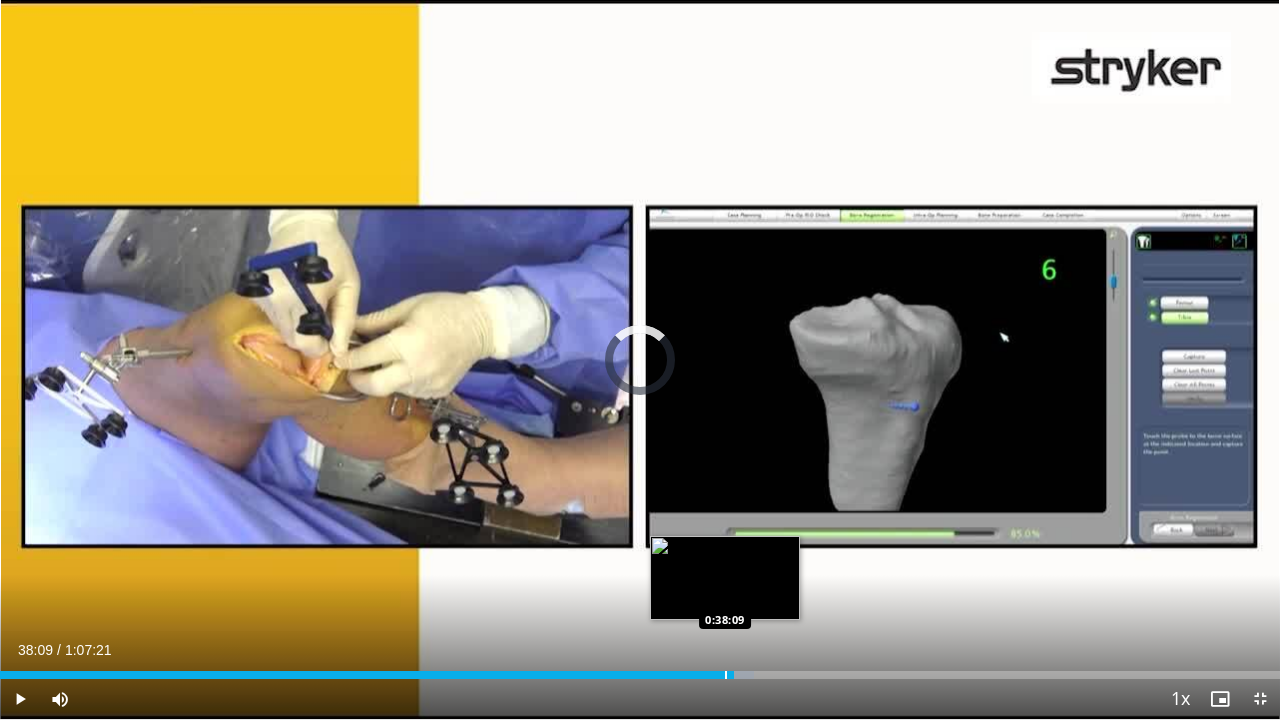 click on "Loaded :  58.89% 0:38:37 0:38:09" at bounding box center (640, 669) 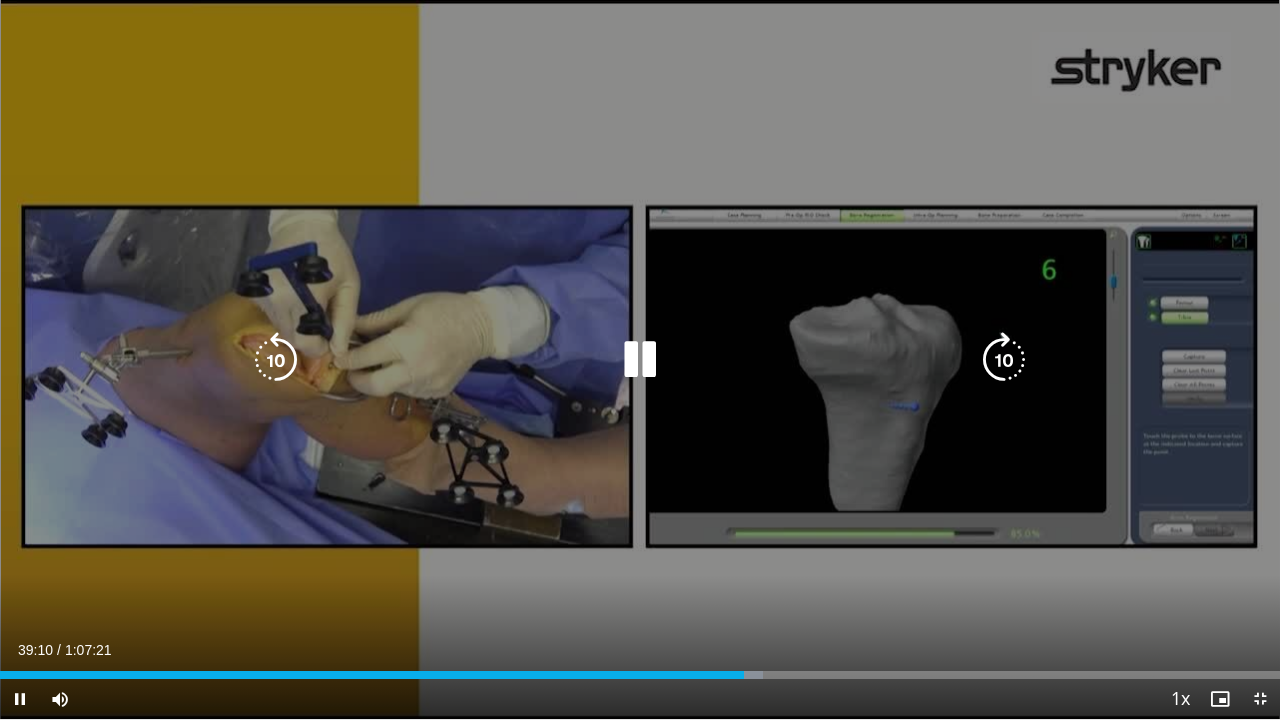 click at bounding box center [640, 360] 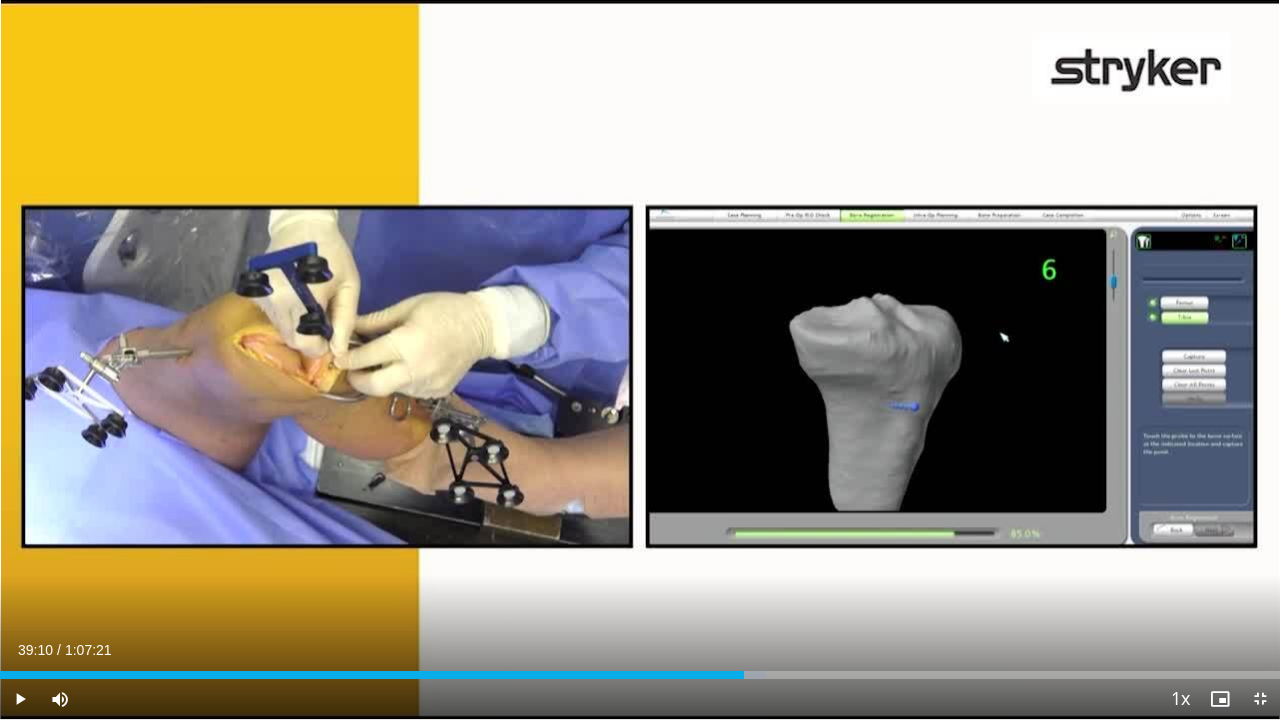 click on "10 seconds
Tap to unmute" at bounding box center [640, 359] 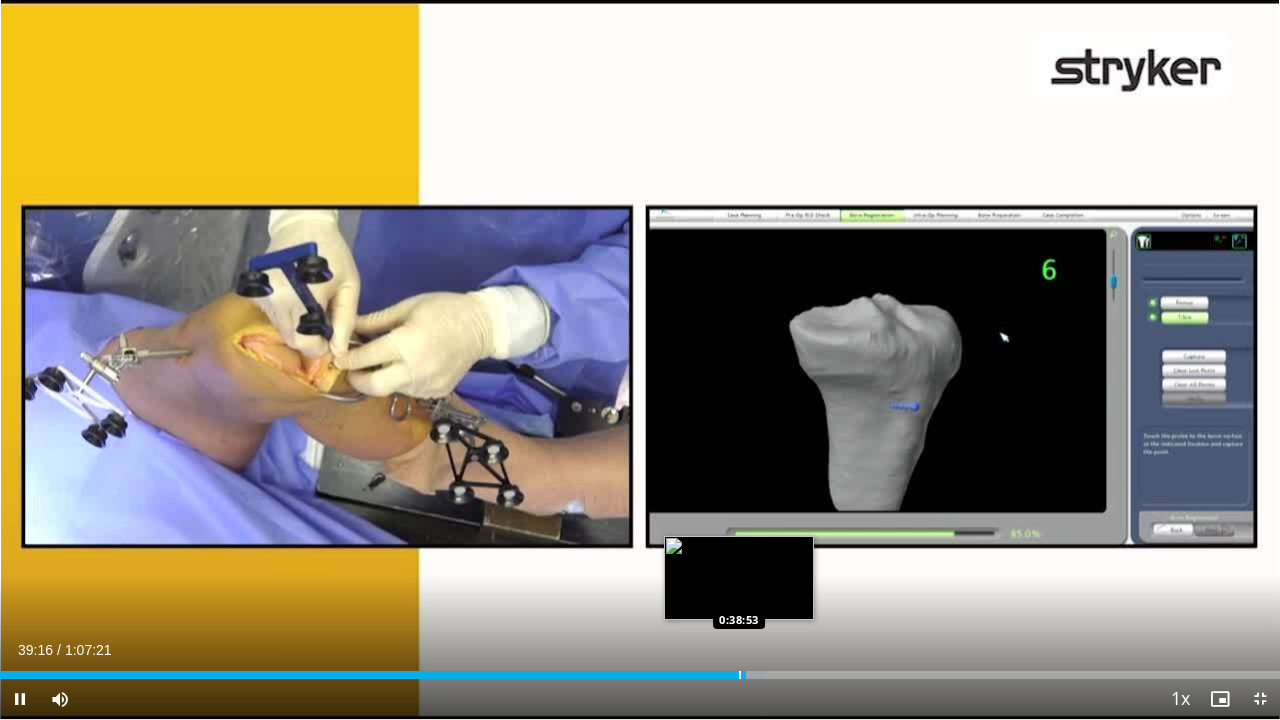 click at bounding box center [740, 675] 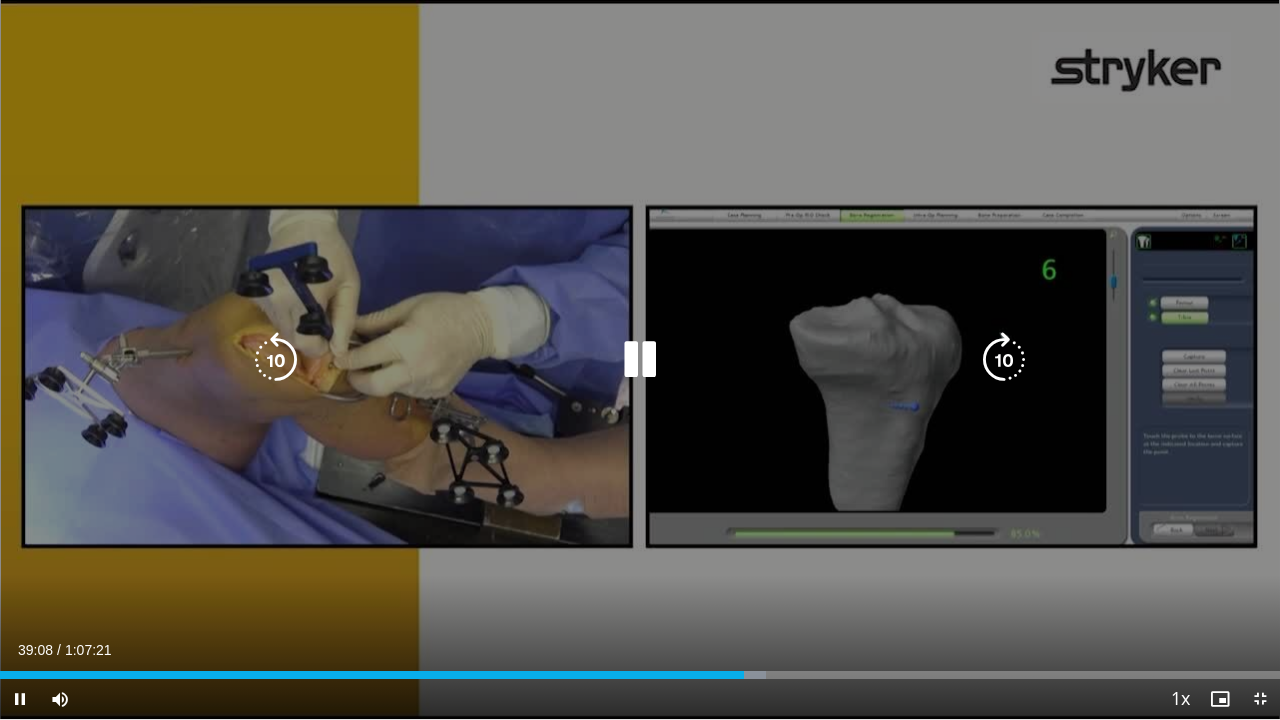 click on "10 seconds
Tap to unmute" at bounding box center [640, 359] 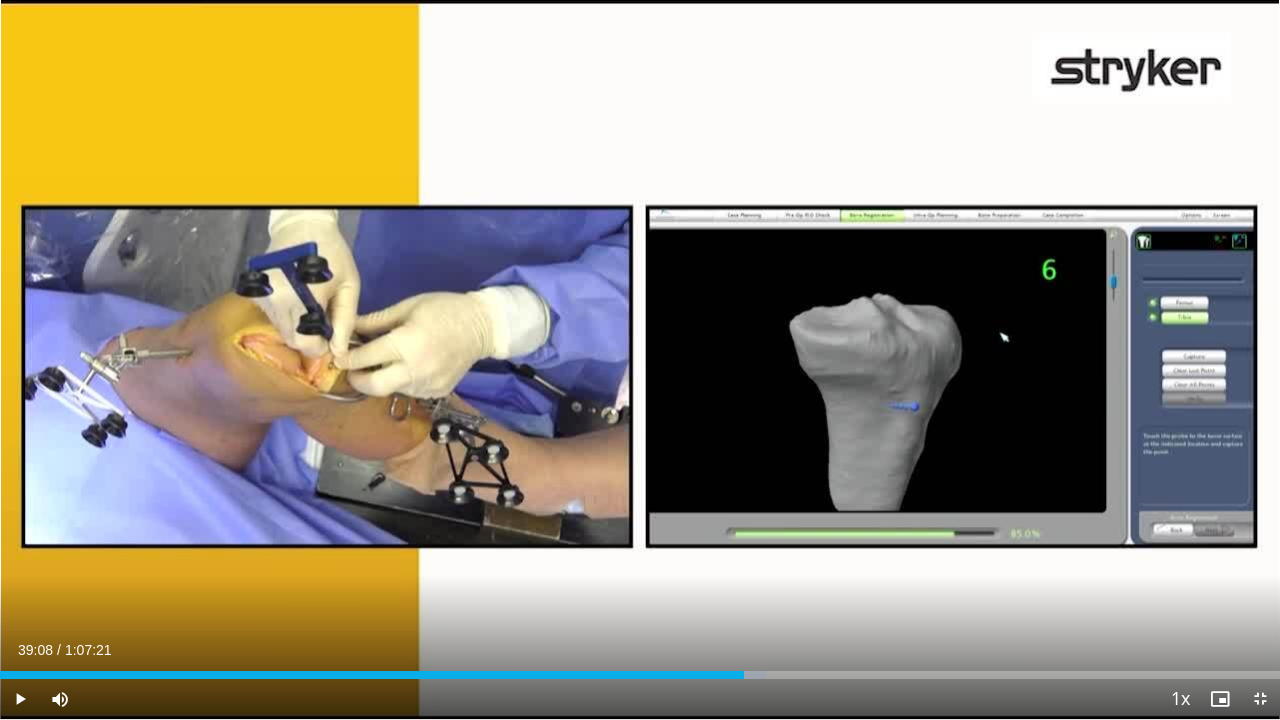 click on "10 seconds
Tap to unmute" at bounding box center [640, 359] 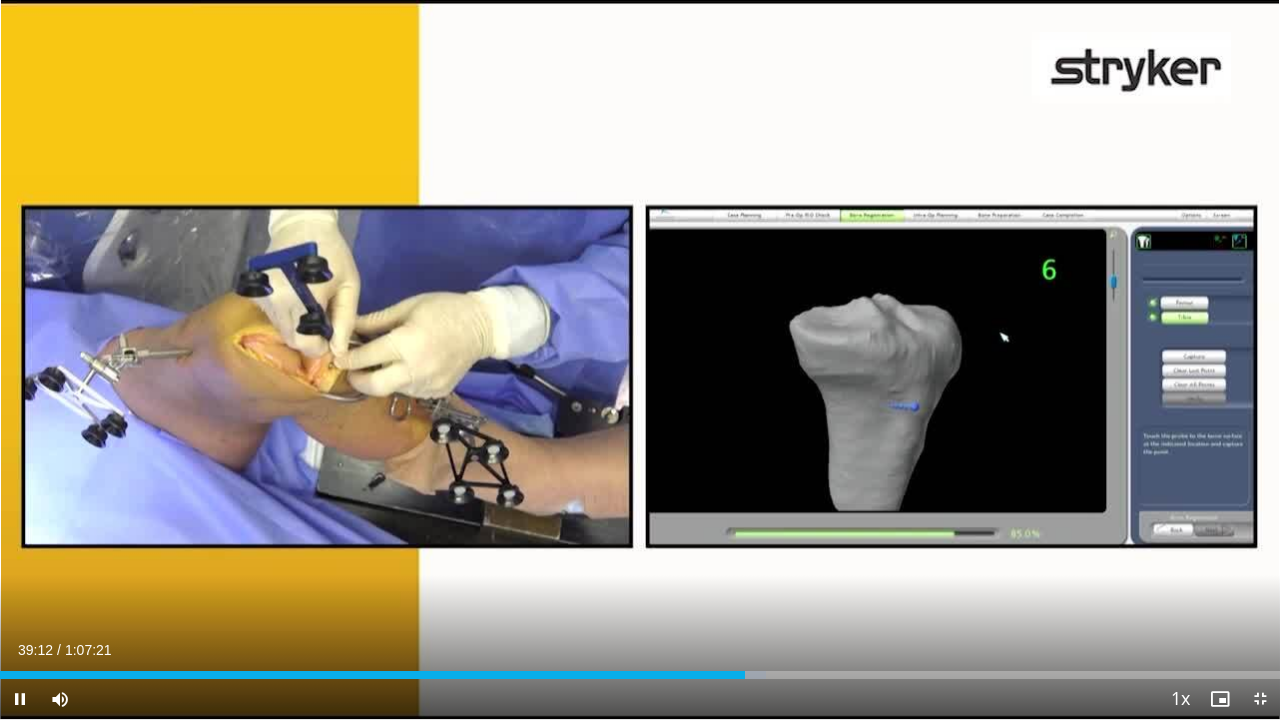 click on "10 seconds
Tap to unmute" at bounding box center (640, 359) 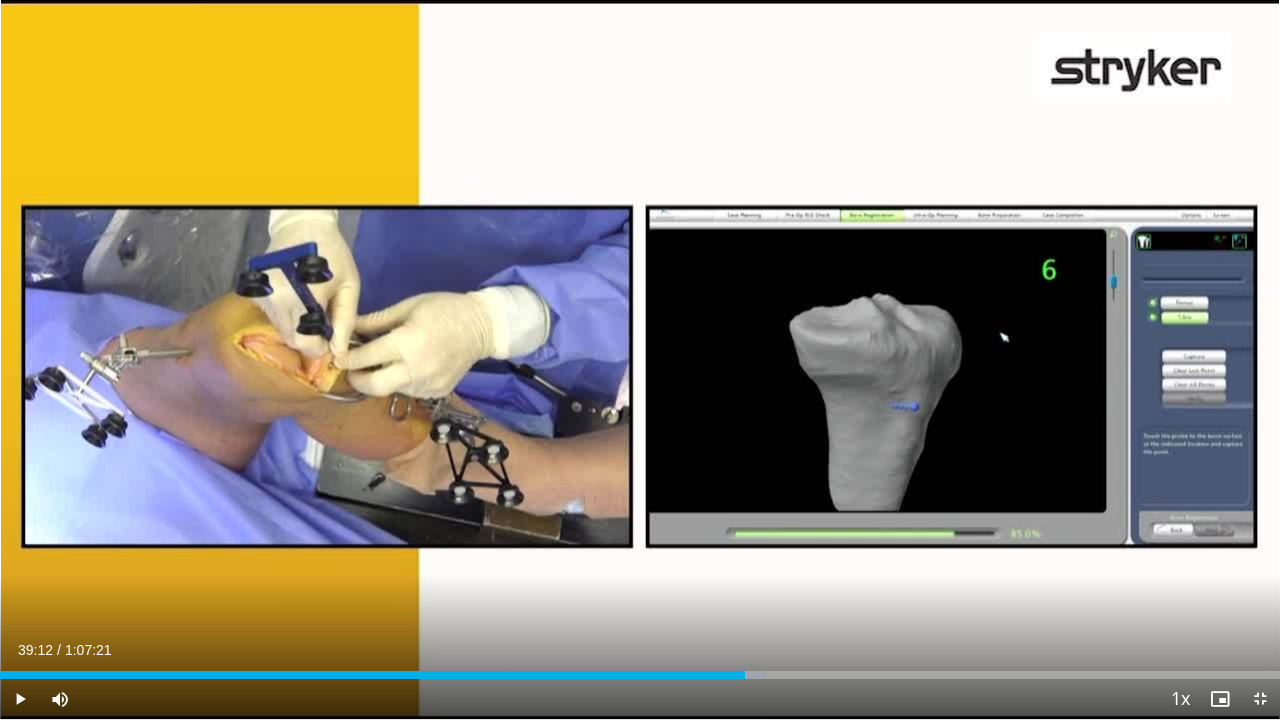 click on "10 seconds
Tap to unmute" at bounding box center [640, 359] 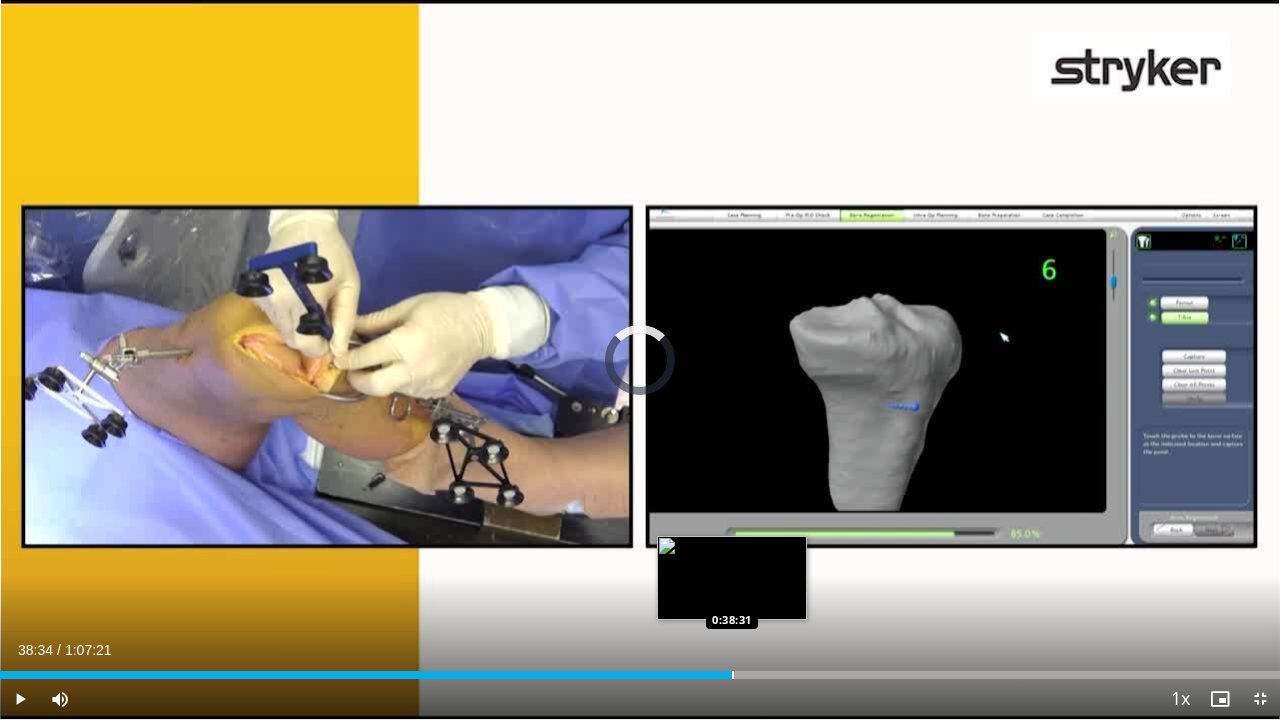 click on "Loaded :  57.40% 0:38:34 0:38:31" at bounding box center [640, 669] 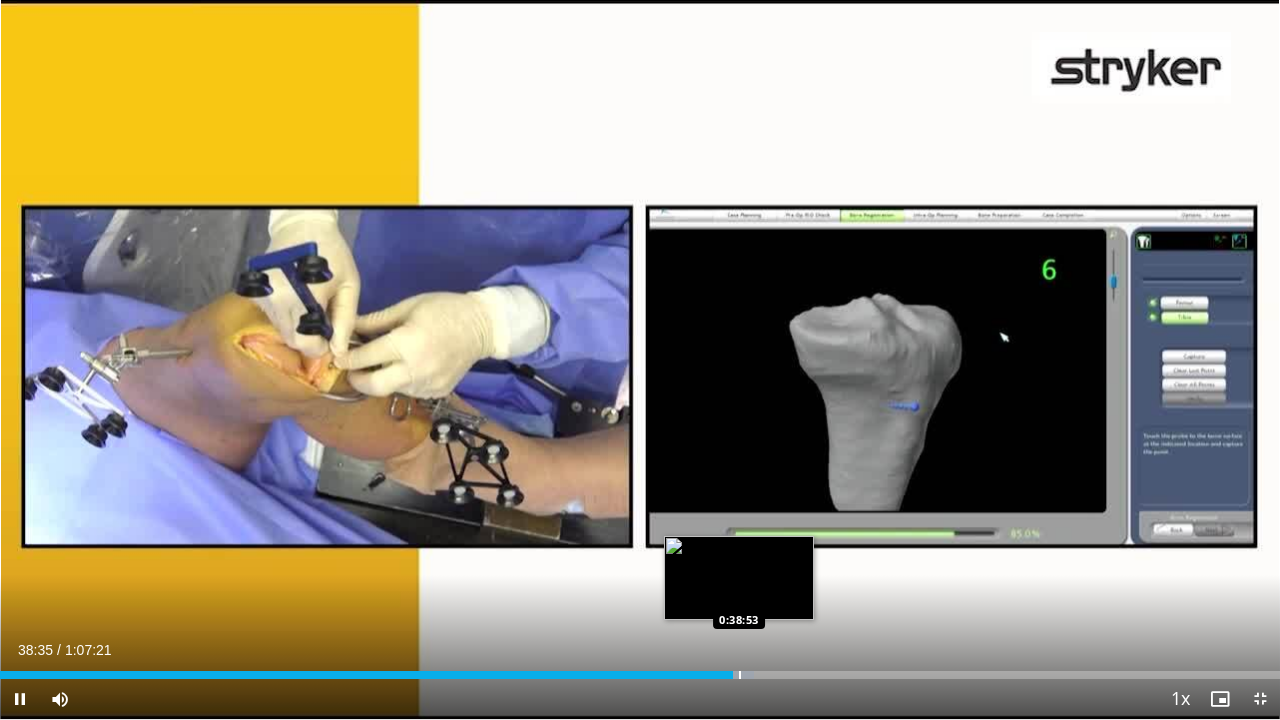 click on "Loaded :  58.89% 0:38:35 0:38:53" at bounding box center (640, 669) 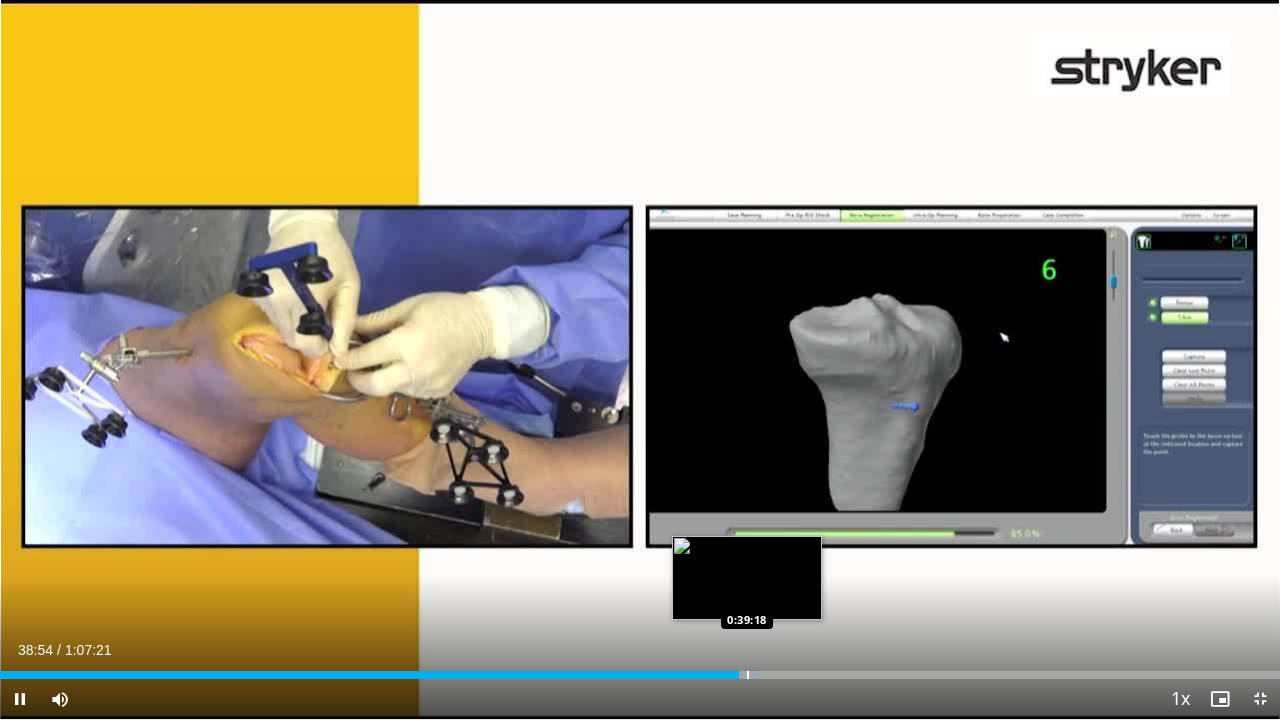 click on "Loaded :  59.38% 0:38:54 0:39:18" at bounding box center [640, 669] 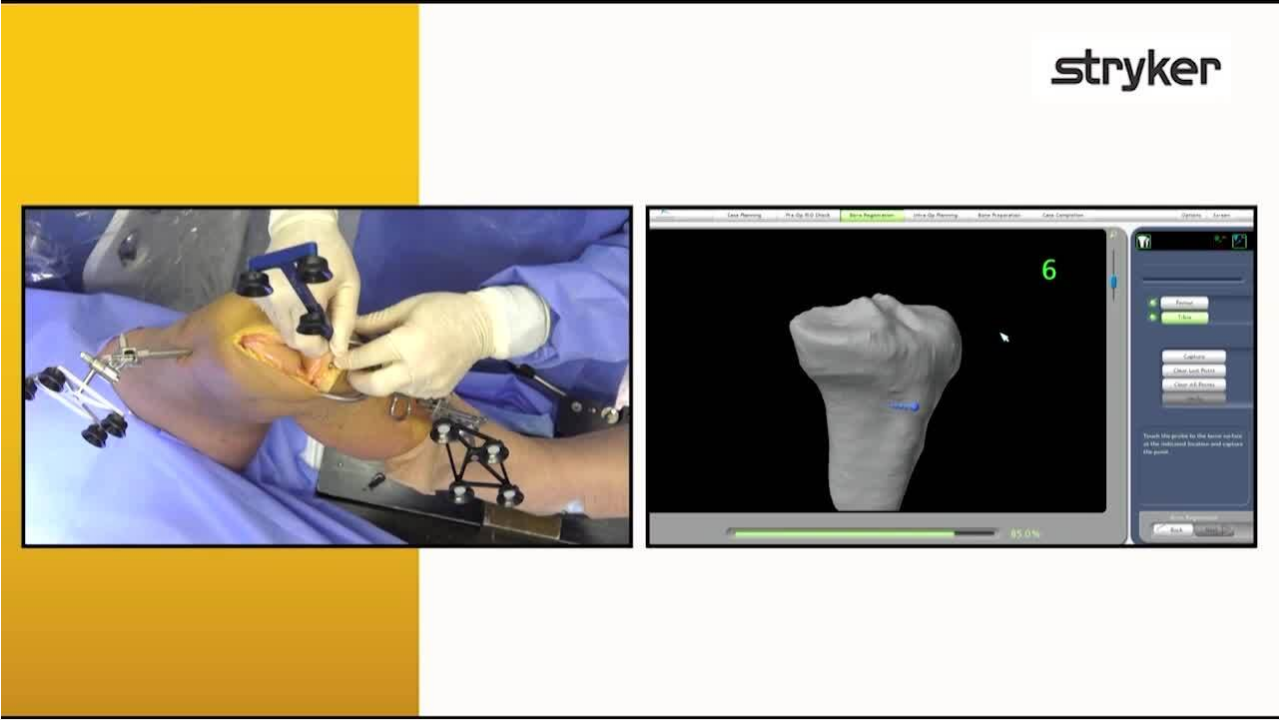 click on "10 seconds
Tap to unmute" at bounding box center [640, 359] 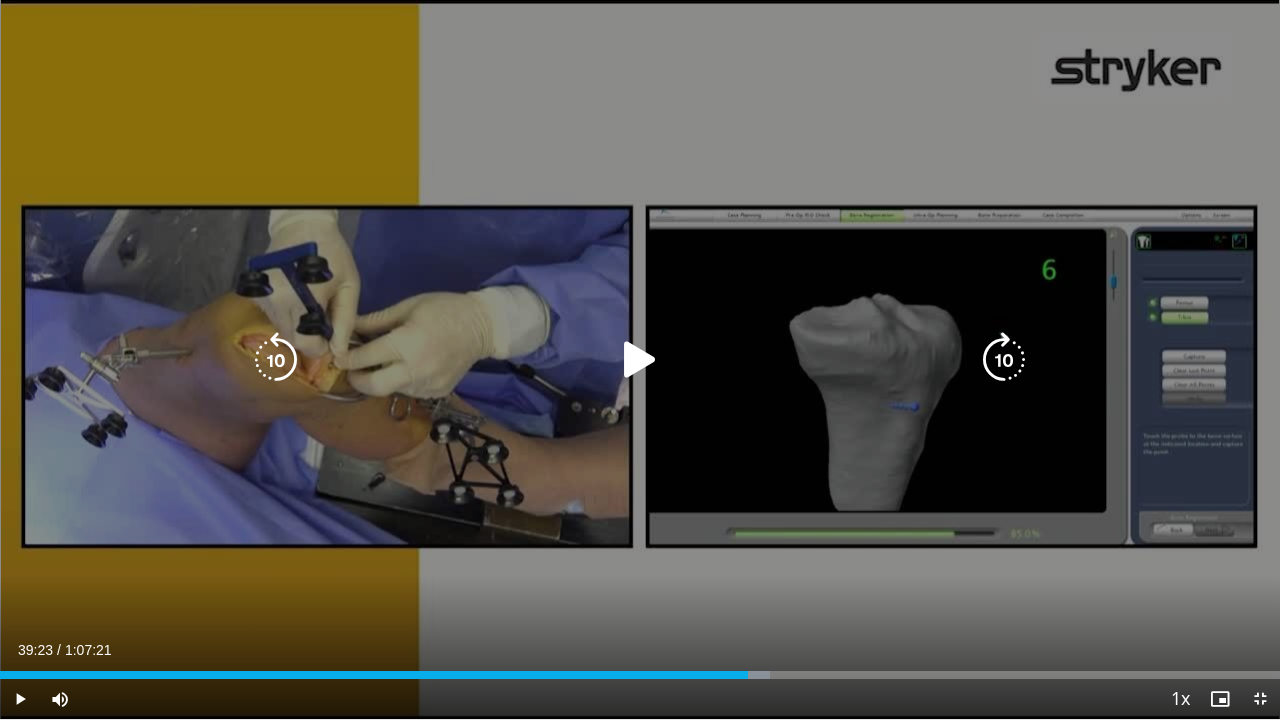 click at bounding box center [276, 360] 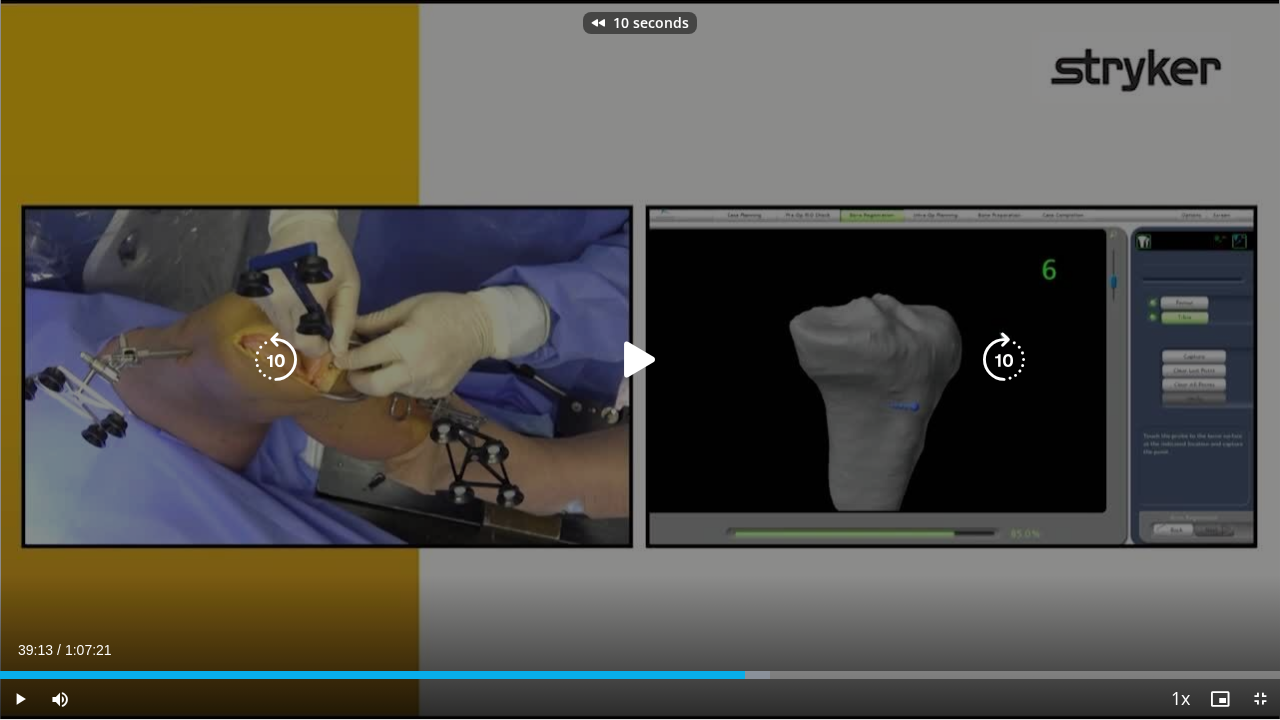 click at bounding box center [640, 360] 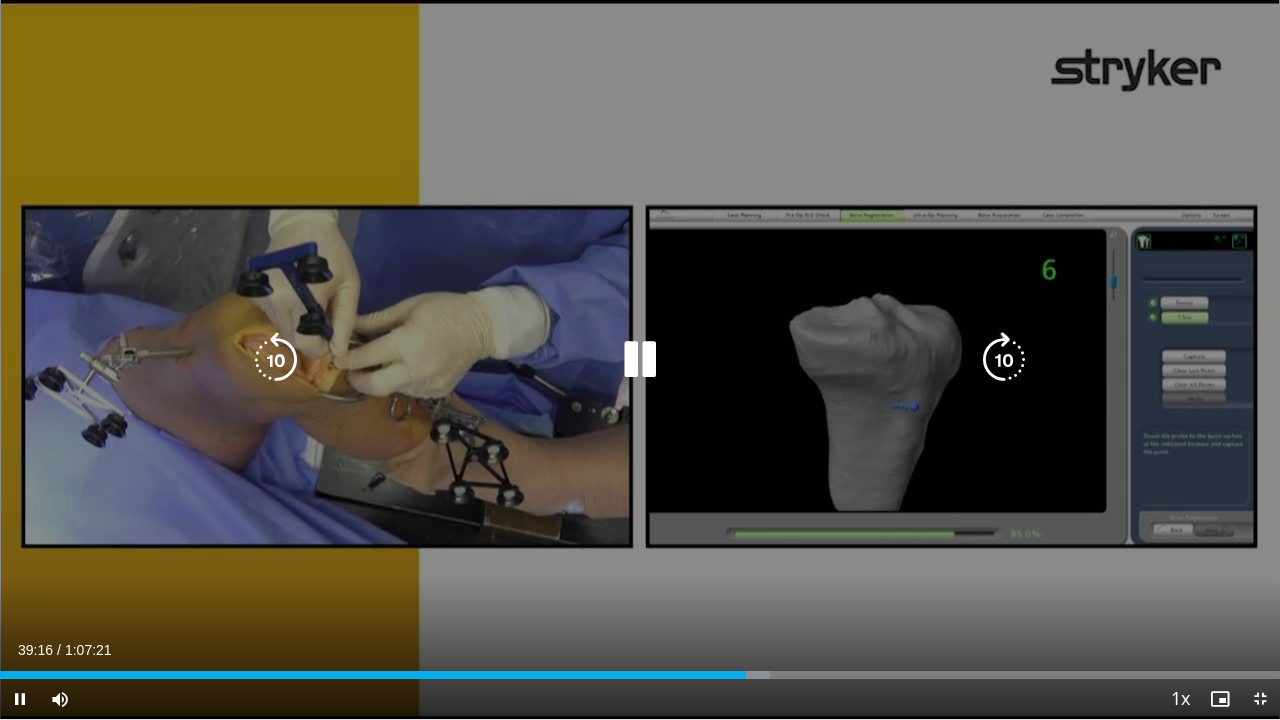 click at bounding box center [276, 360] 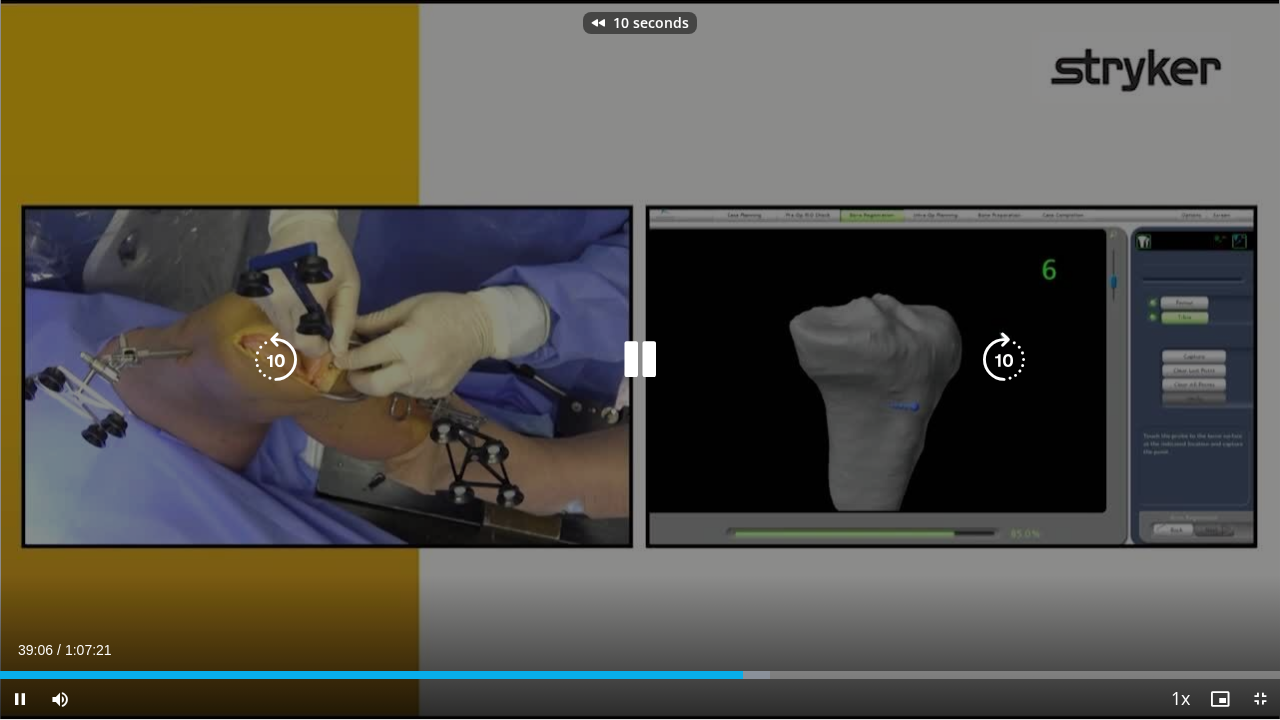 click at bounding box center [276, 360] 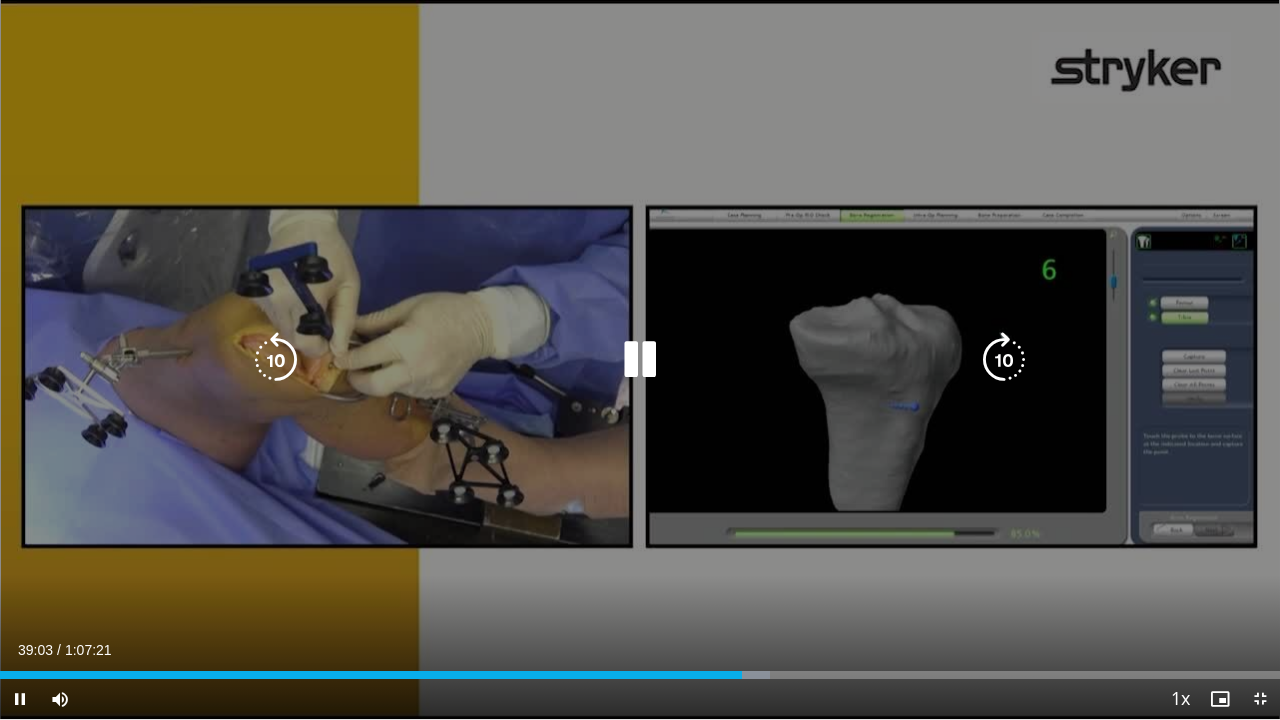 click at bounding box center (640, 360) 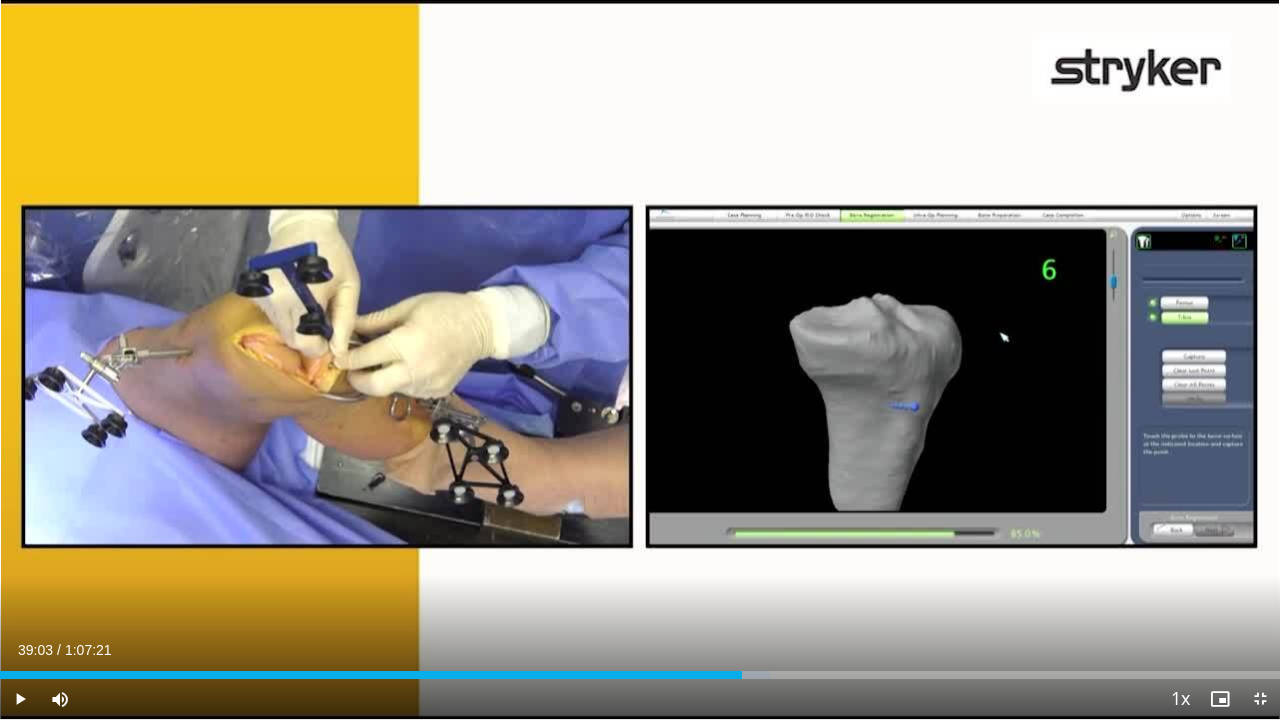 click on "20 seconds
Tap to unmute" at bounding box center [640, 359] 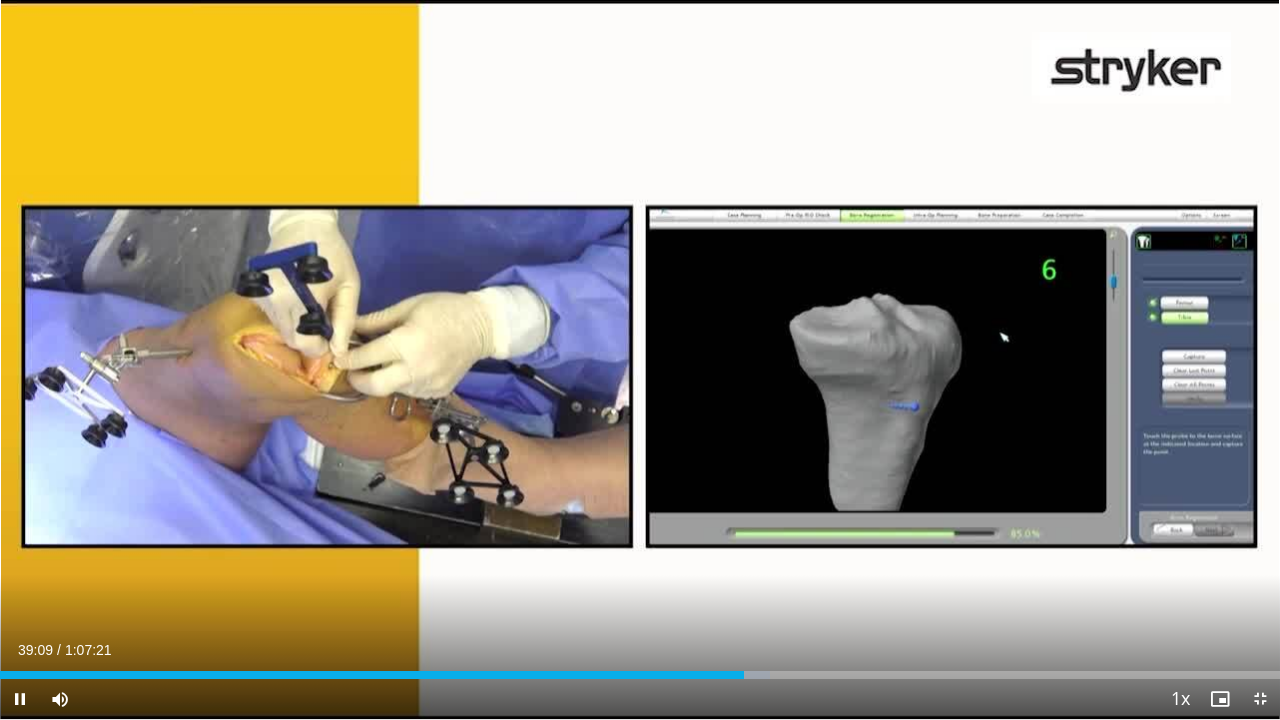 click on "20 seconds
Tap to unmute" at bounding box center [640, 359] 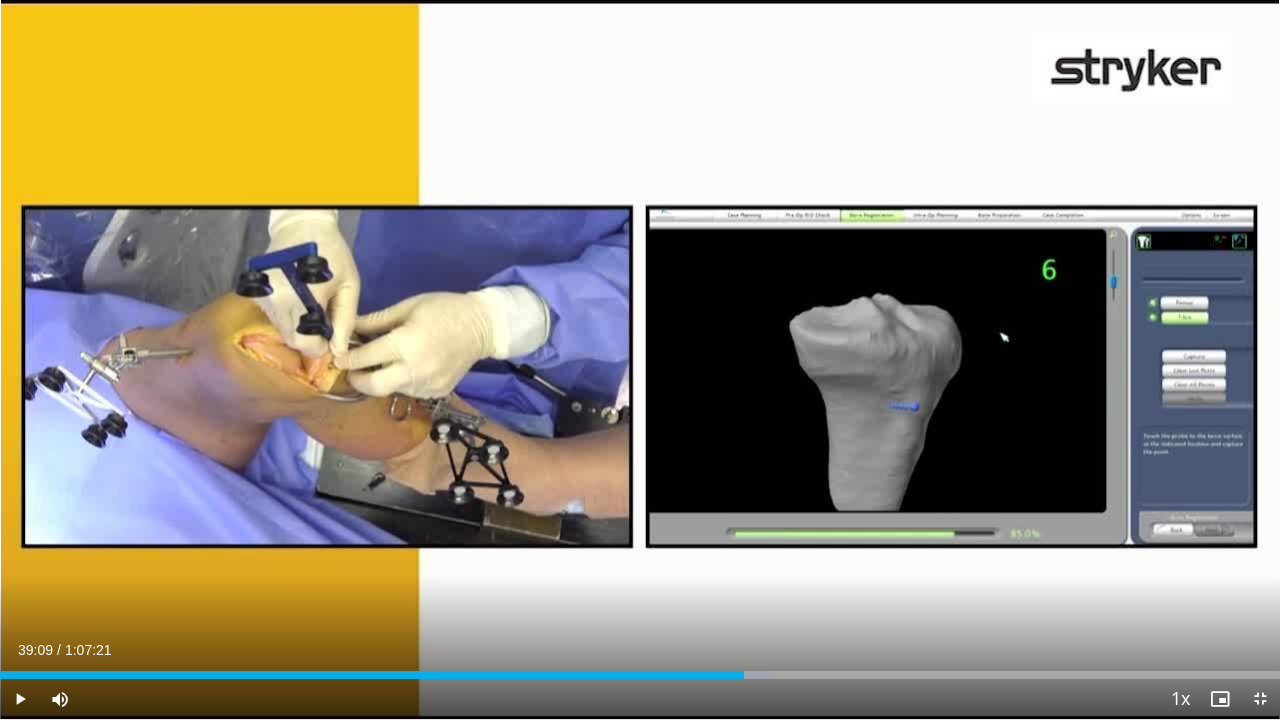 click on "20 seconds
Tap to unmute" at bounding box center [640, 359] 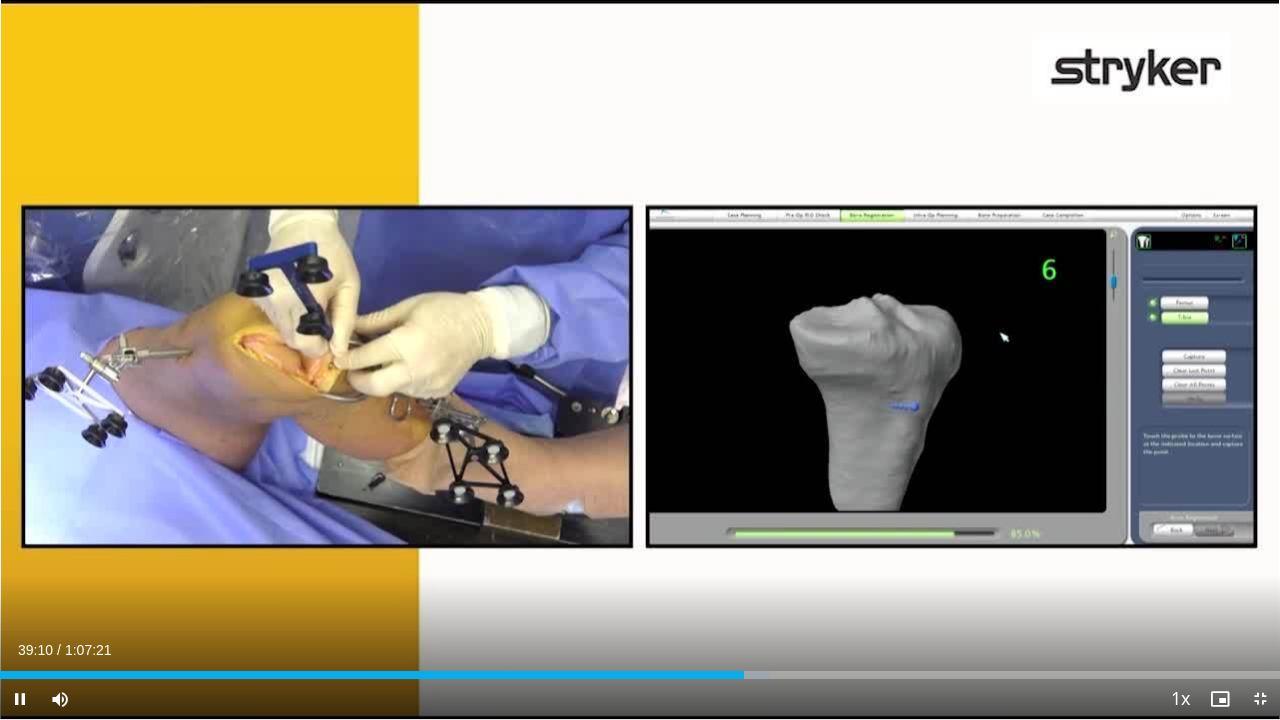click on "20 seconds
Tap to unmute" at bounding box center [640, 359] 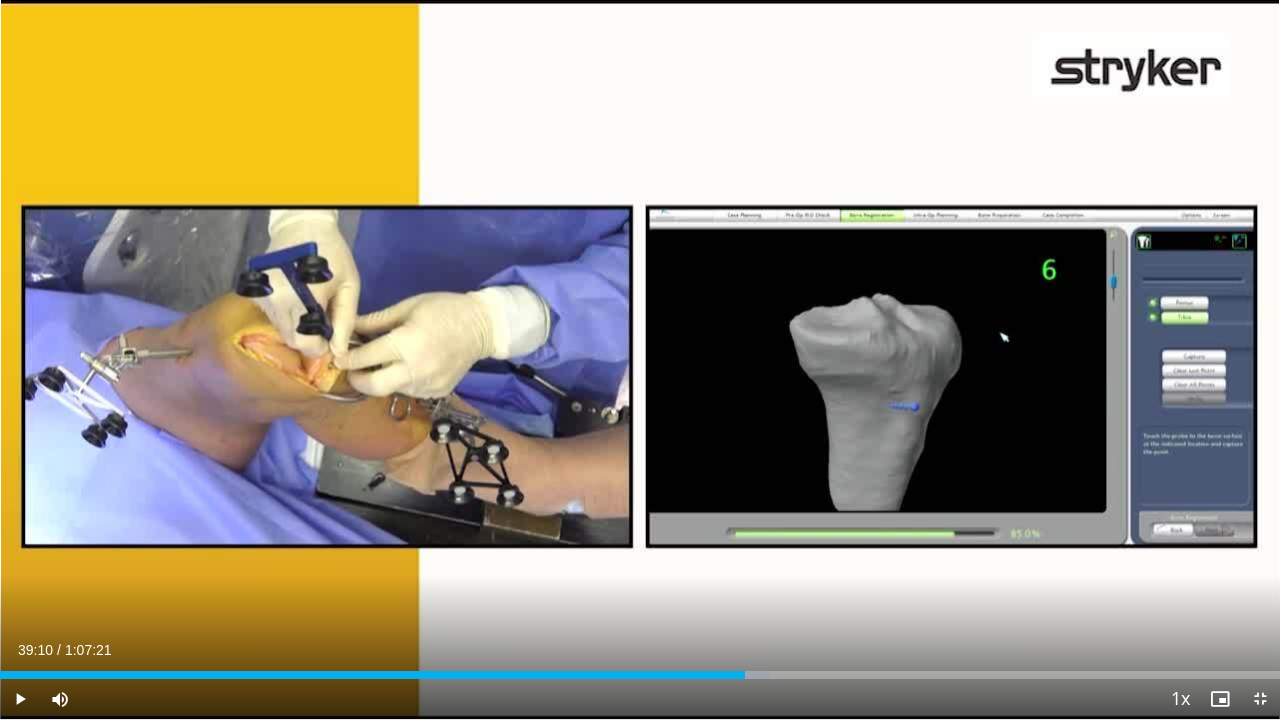 click on "20 seconds
Tap to unmute" at bounding box center (640, 359) 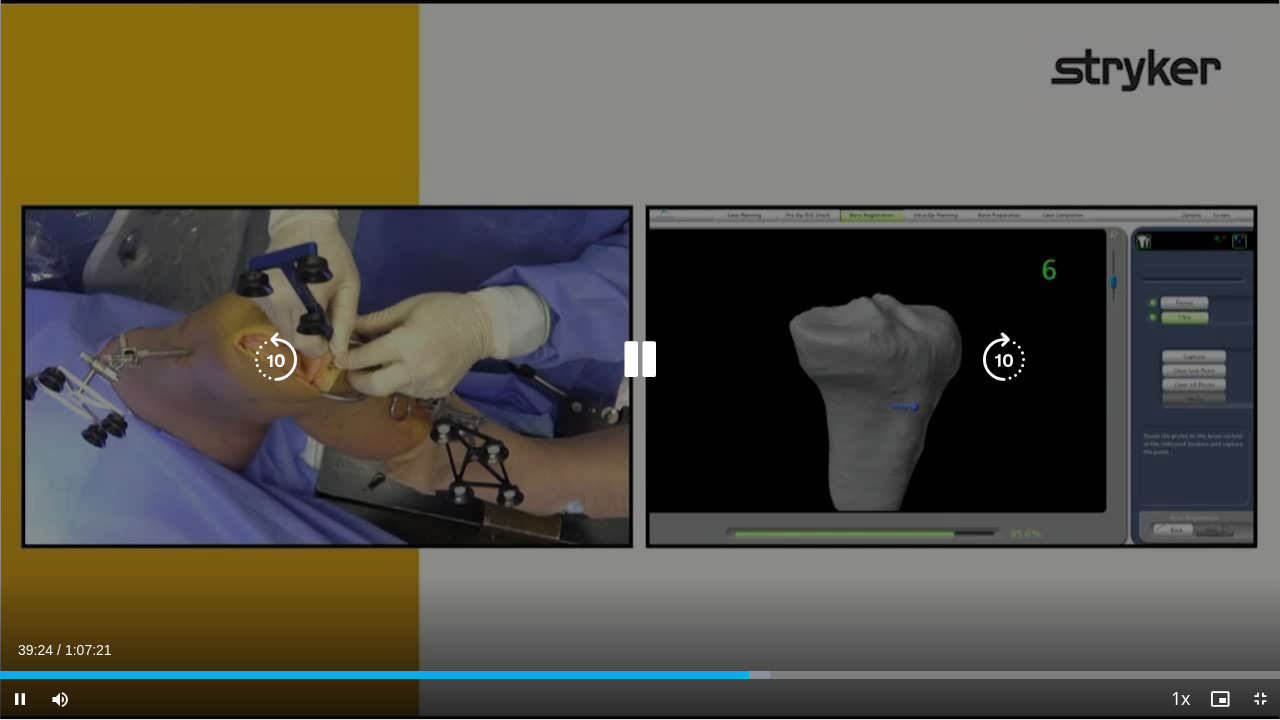 click at bounding box center (276, 360) 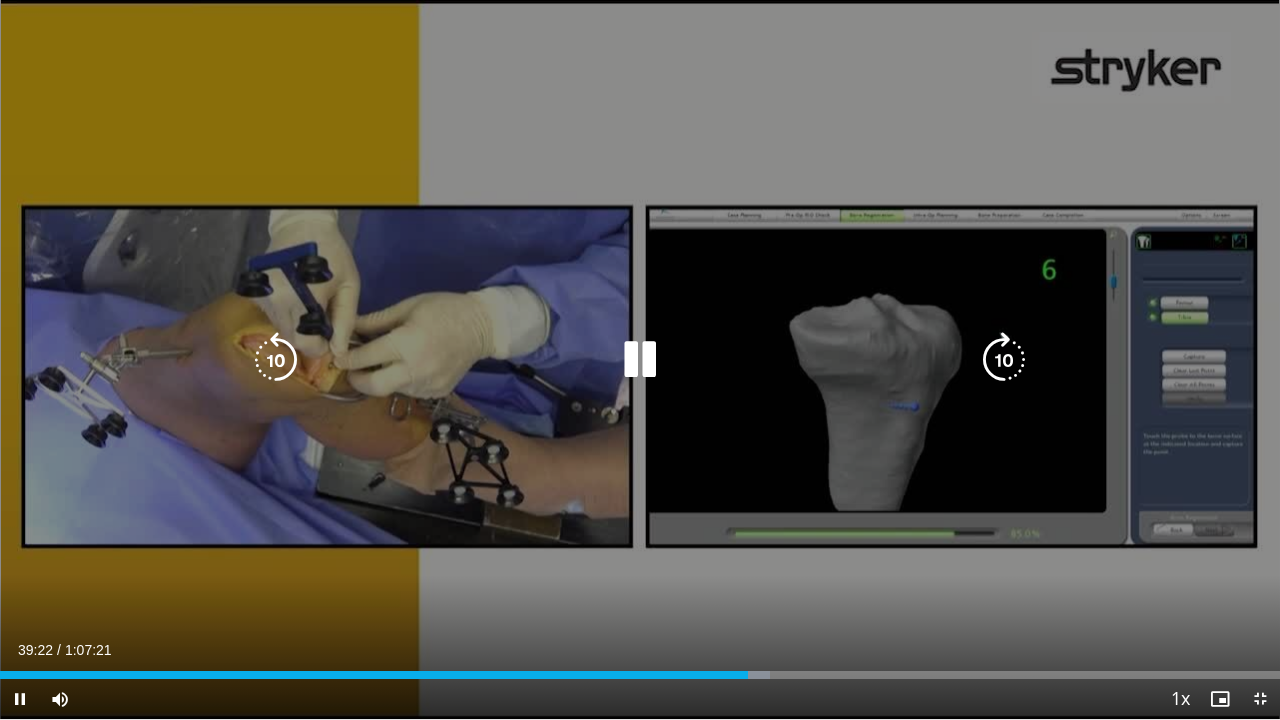 click at bounding box center (640, 360) 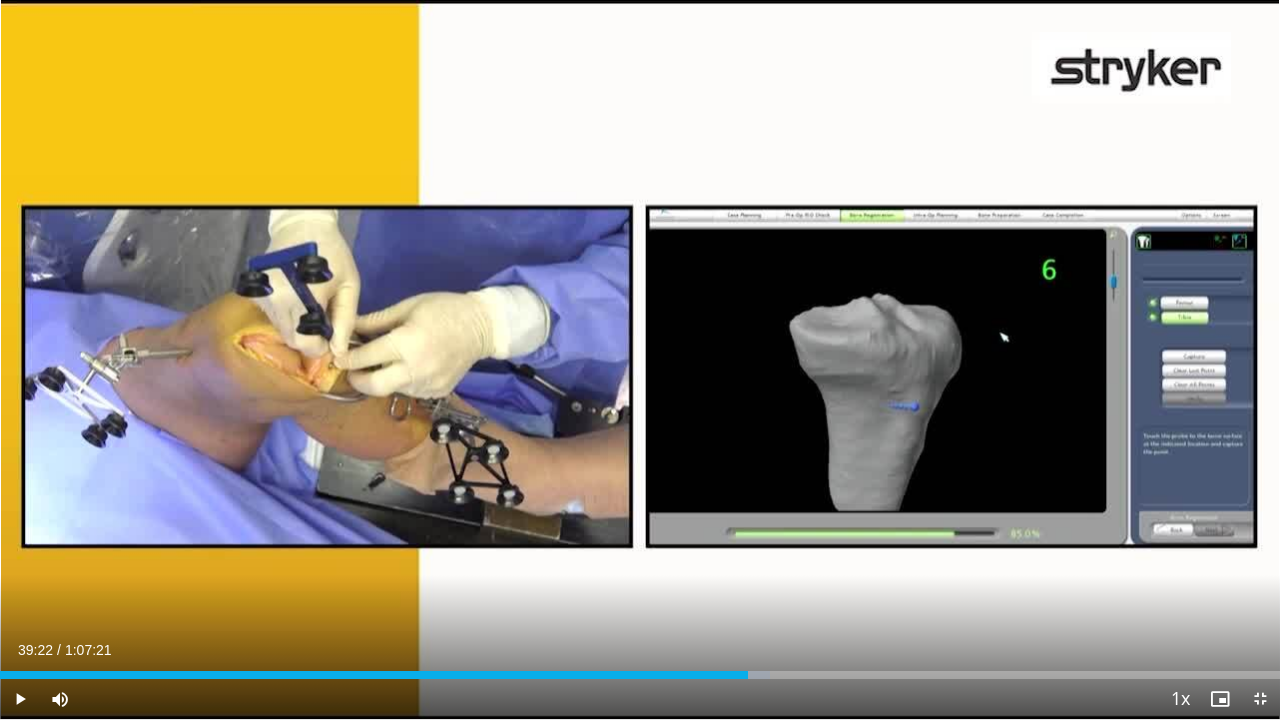 click on "10 seconds
Tap to unmute" at bounding box center [640, 359] 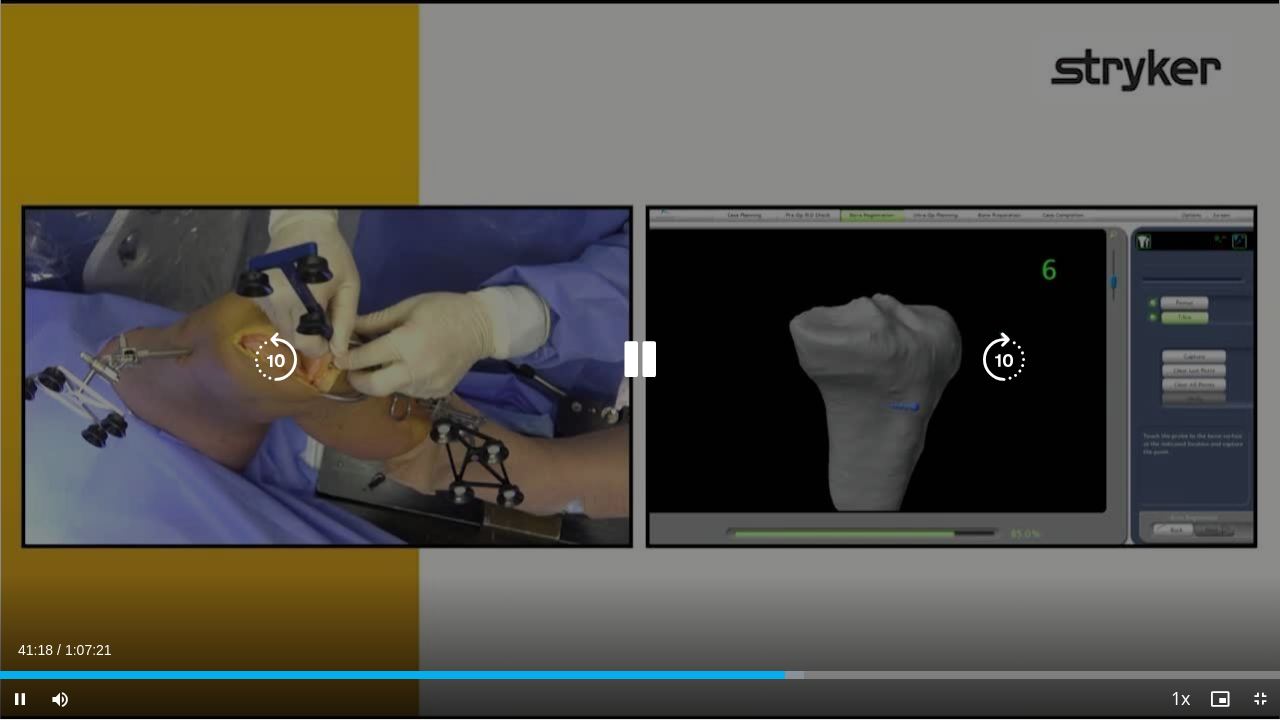 click at bounding box center (640, 360) 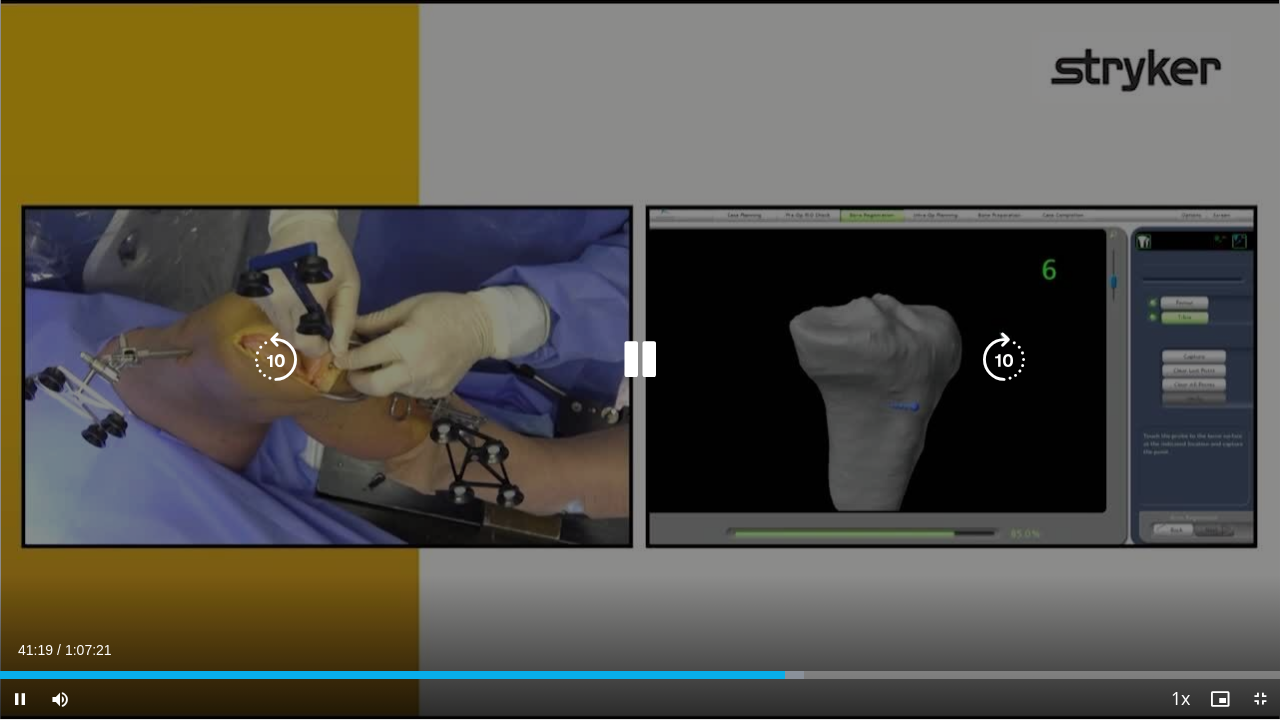 click at bounding box center (640, 360) 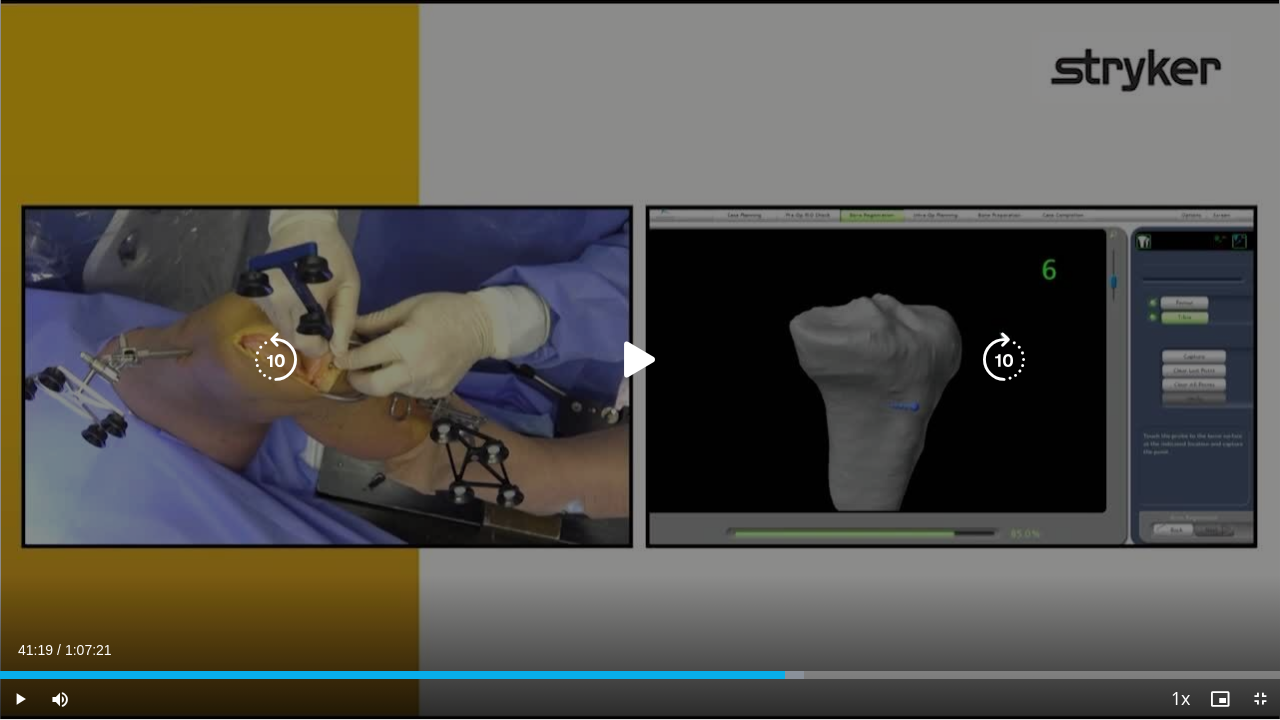 click at bounding box center [640, 360] 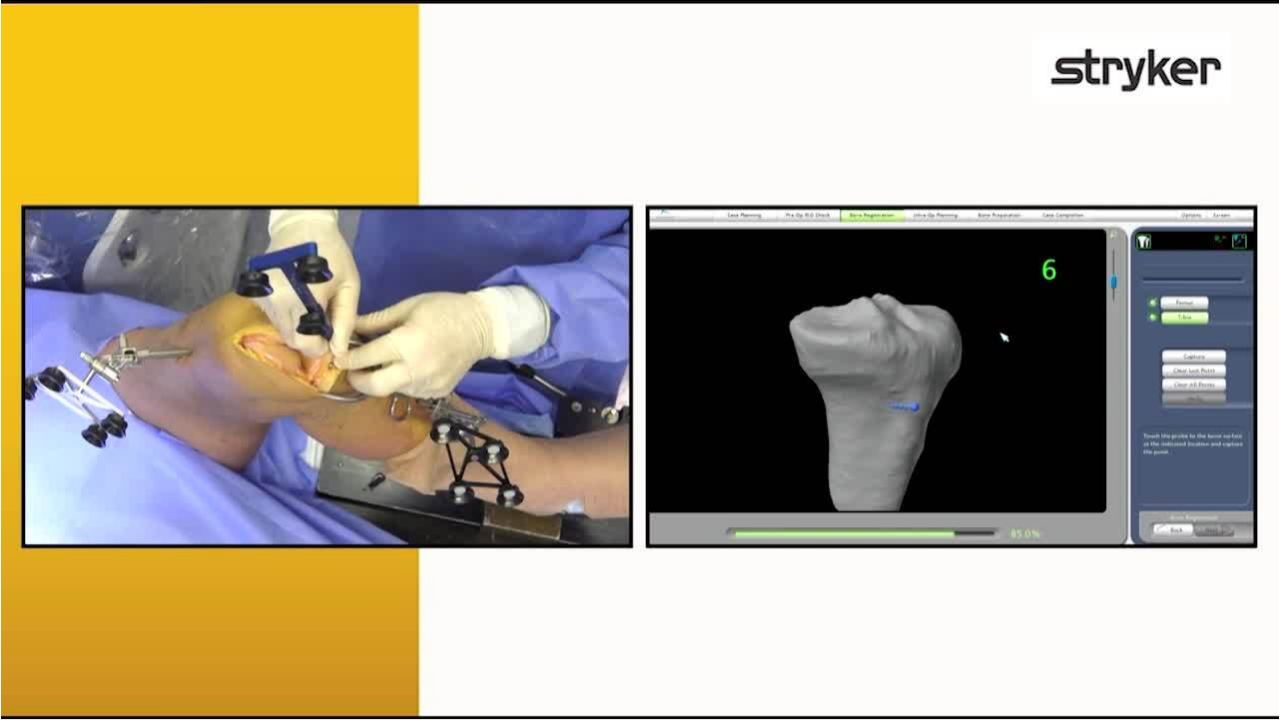 click on "10 seconds
Tap to unmute" at bounding box center [640, 359] 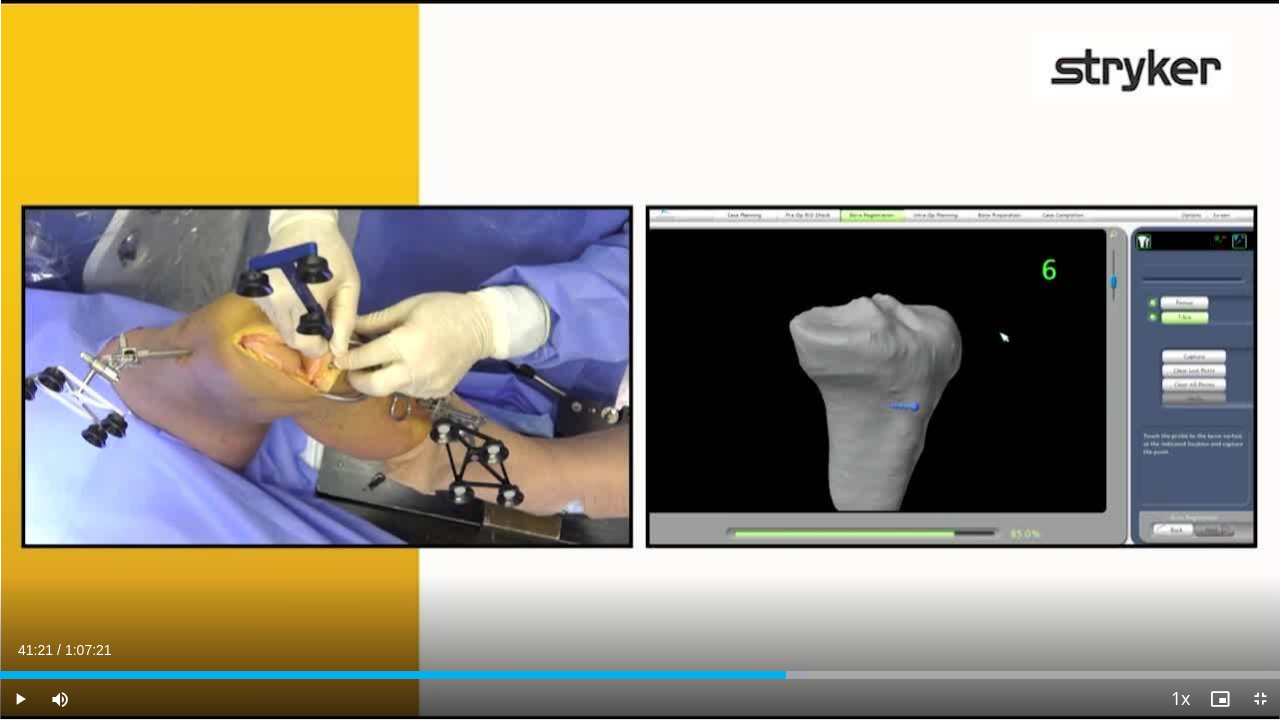 click on "10 seconds
Tap to unmute" at bounding box center [640, 359] 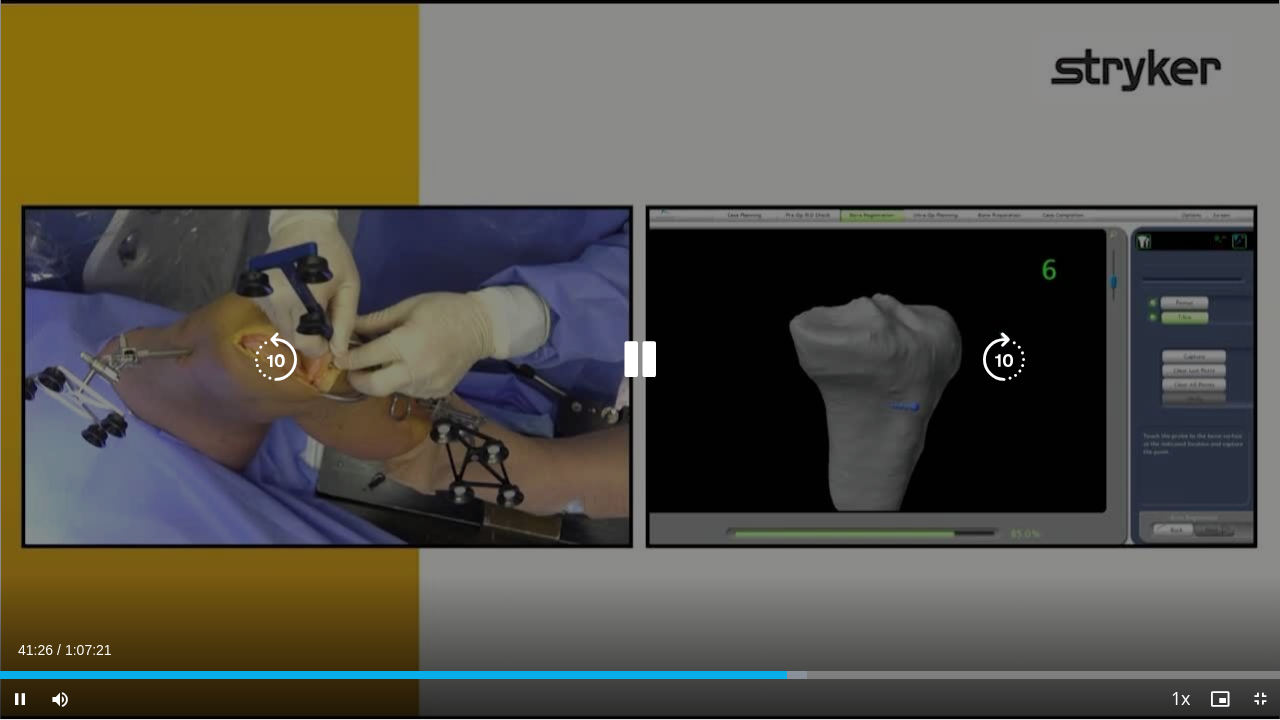 click at bounding box center (640, 360) 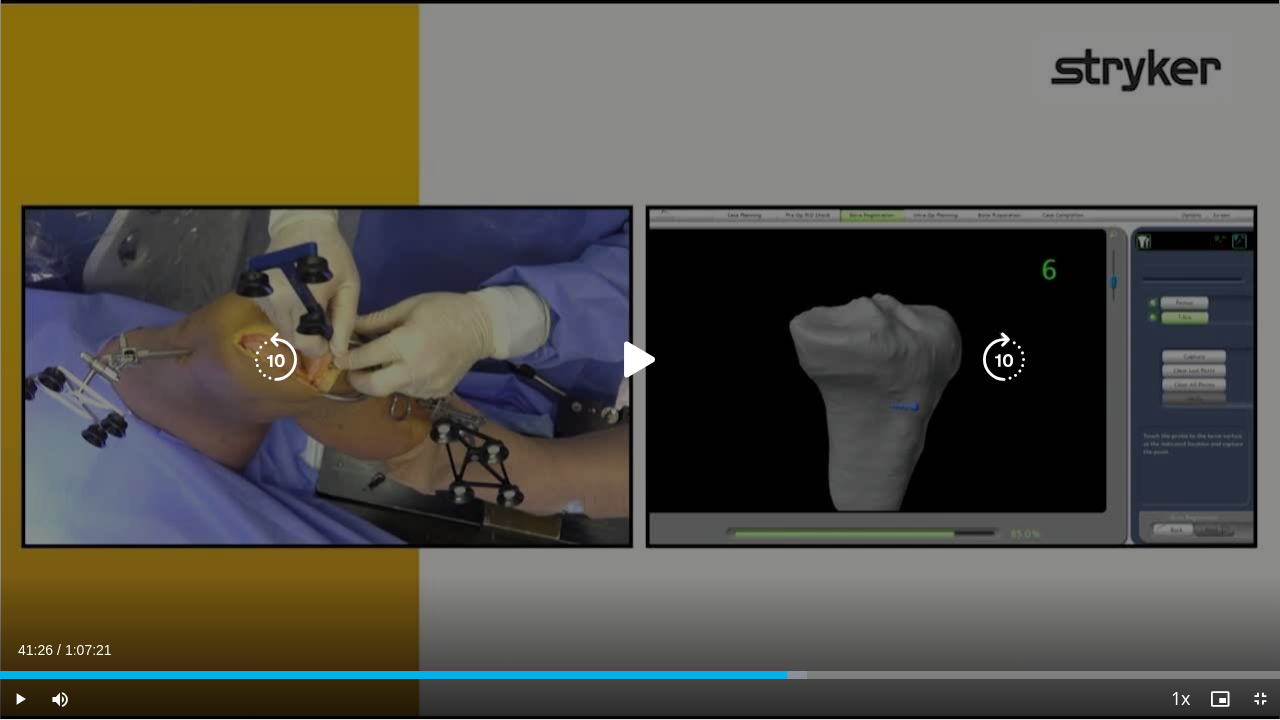 click at bounding box center (276, 360) 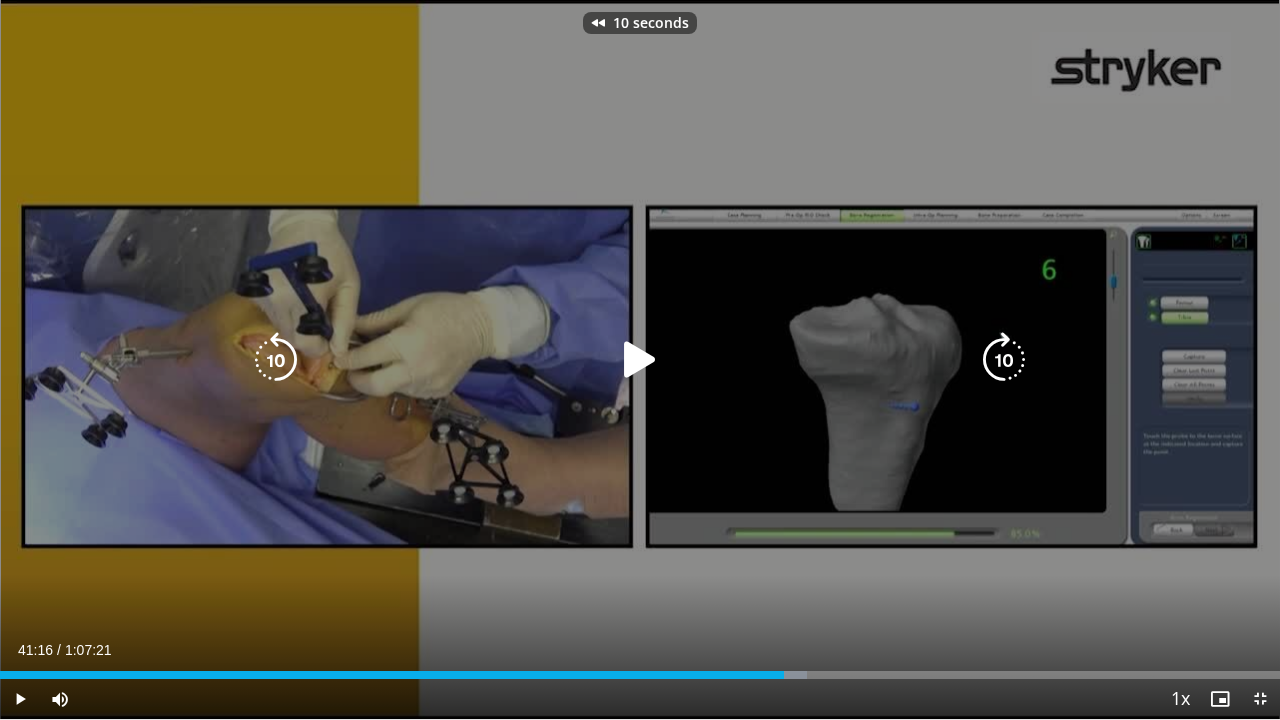 click at bounding box center (276, 360) 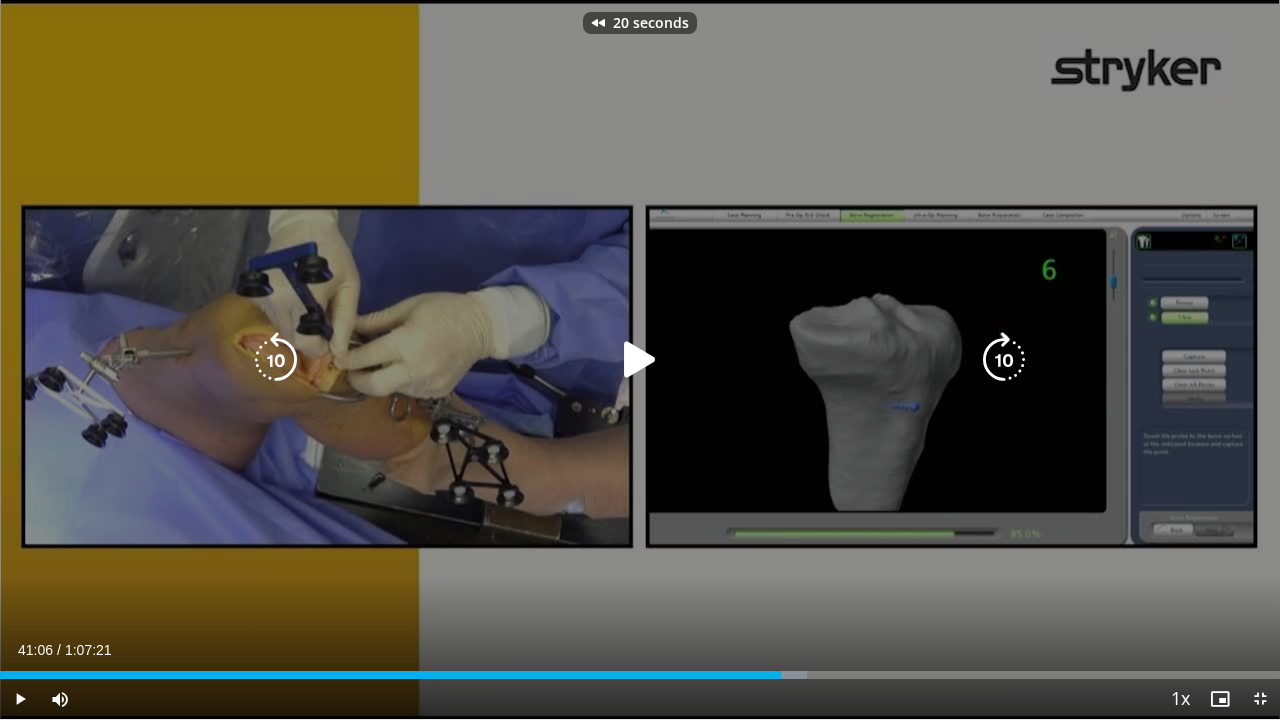 click at bounding box center [640, 360] 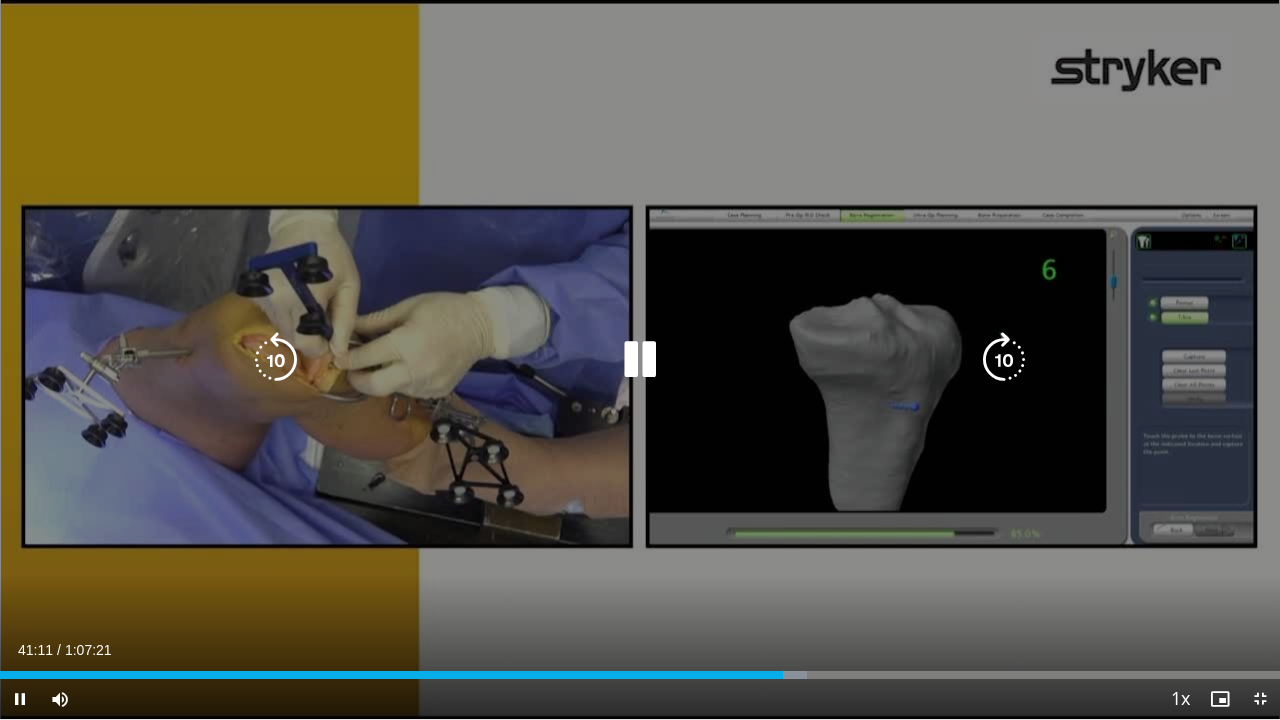 click at bounding box center (276, 360) 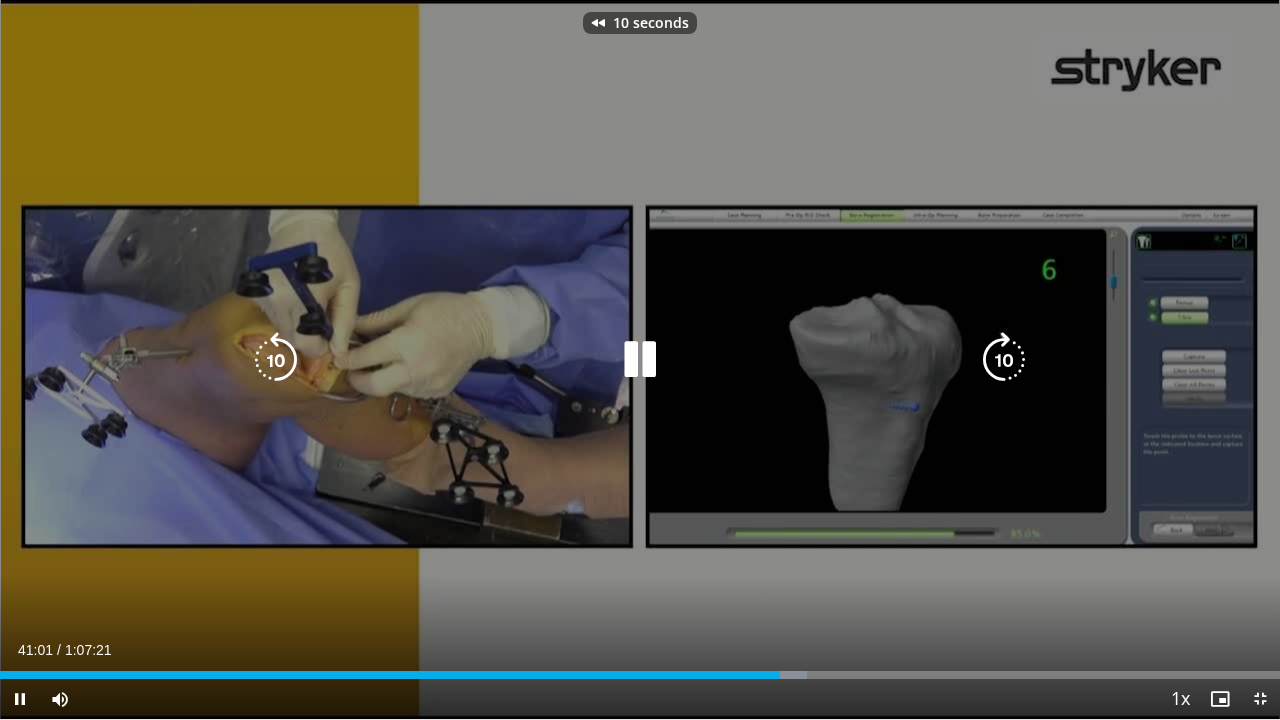 click at bounding box center [276, 360] 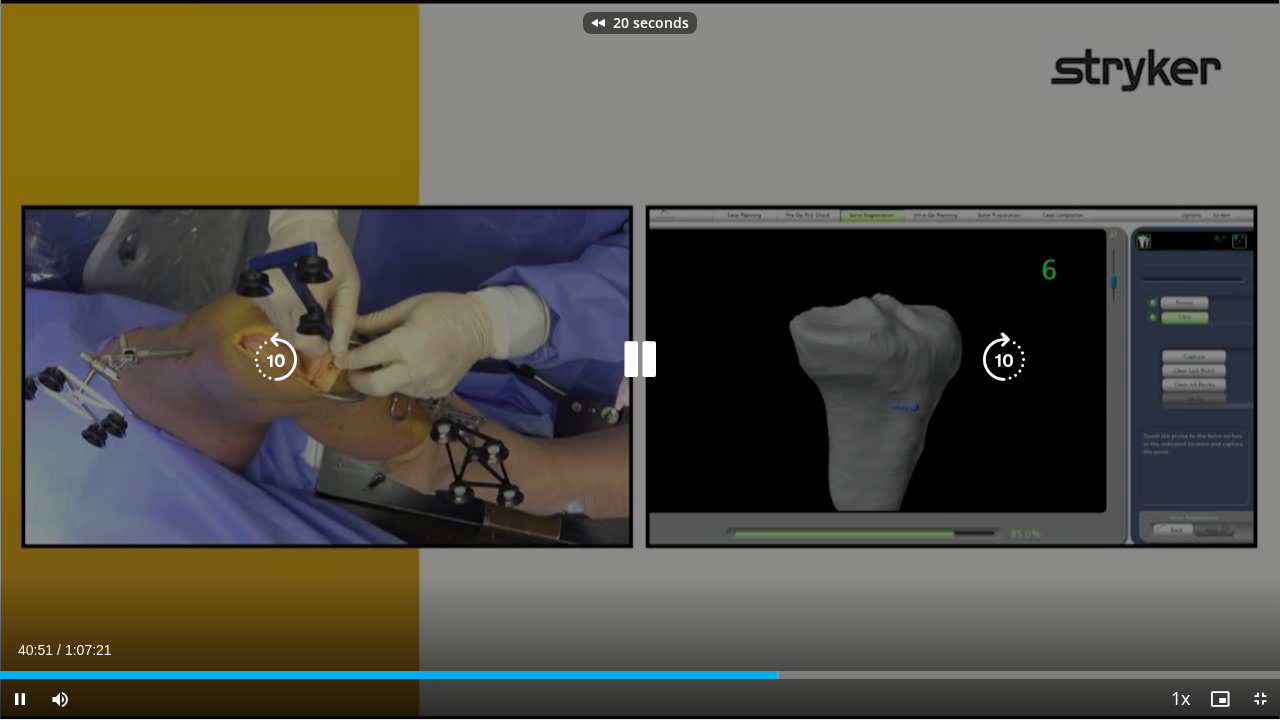 click at bounding box center [276, 360] 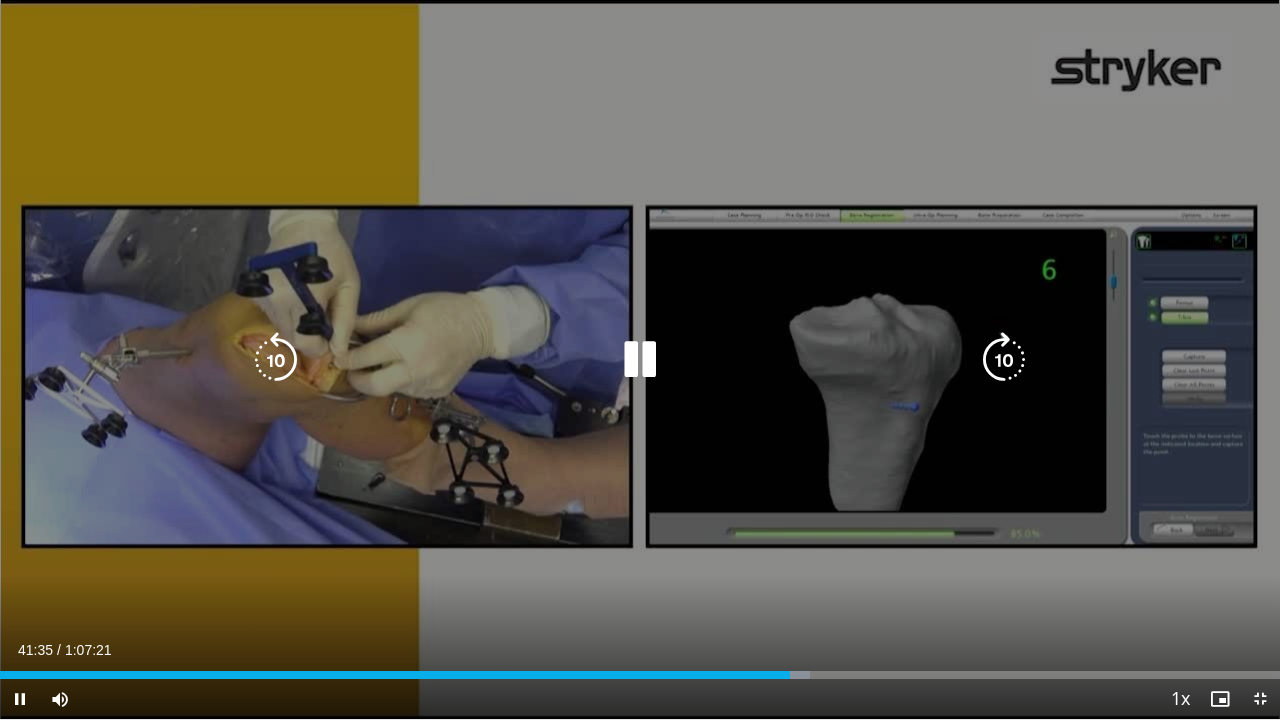 click at bounding box center [640, 360] 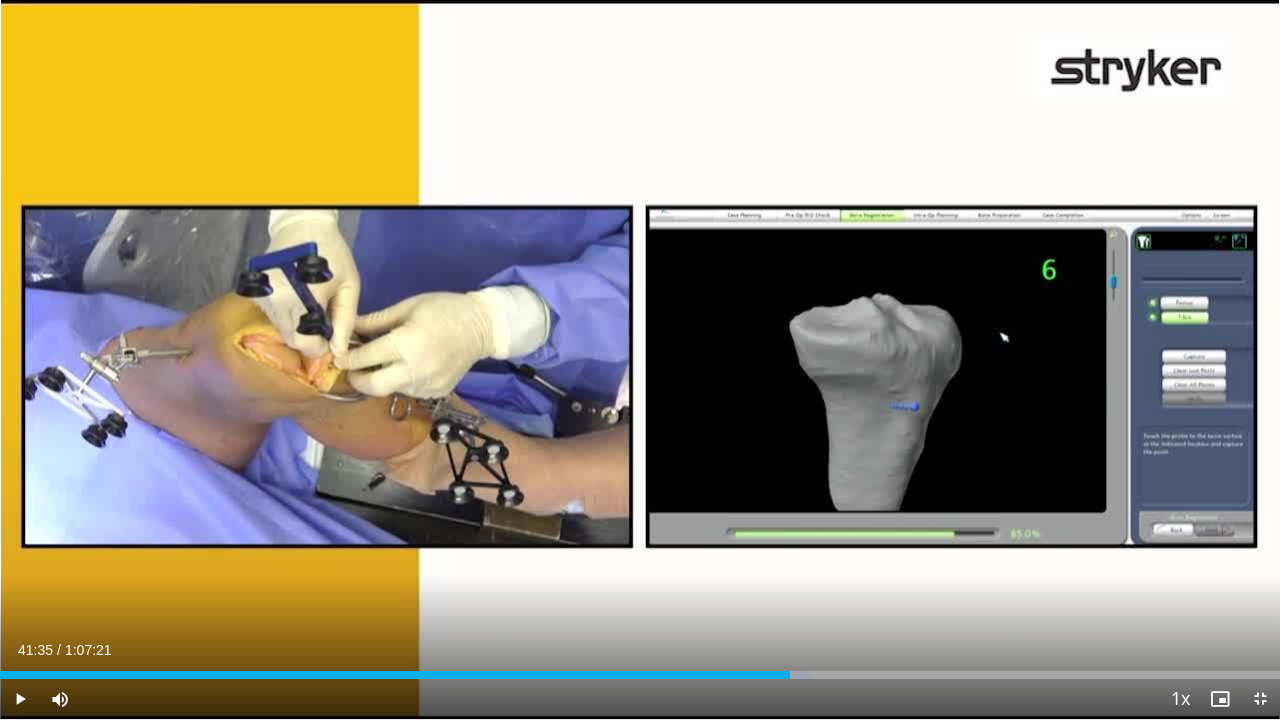 click on "30 seconds
Tap to unmute" at bounding box center [640, 359] 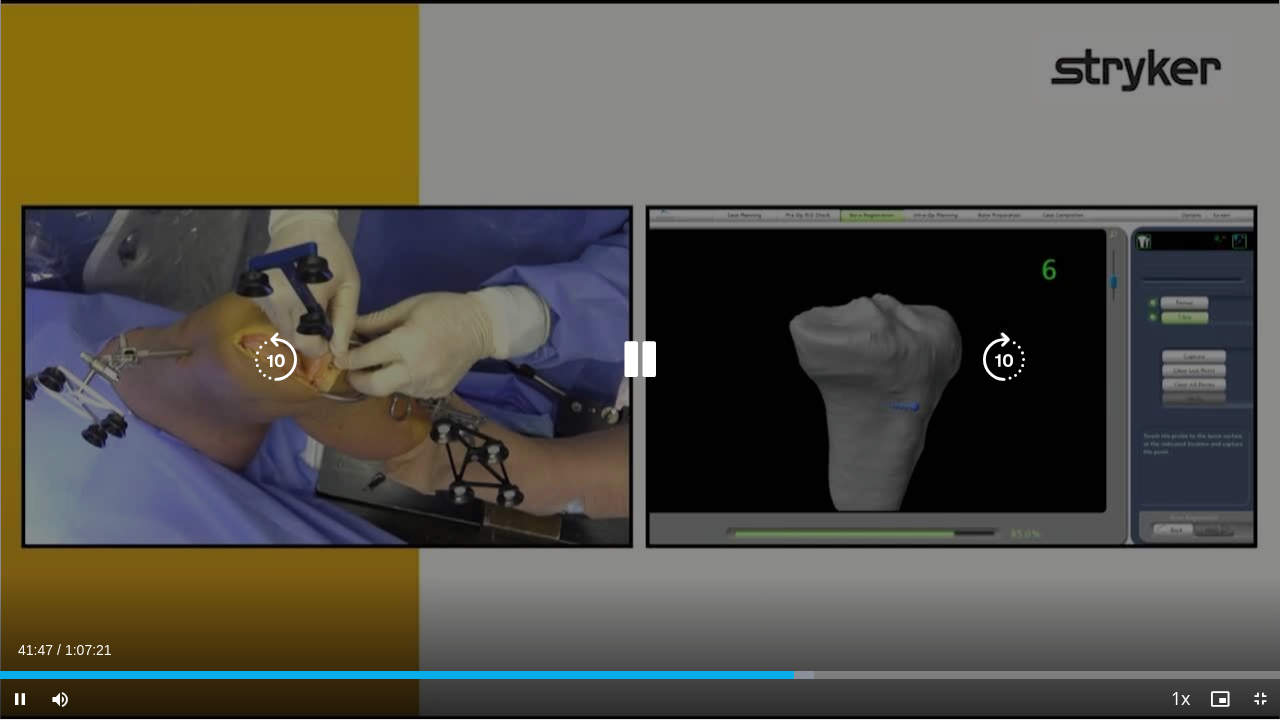 drag, startPoint x: 630, startPoint y: 380, endPoint x: 620, endPoint y: 378, distance: 10.198039 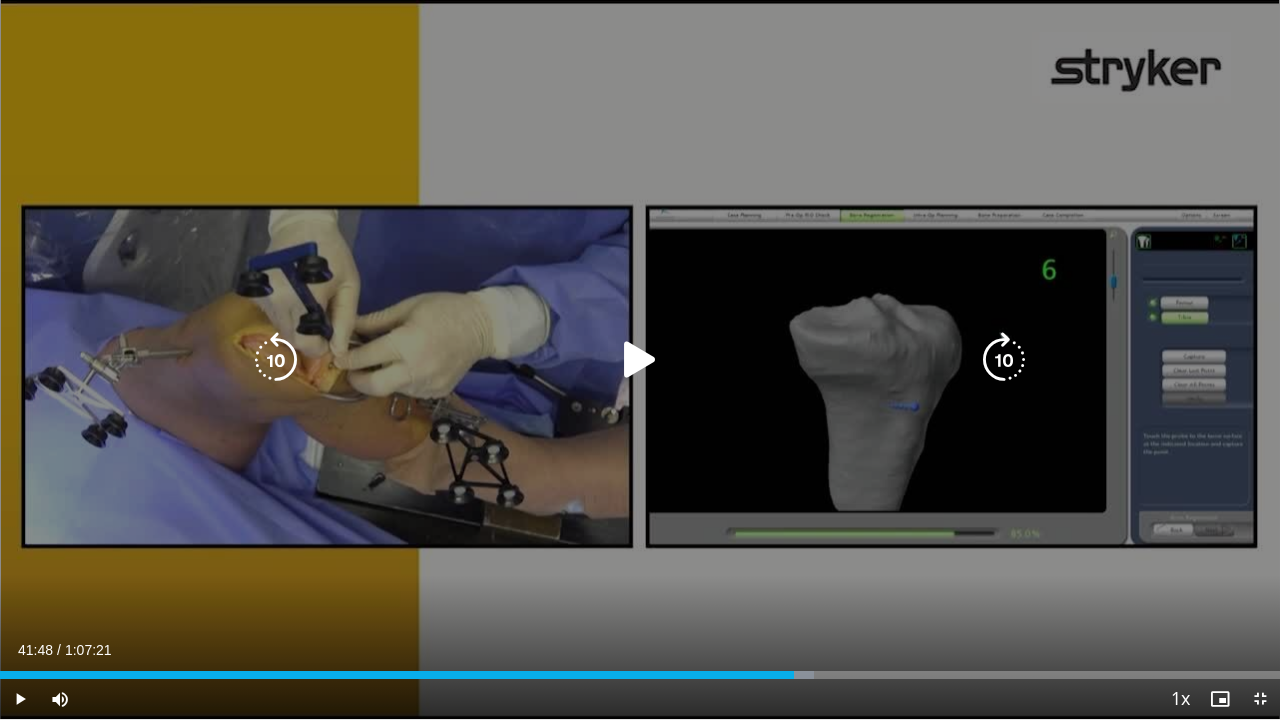 click at bounding box center (276, 360) 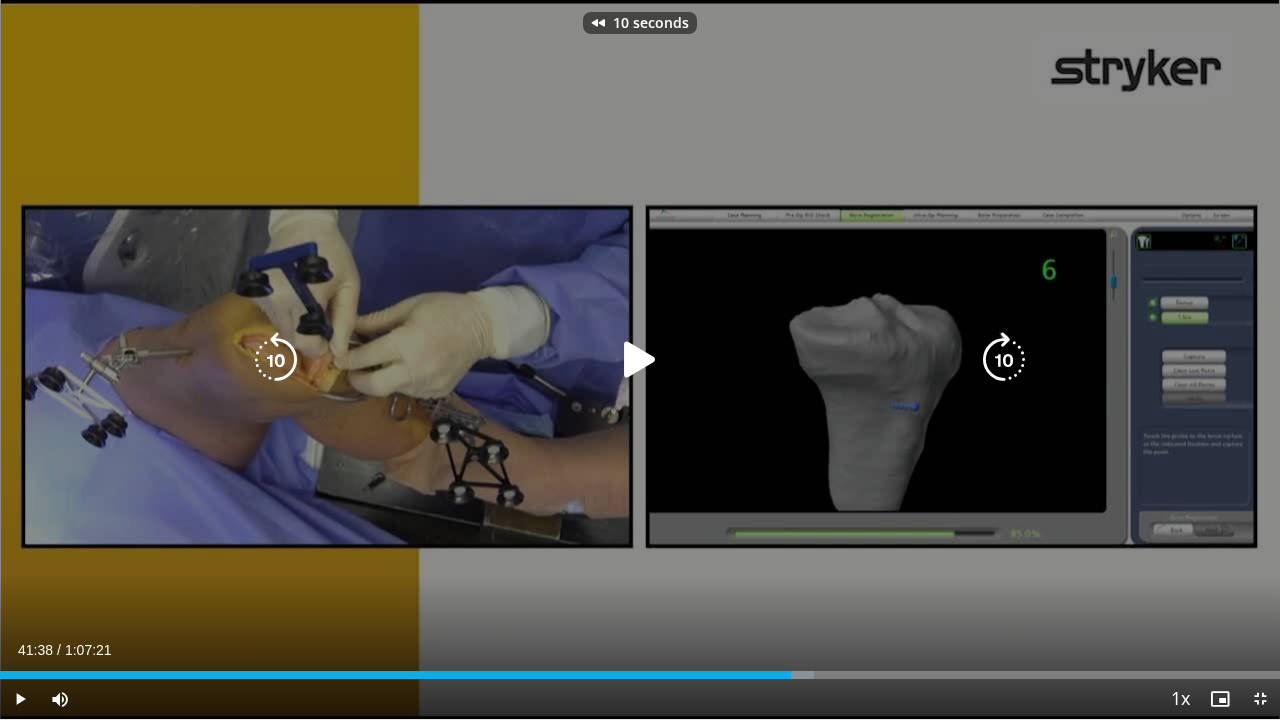 click at bounding box center (640, 360) 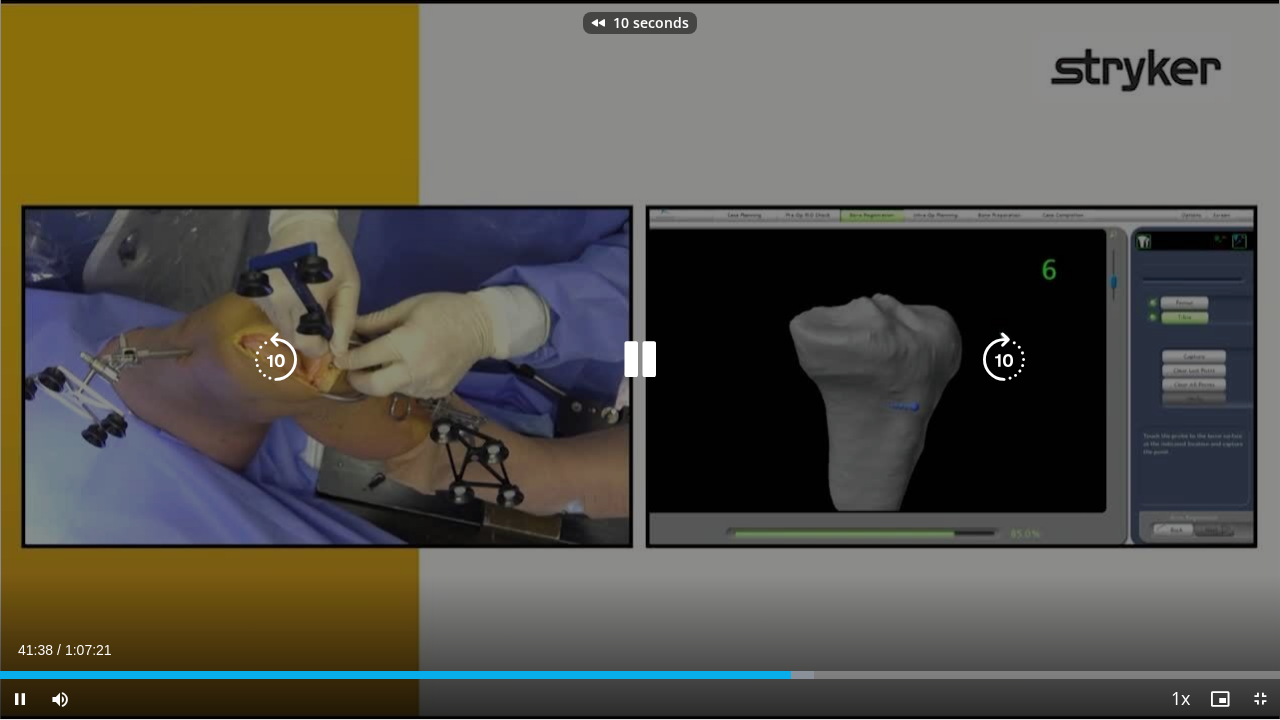 click at bounding box center (640, 360) 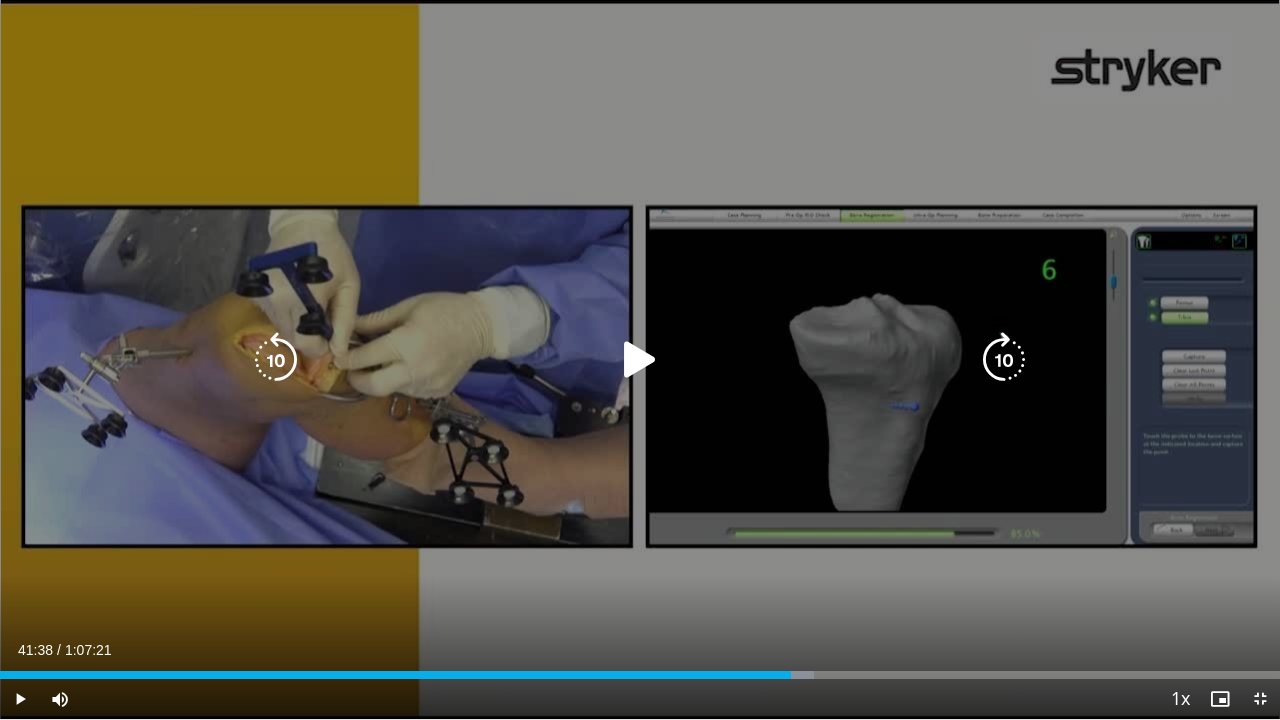 click at bounding box center (640, 360) 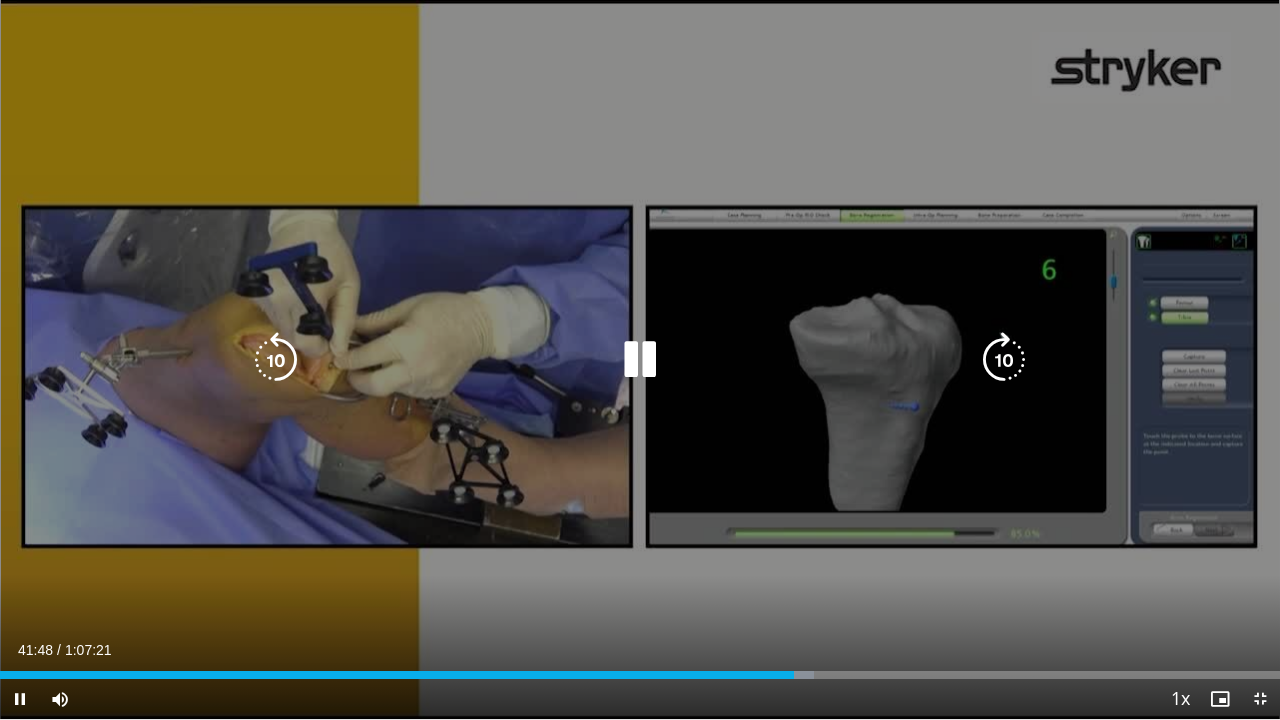 click at bounding box center (640, 360) 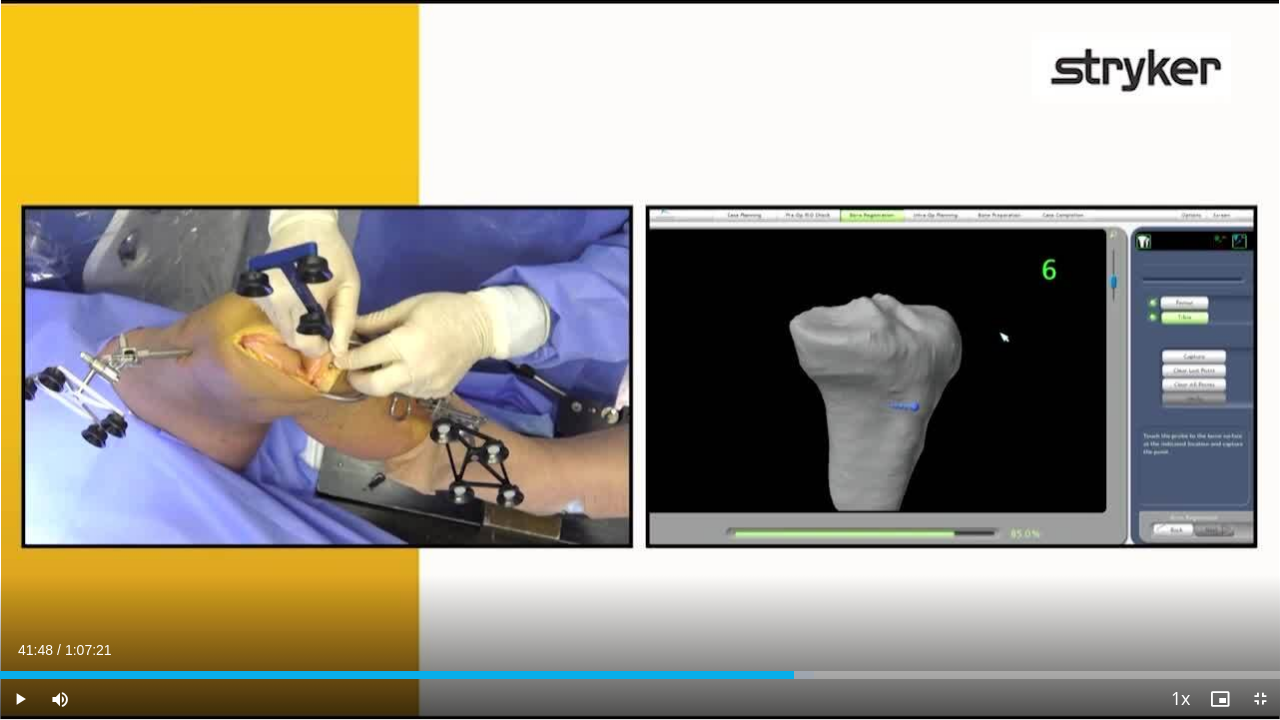 click on "10 seconds
Tap to unmute" at bounding box center (640, 359) 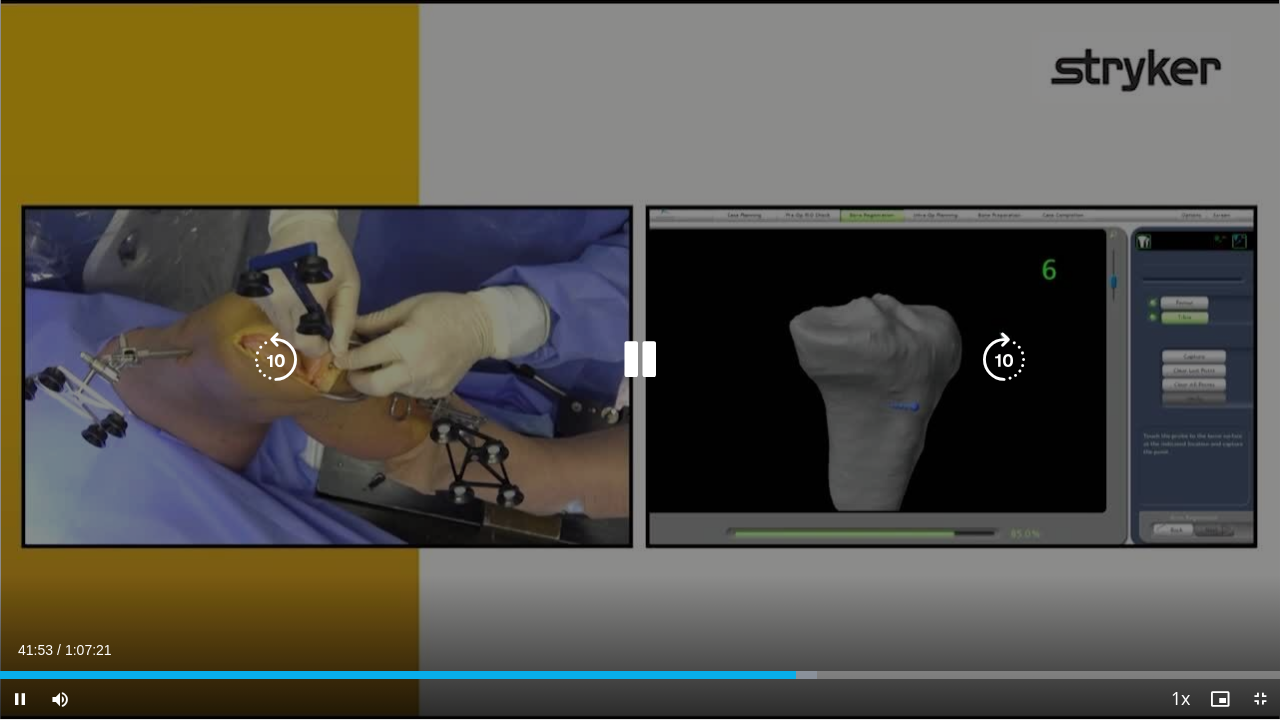 click at bounding box center (640, 360) 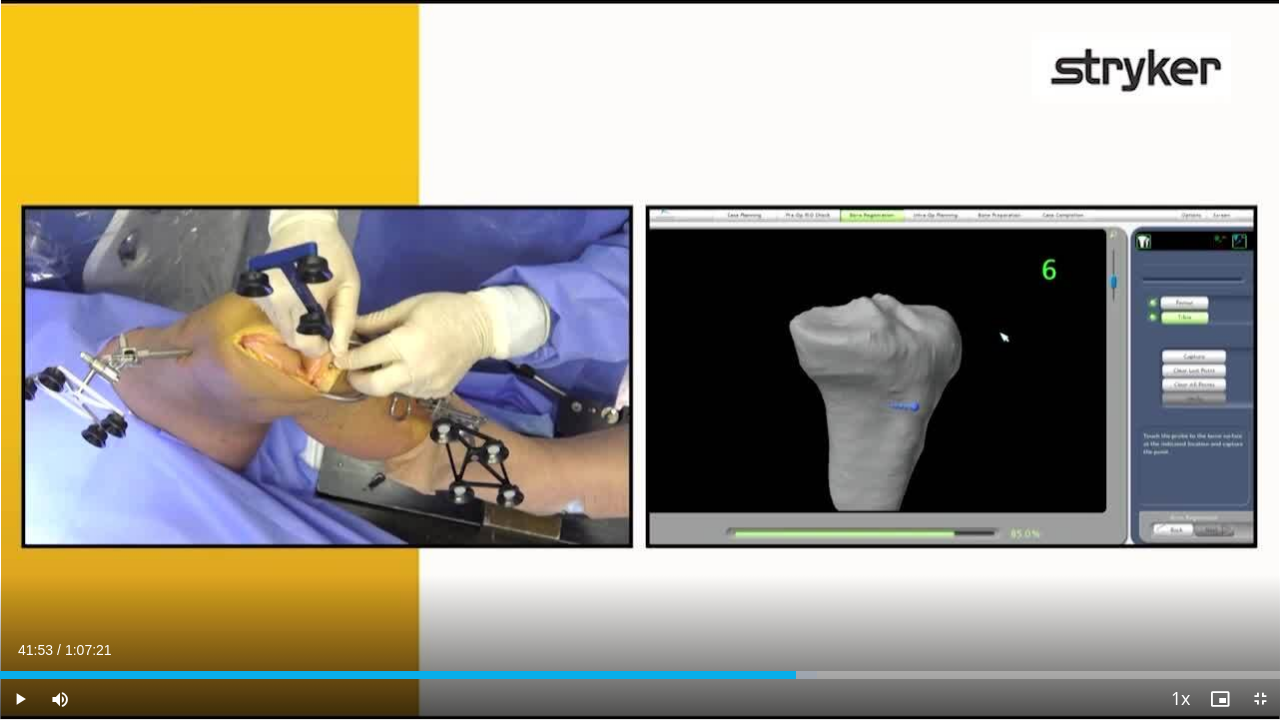 click on "10 seconds
Tap to unmute" at bounding box center [640, 359] 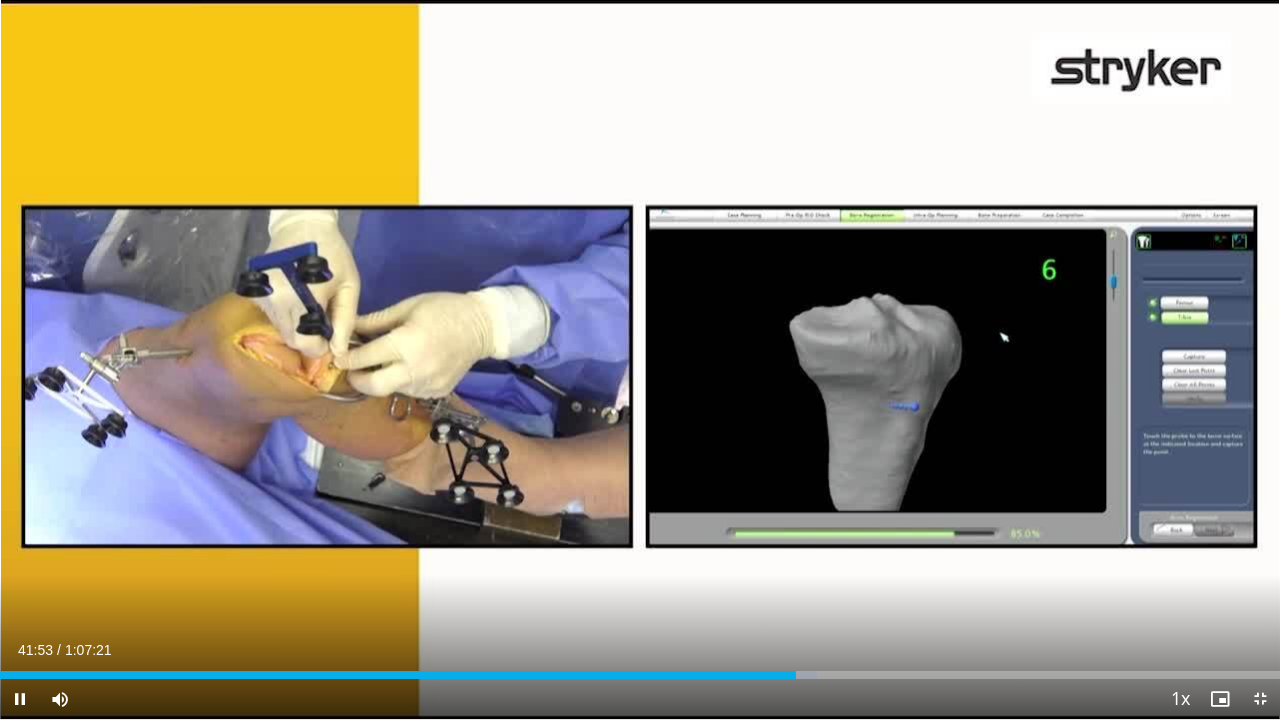 click on "10 seconds
Tap to unmute" at bounding box center (640, 359) 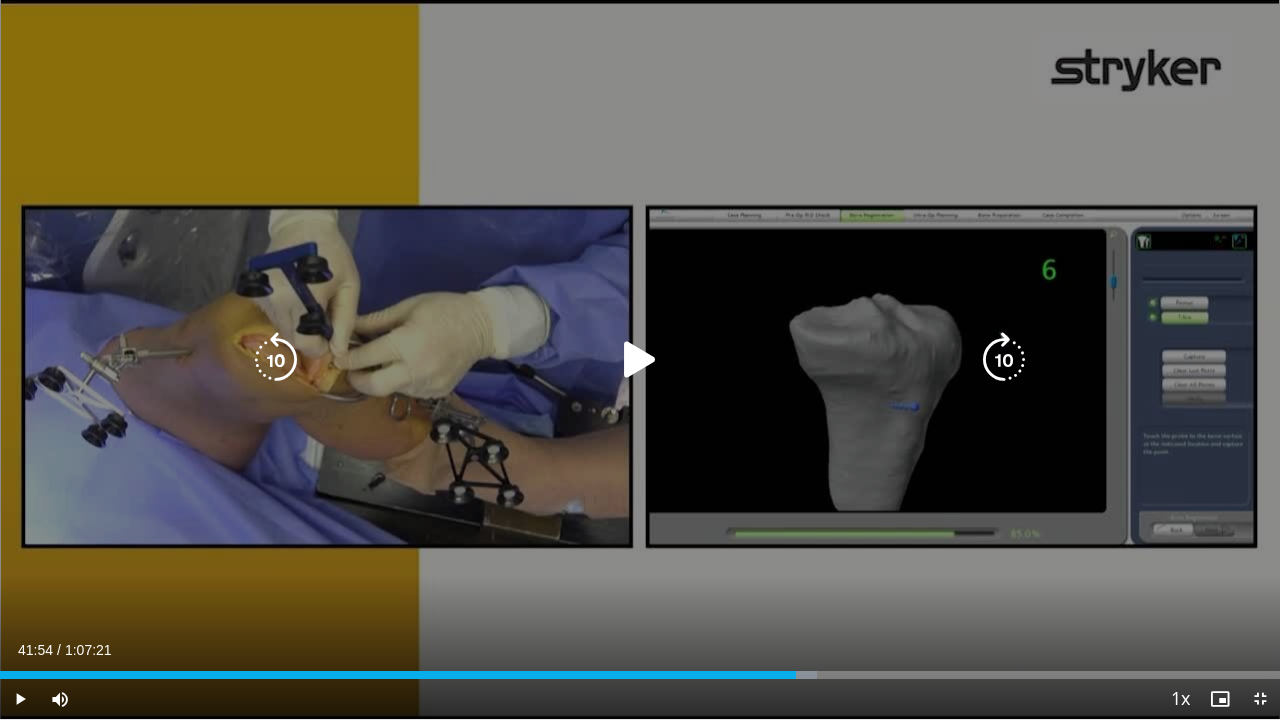 click at bounding box center [640, 360] 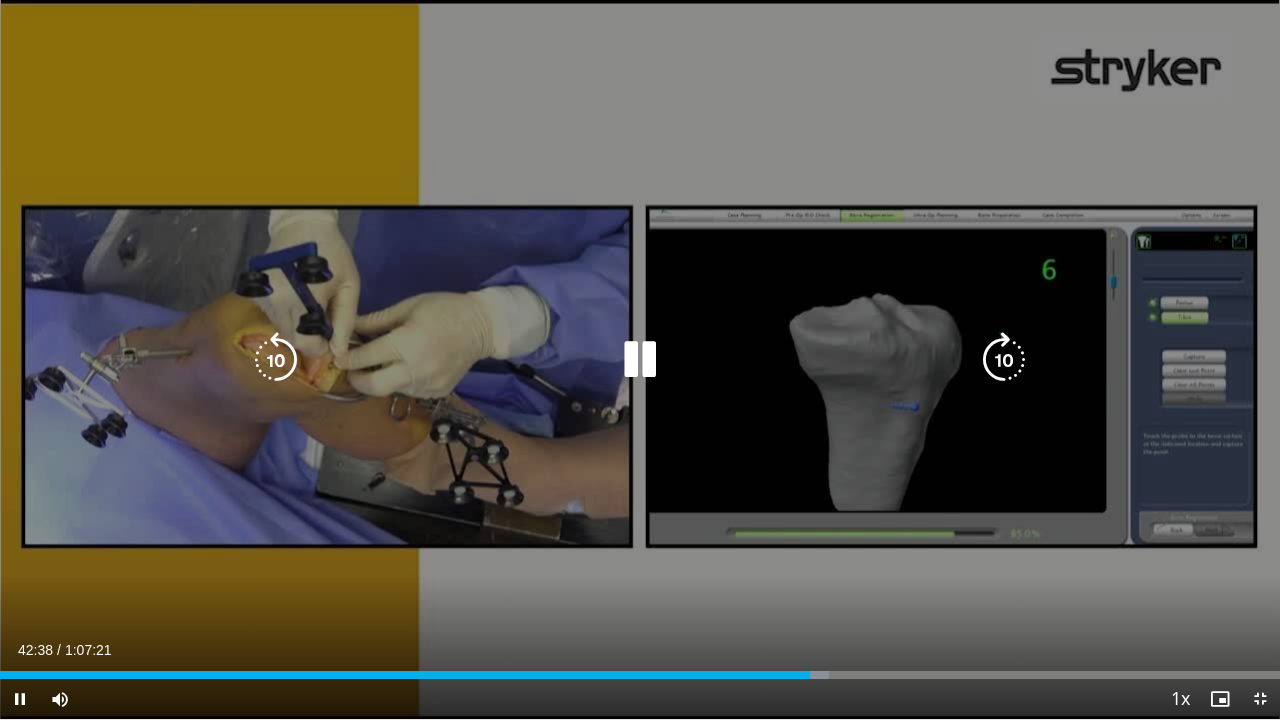 click at bounding box center [640, 360] 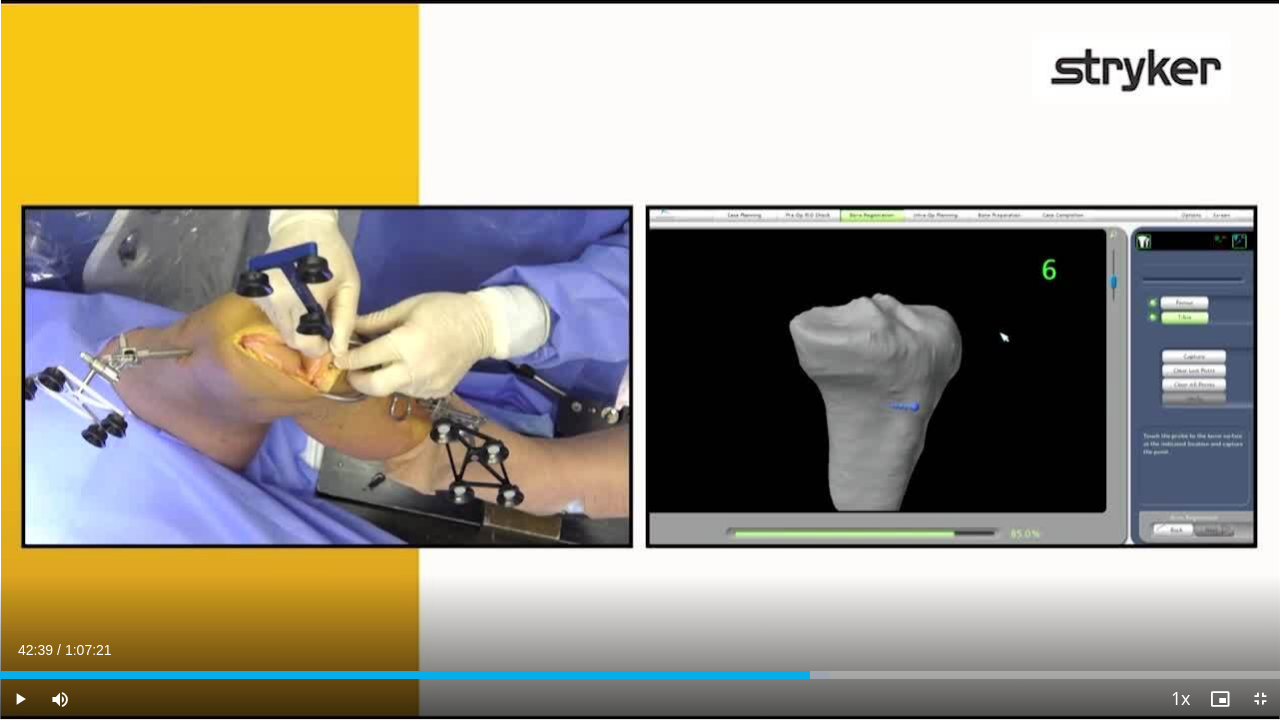 click on "10 seconds
Tap to unmute" at bounding box center (640, 359) 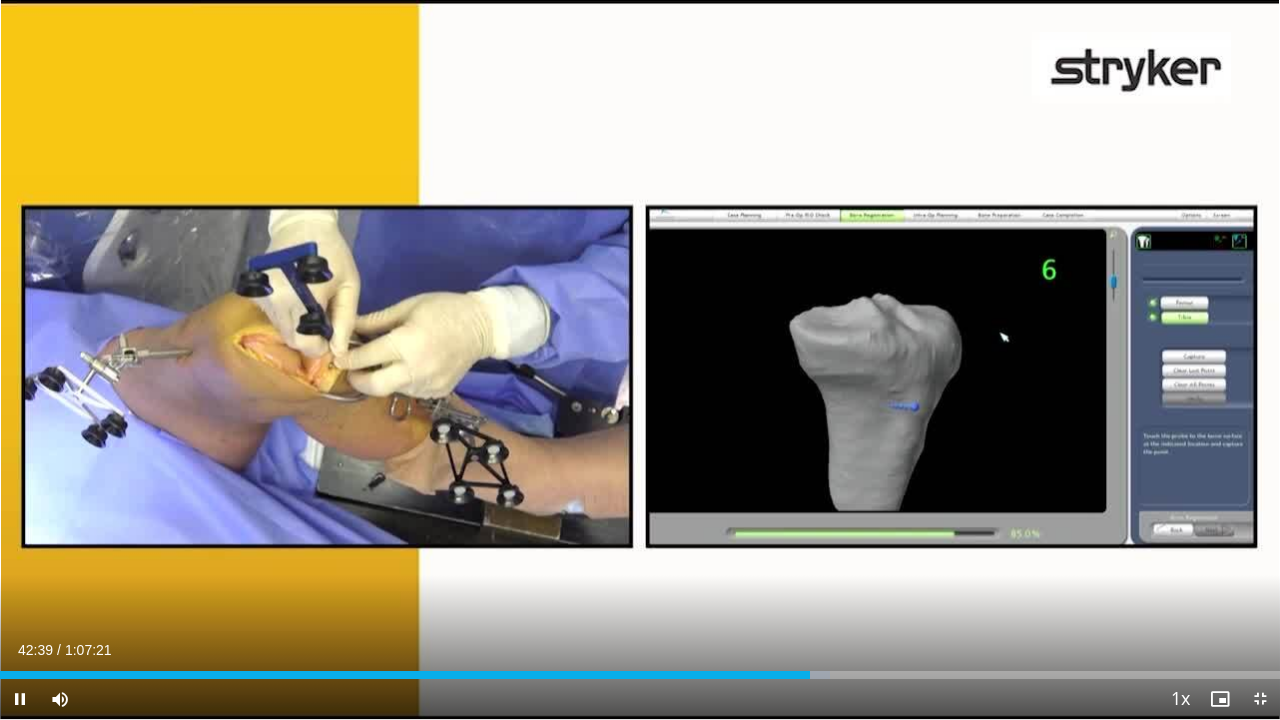 click on "10 seconds
Tap to unmute" at bounding box center [640, 359] 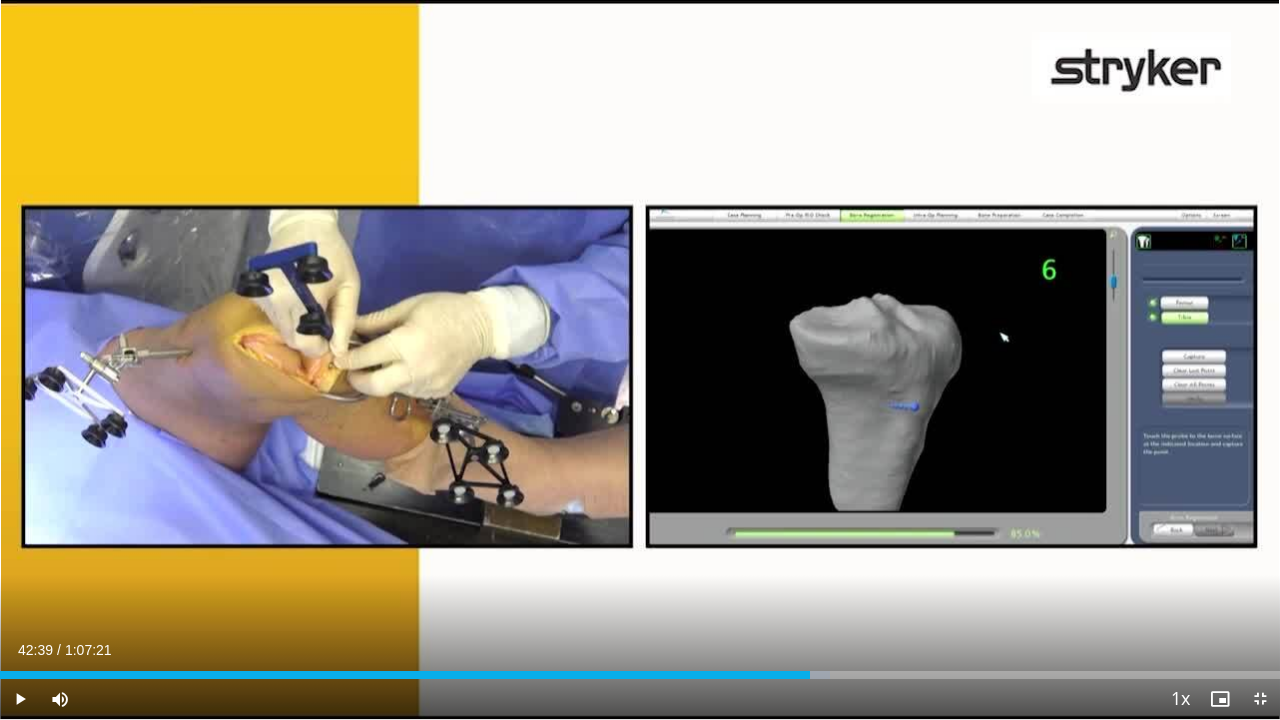 click on "10 seconds
Tap to unmute" at bounding box center (640, 359) 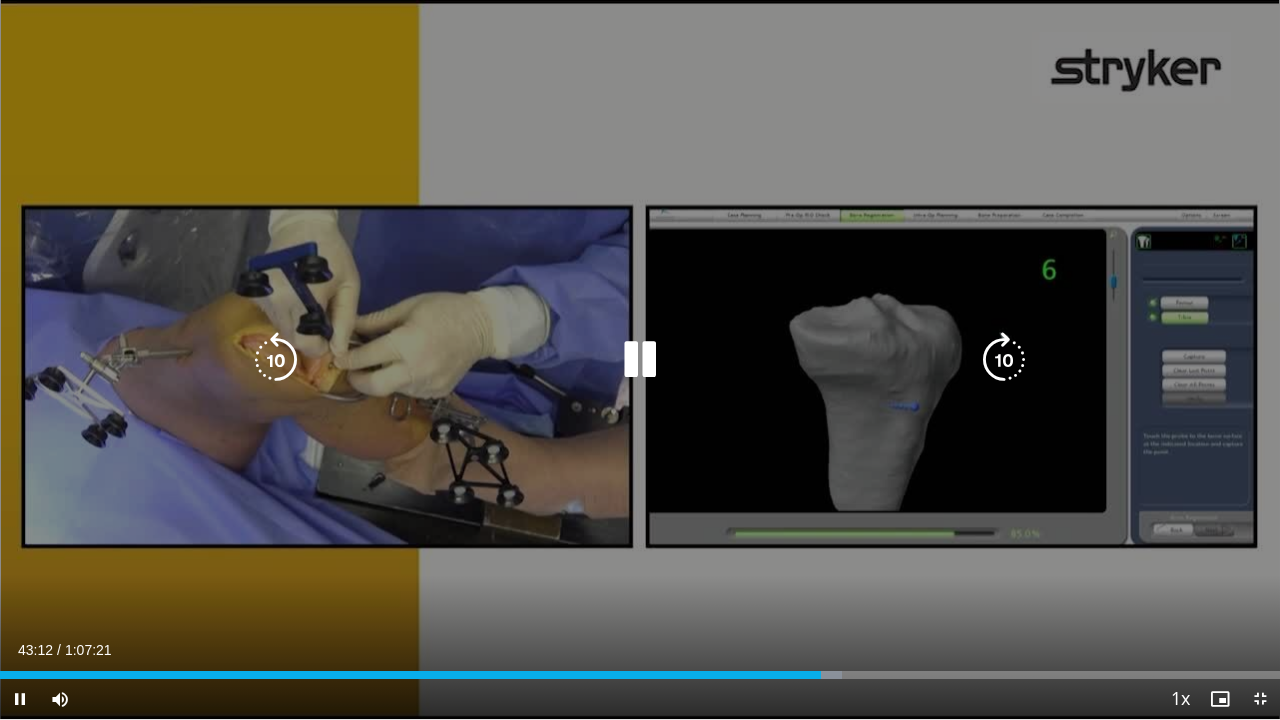 click at bounding box center [1004, 360] 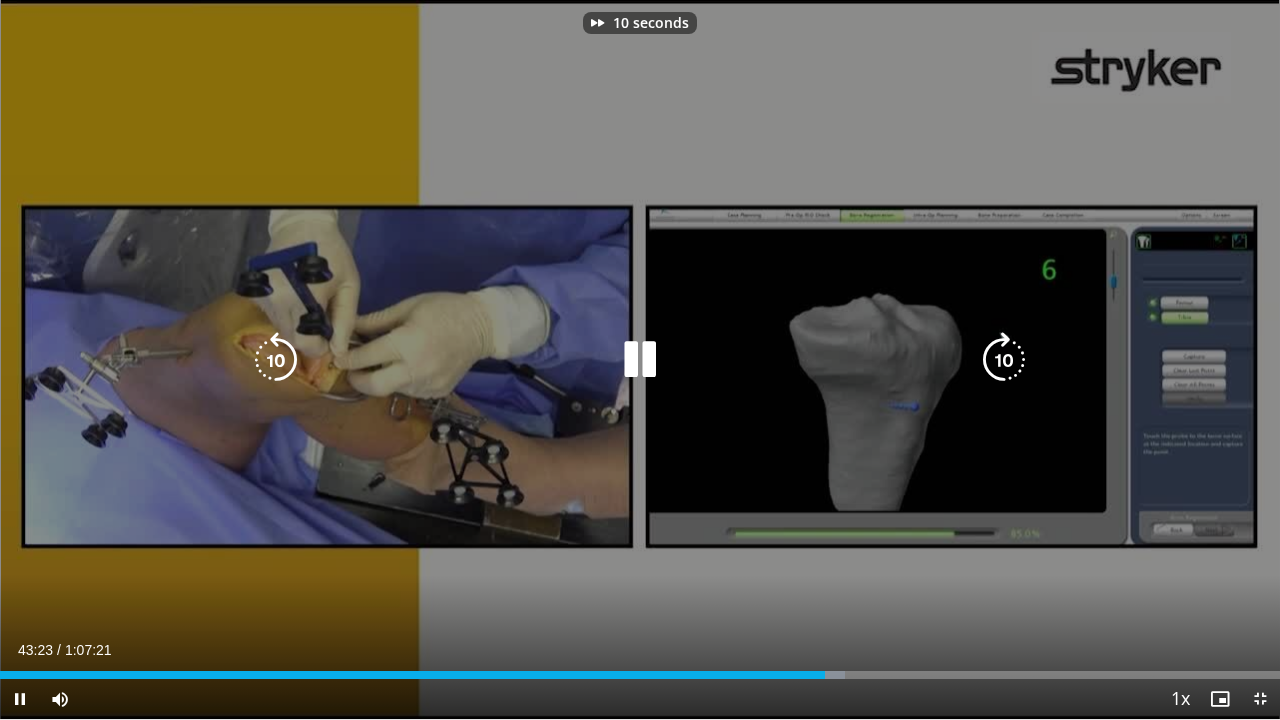 click at bounding box center (1004, 360) 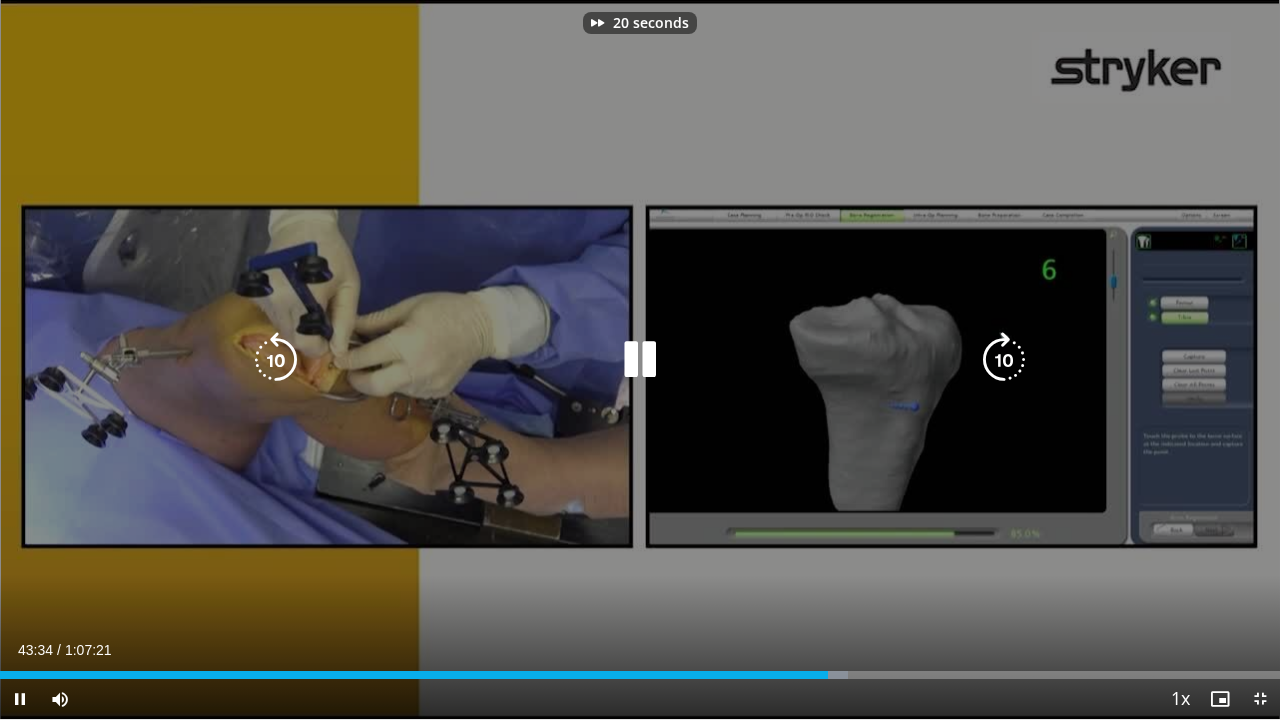 click at bounding box center (1004, 360) 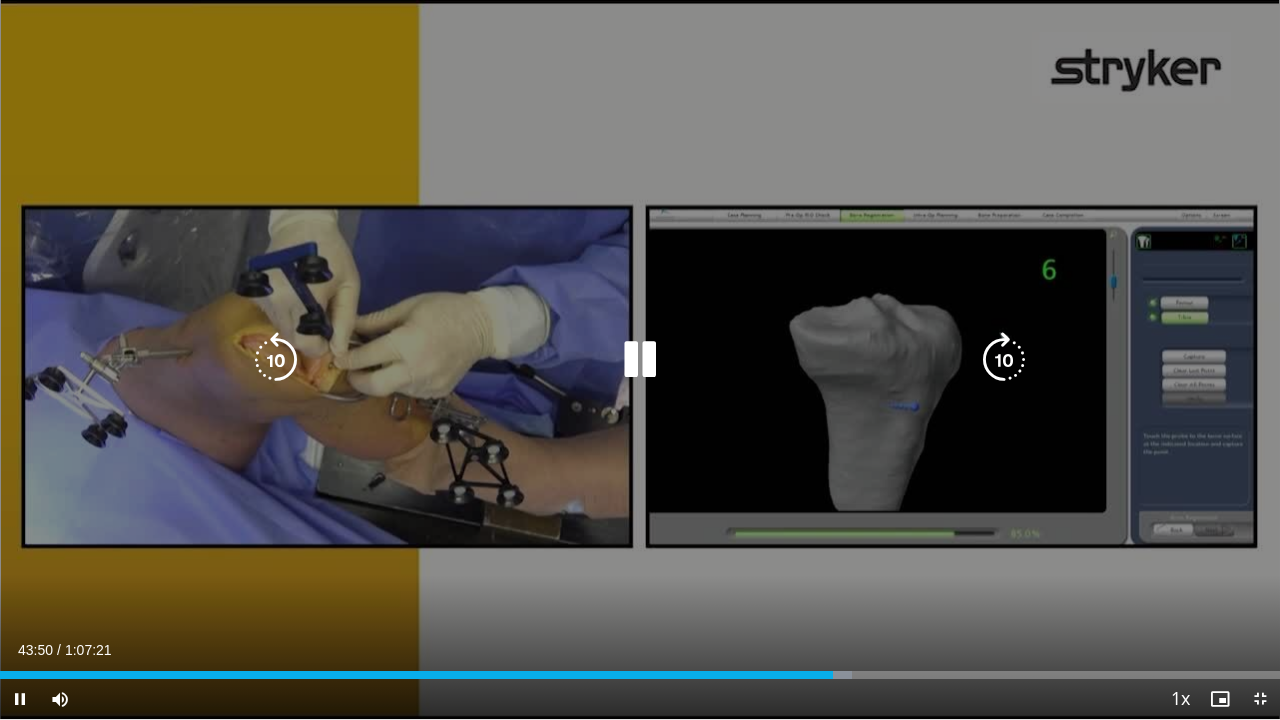 click at bounding box center (1004, 360) 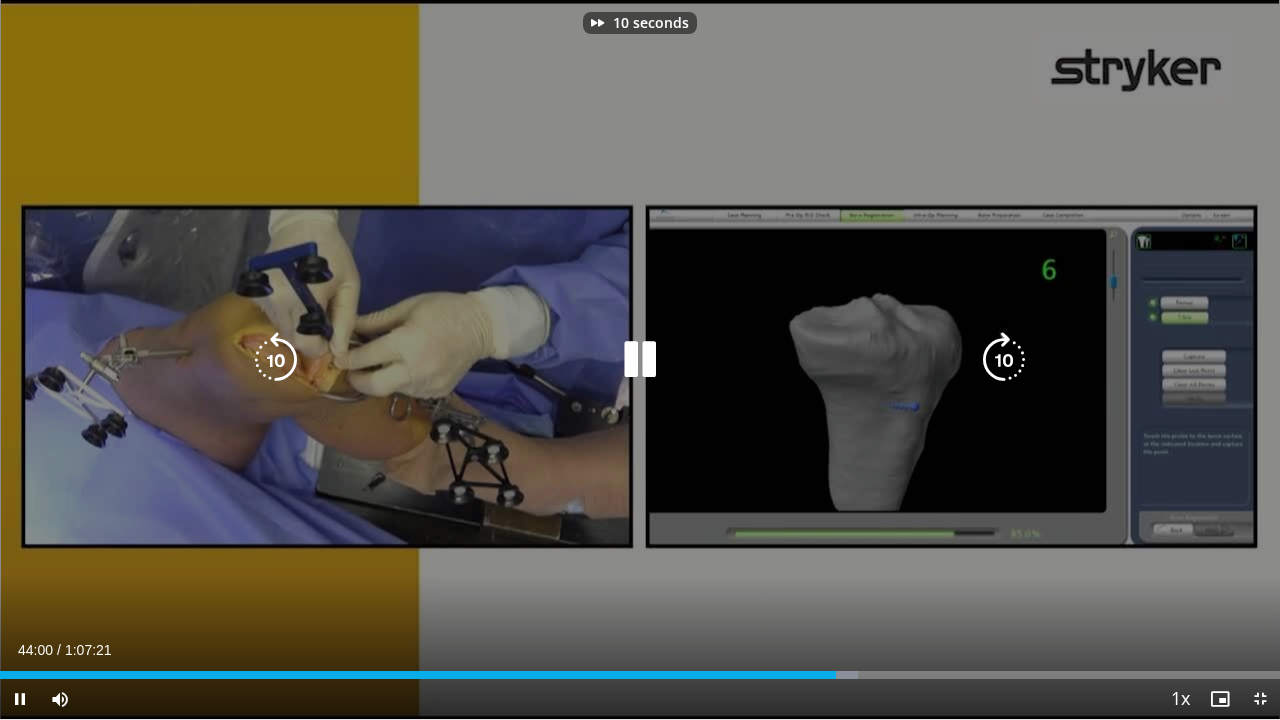 click at bounding box center (1004, 360) 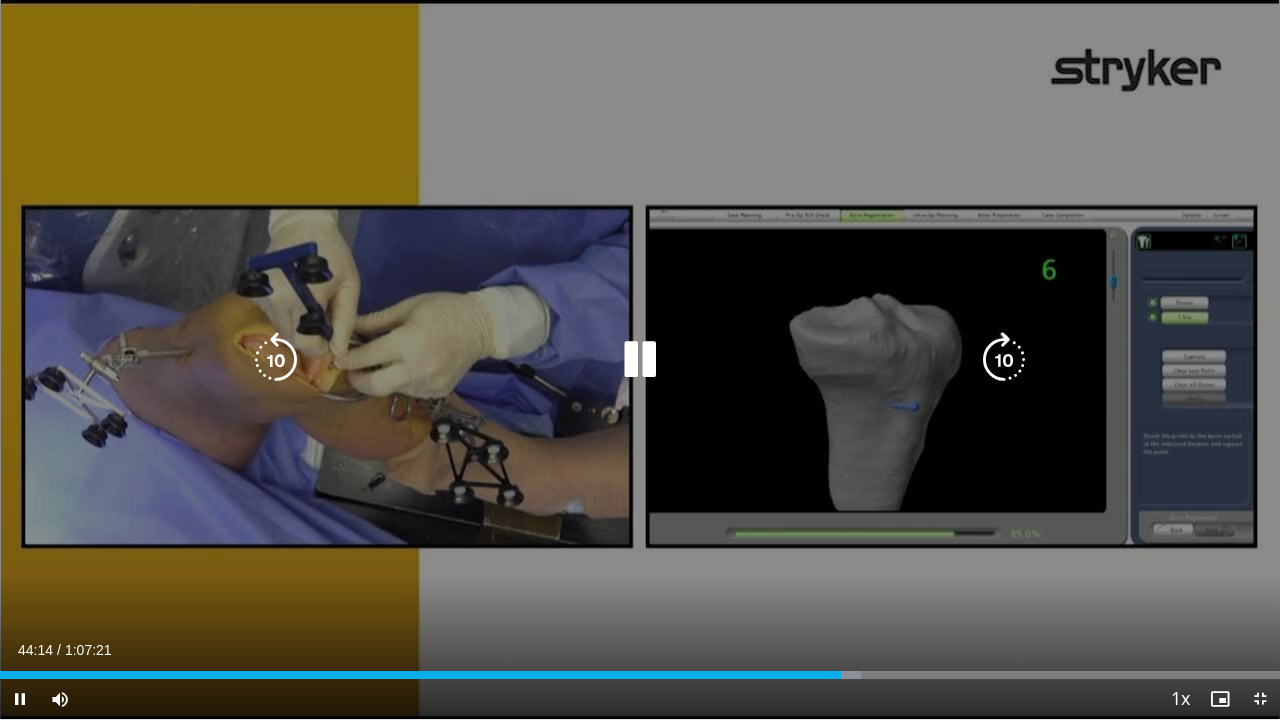 click on "20 seconds
Tap to unmute" at bounding box center (640, 359) 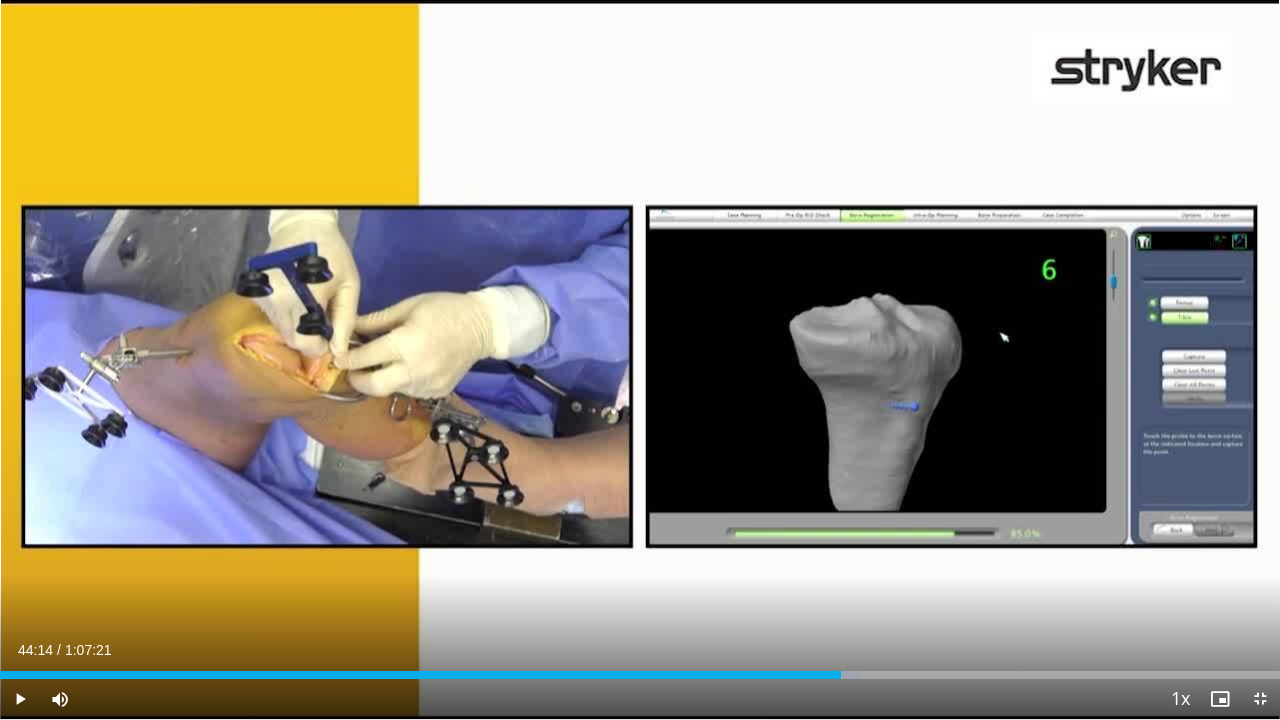 click on "20 seconds
Tap to unmute" at bounding box center [640, 359] 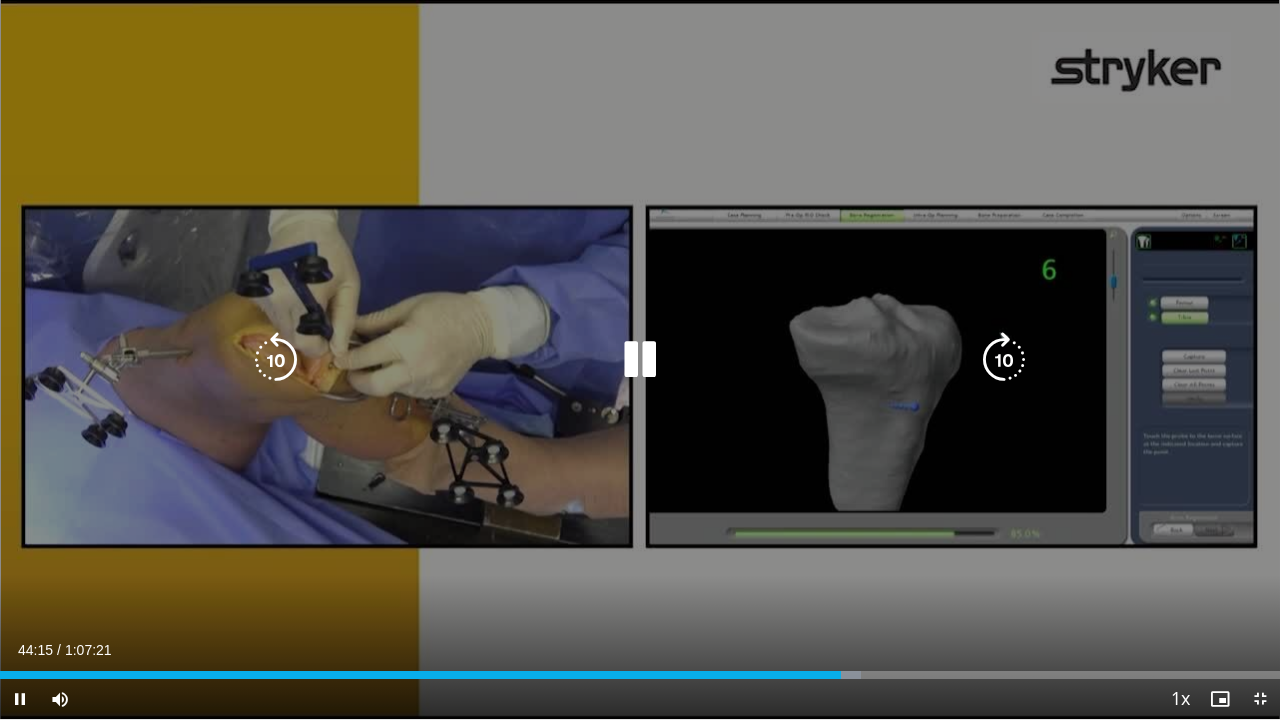 click at bounding box center [1004, 360] 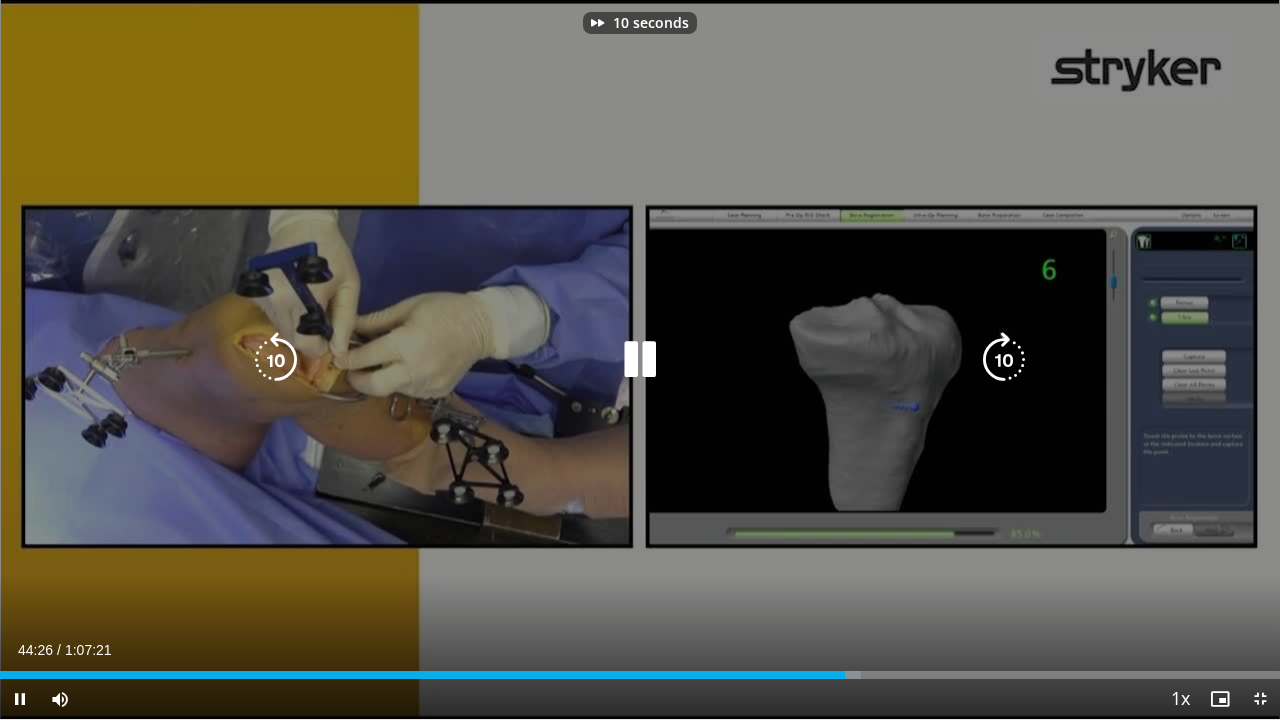click at bounding box center (1004, 360) 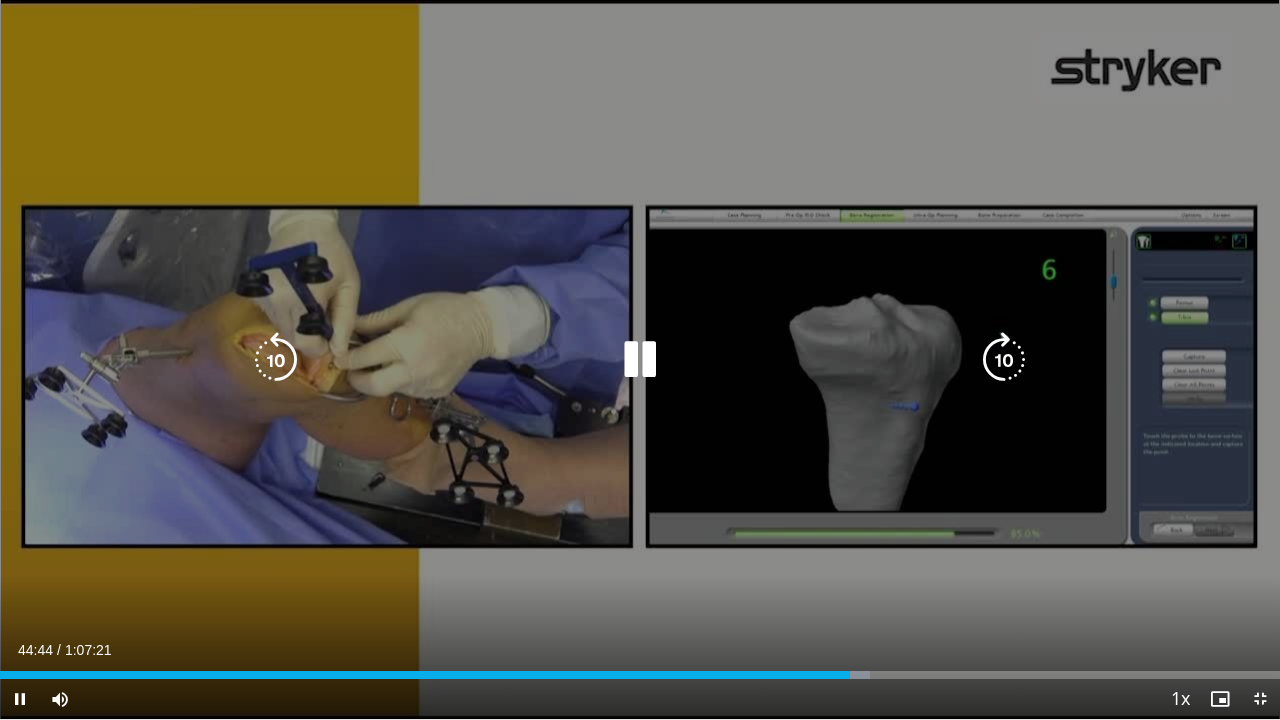 click at bounding box center (1004, 360) 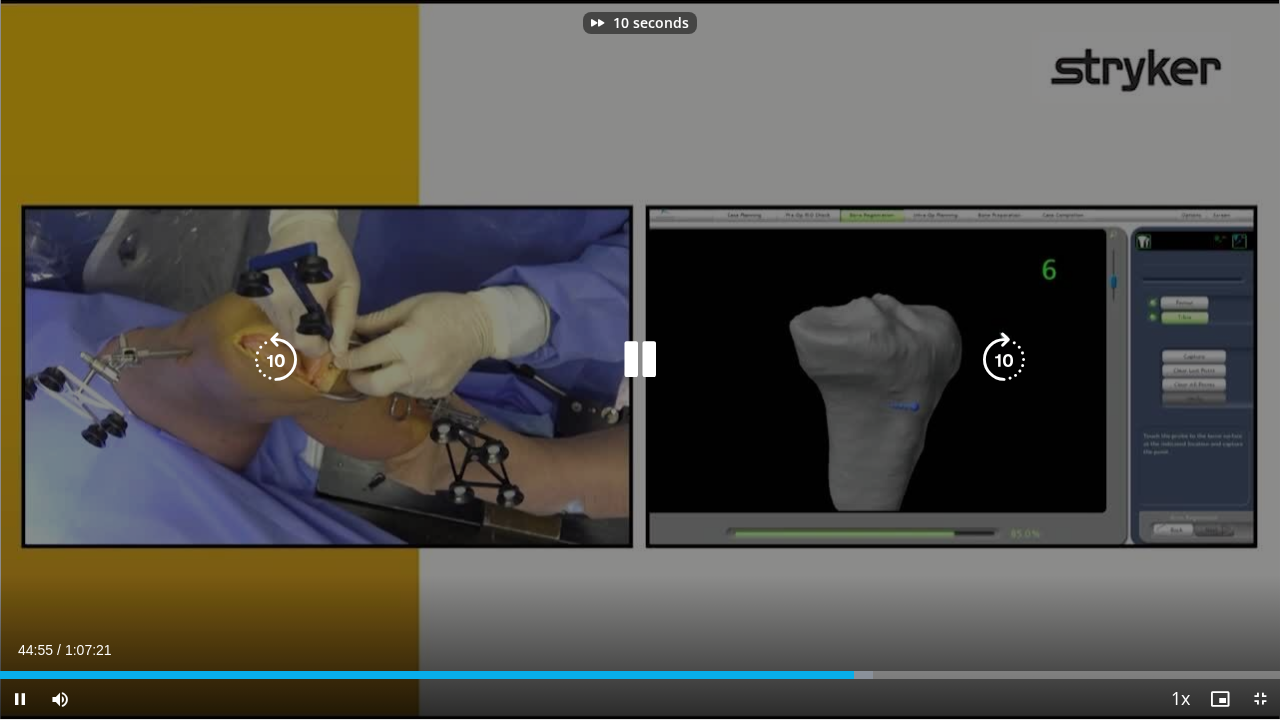 click at bounding box center (1004, 360) 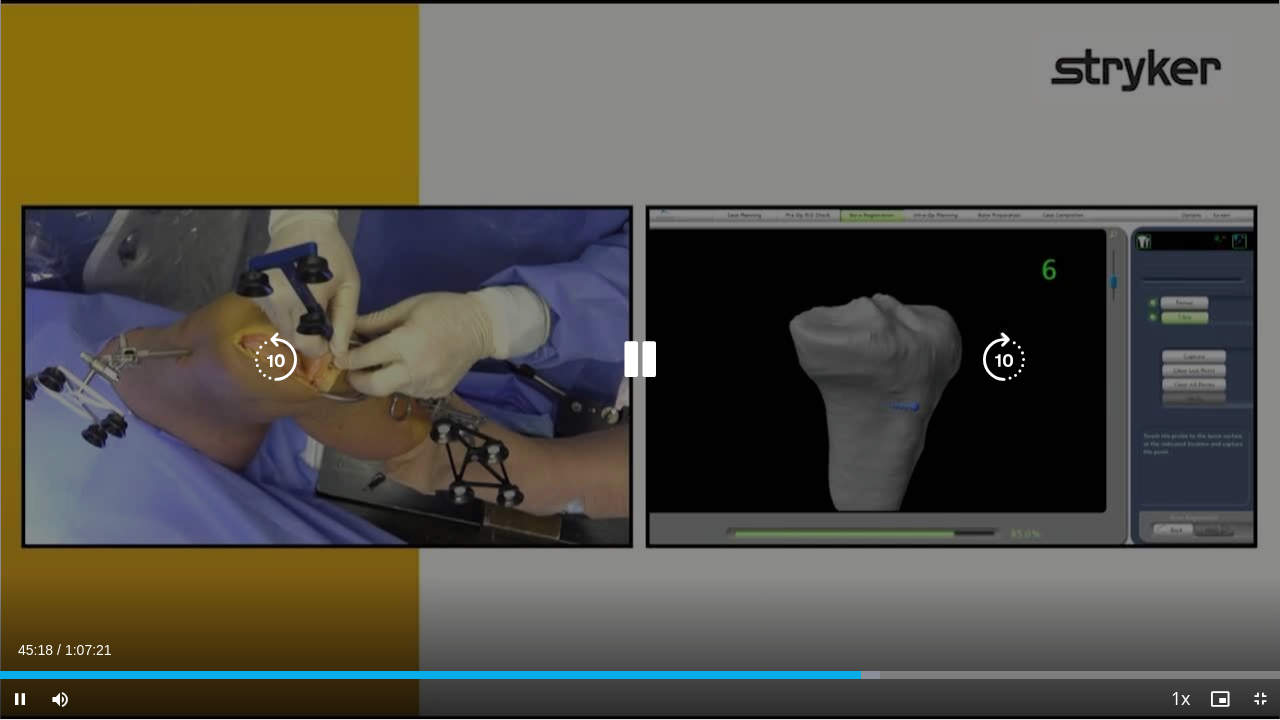 click at bounding box center (1004, 360) 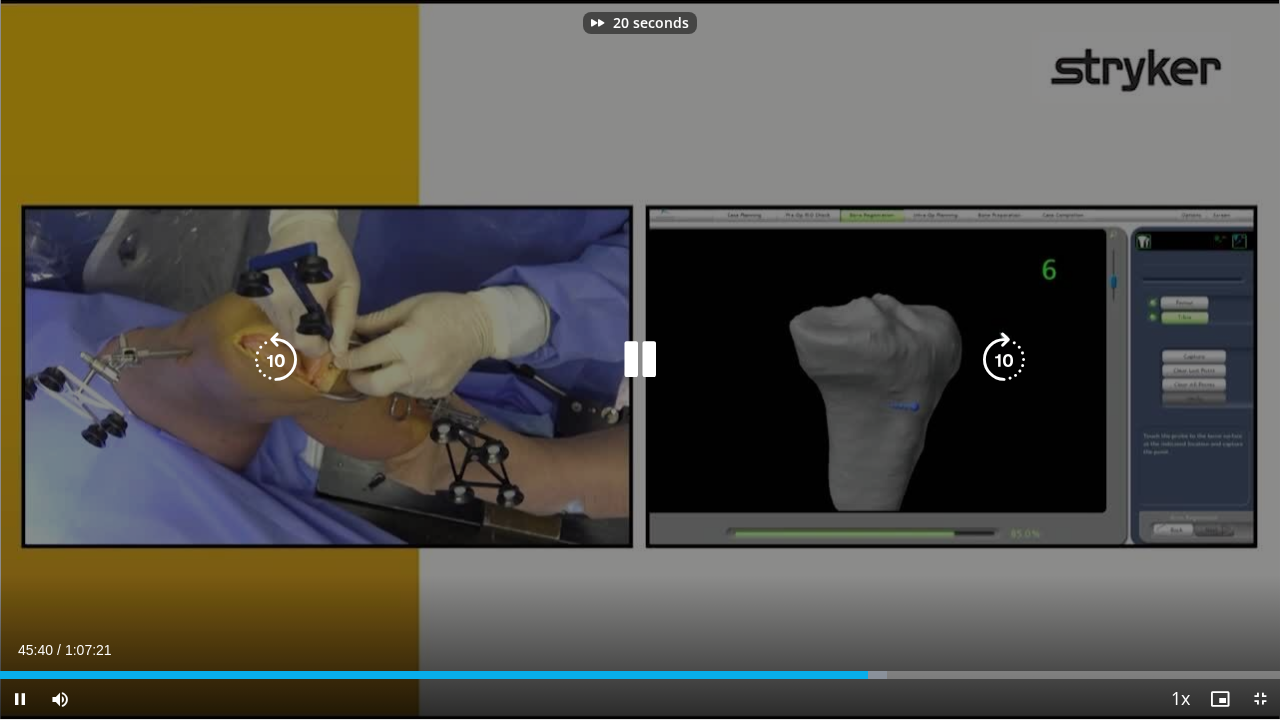 click at bounding box center (1004, 360) 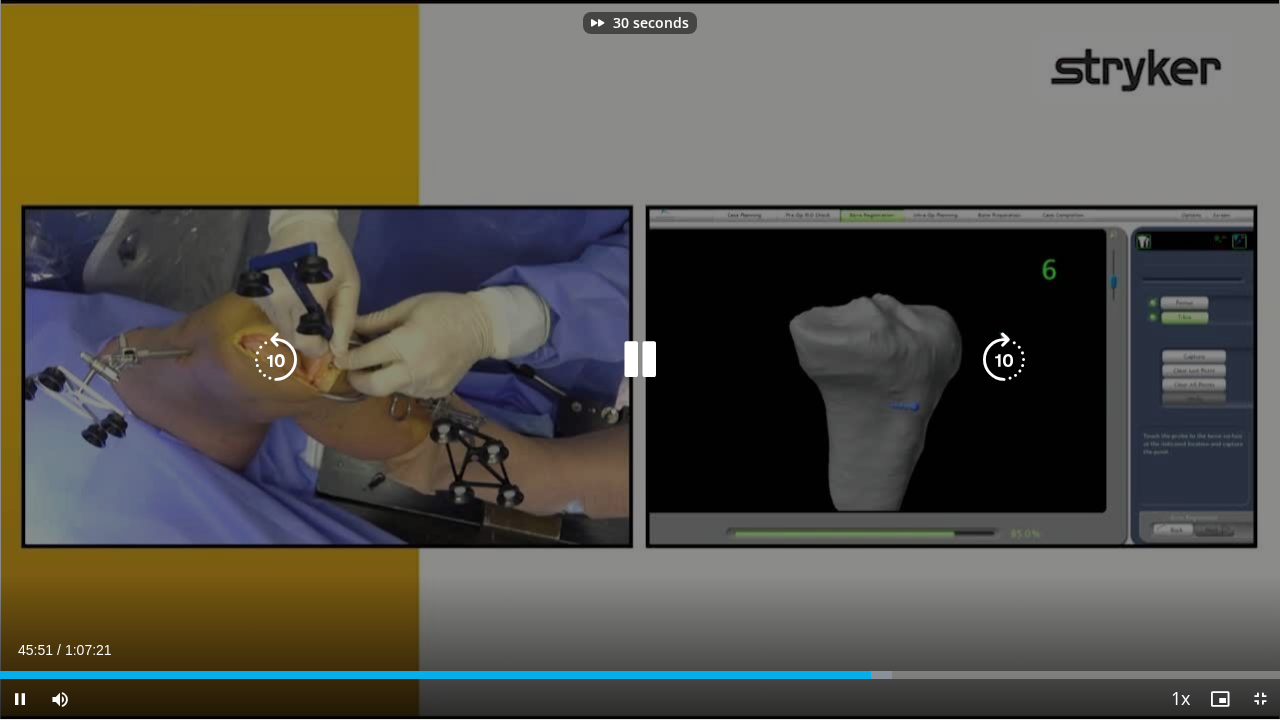 click at bounding box center (1004, 360) 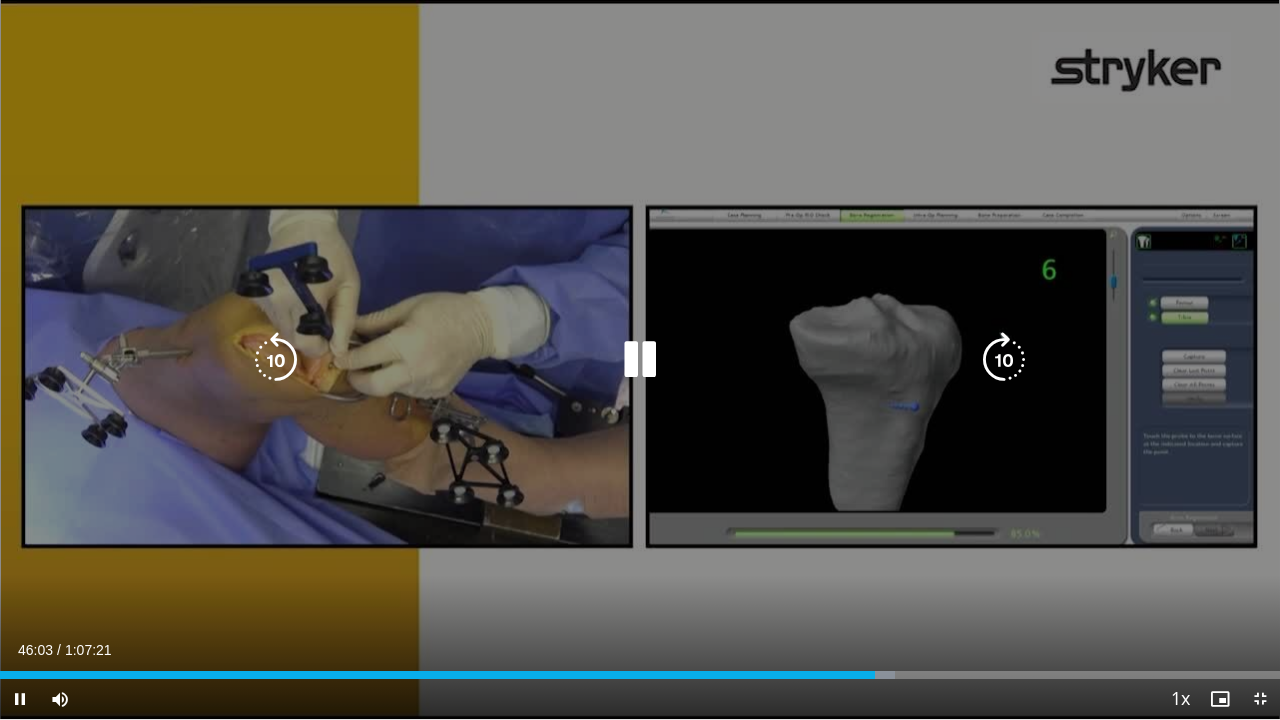 click at bounding box center (1004, 360) 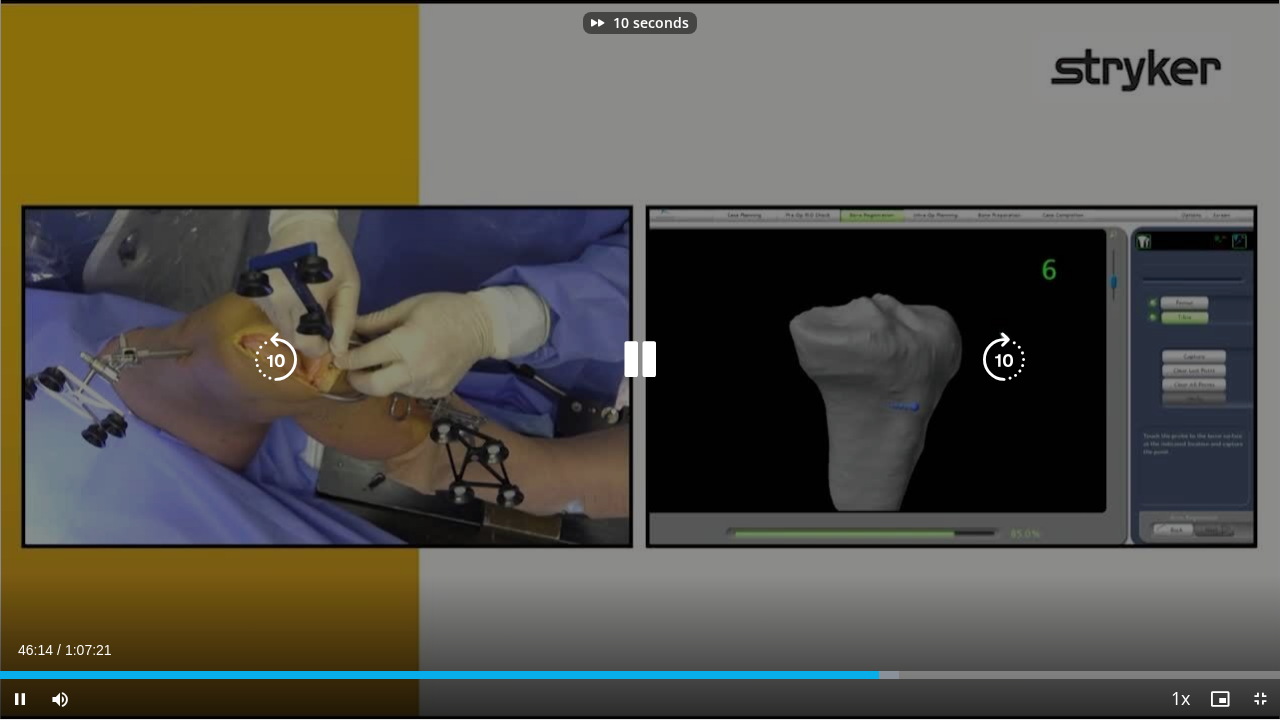 click at bounding box center (1004, 360) 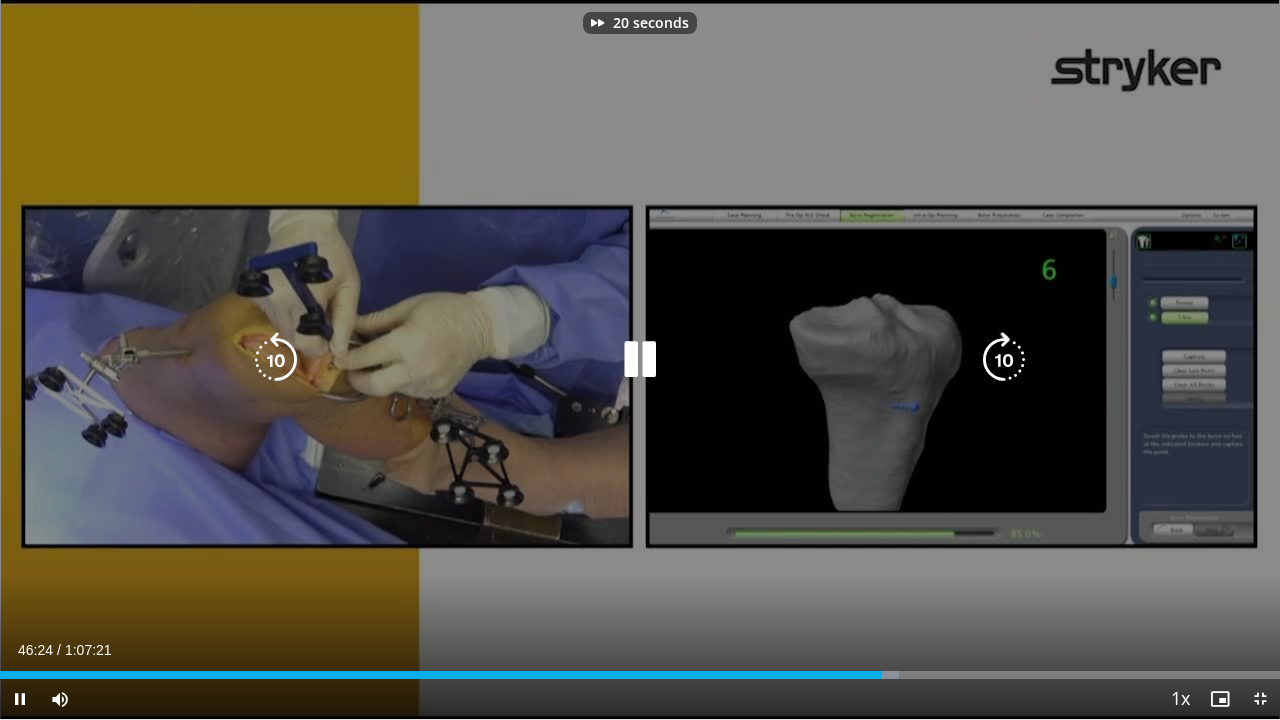 click at bounding box center (1004, 360) 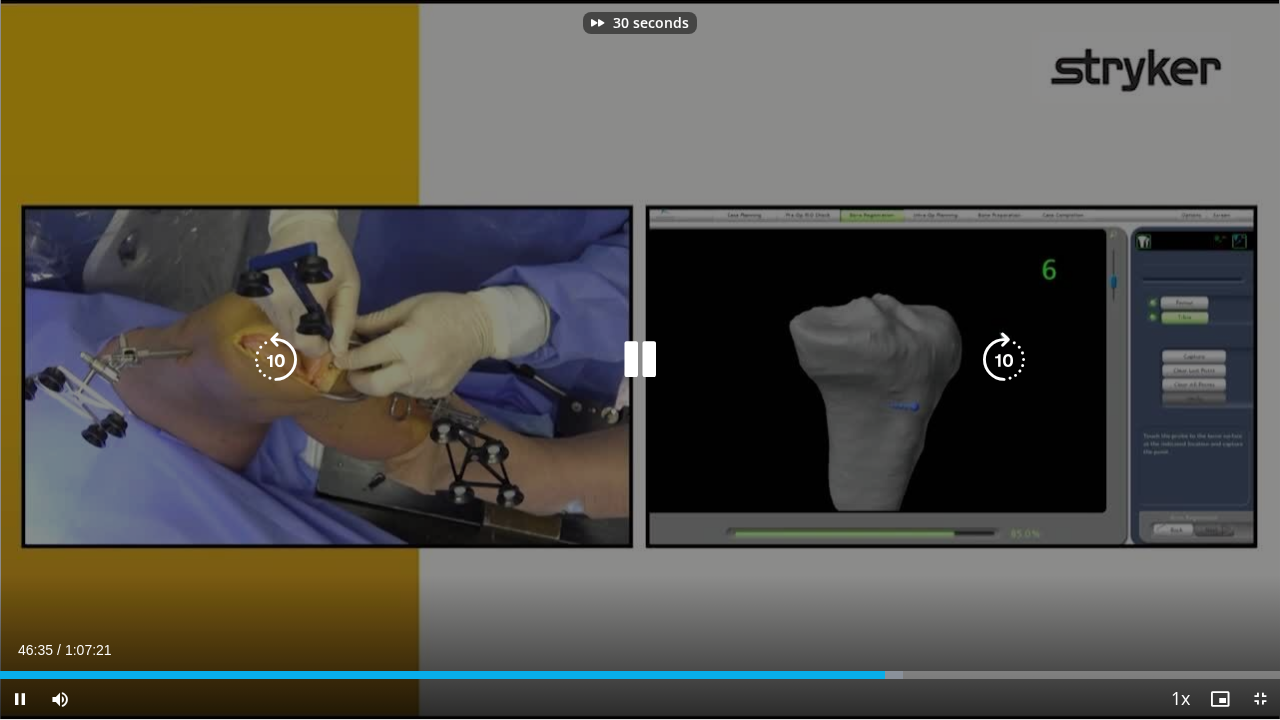 click at bounding box center (1004, 360) 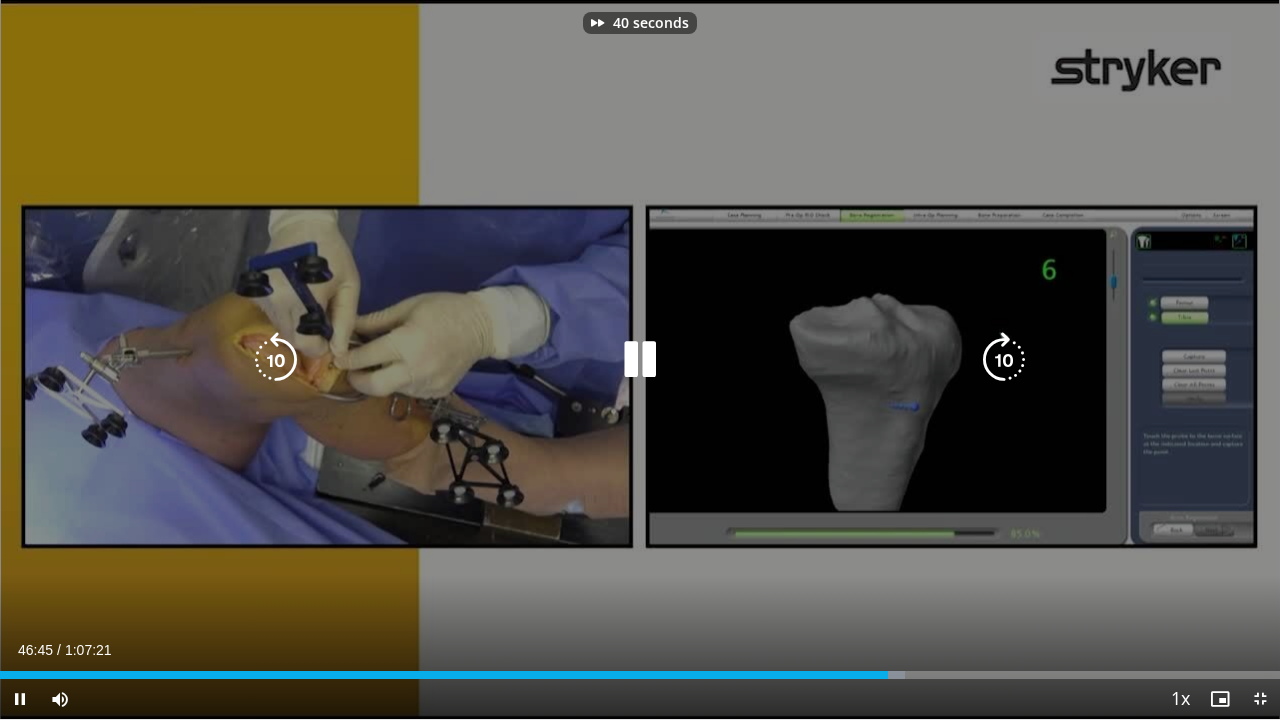 click at bounding box center (1004, 360) 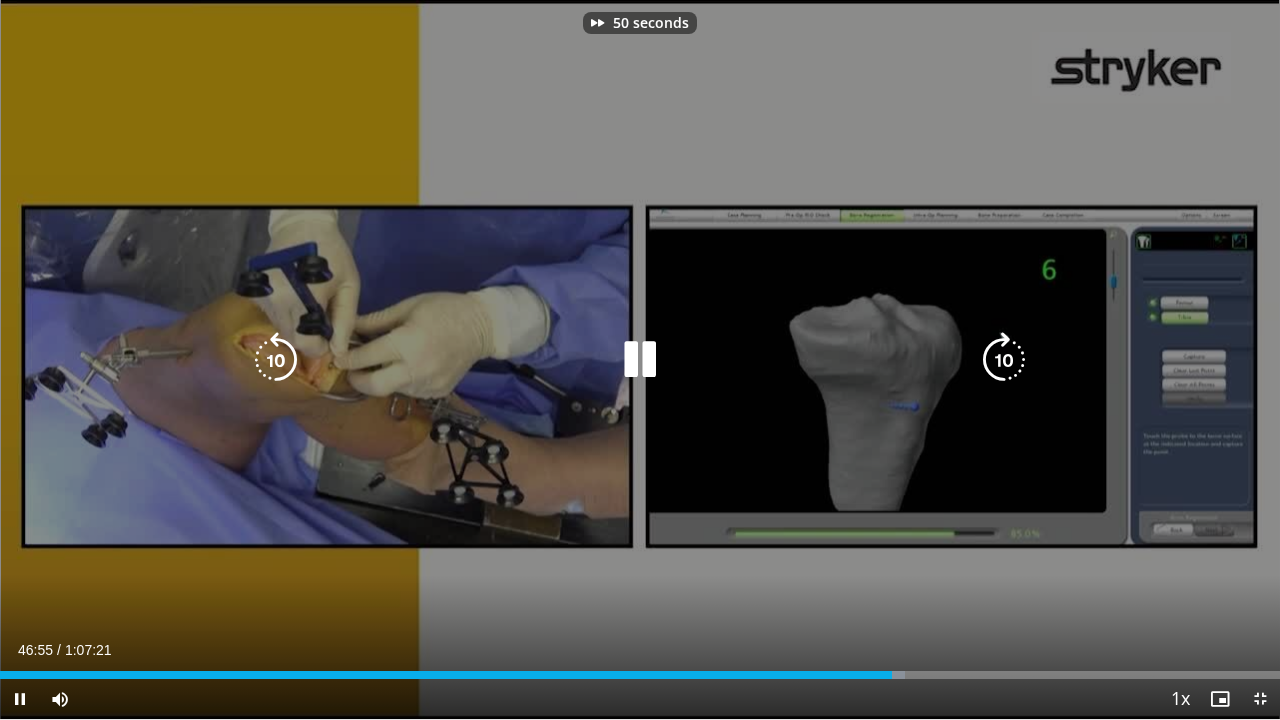 click at bounding box center (1004, 360) 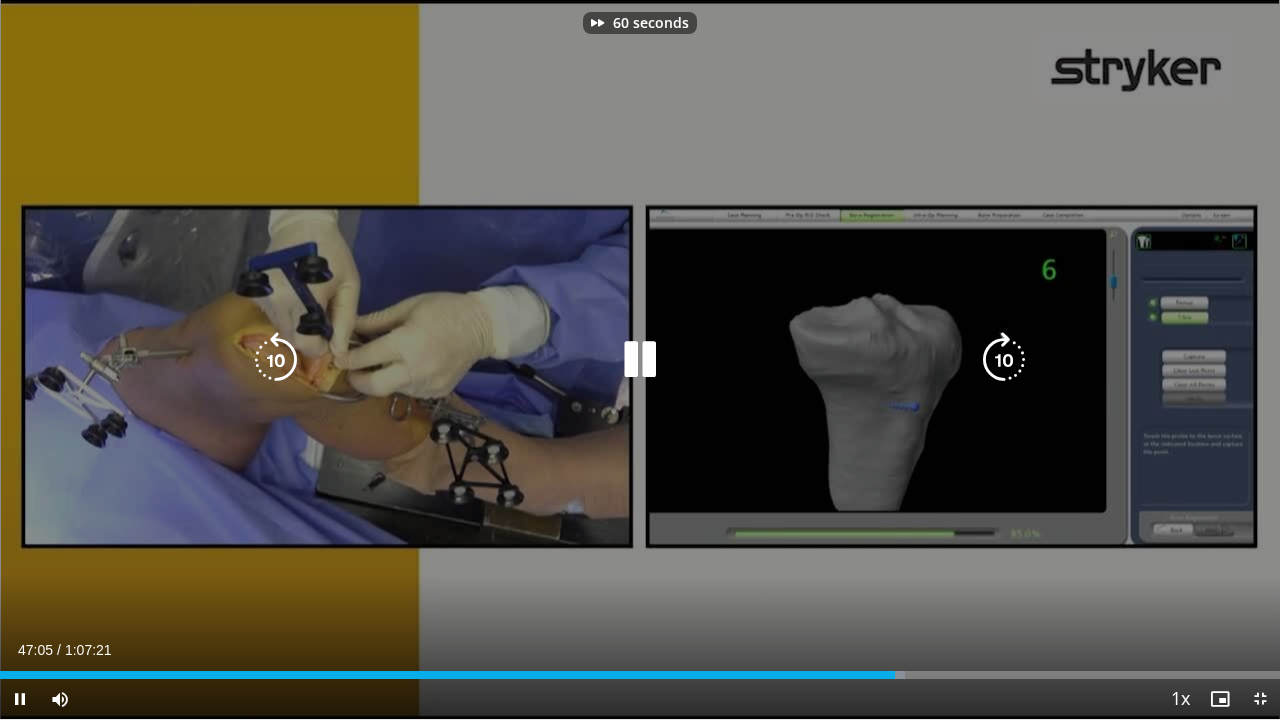 click at bounding box center (1004, 360) 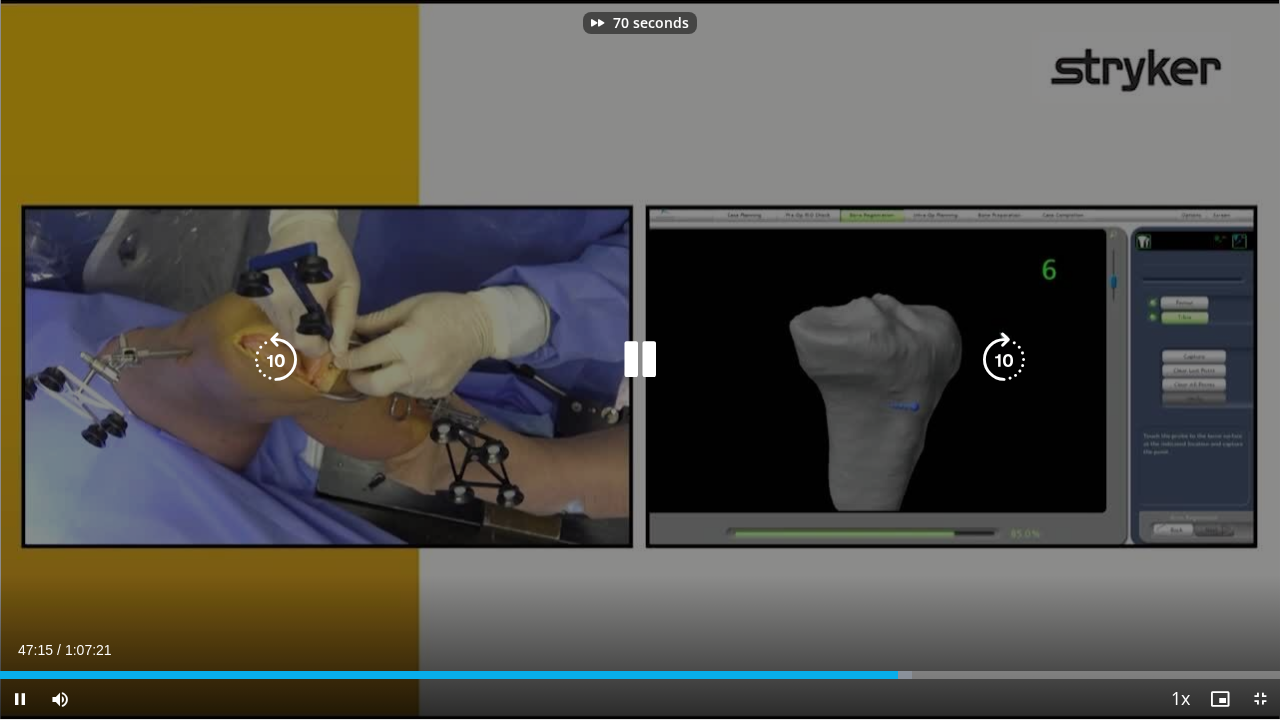 click at bounding box center (1004, 360) 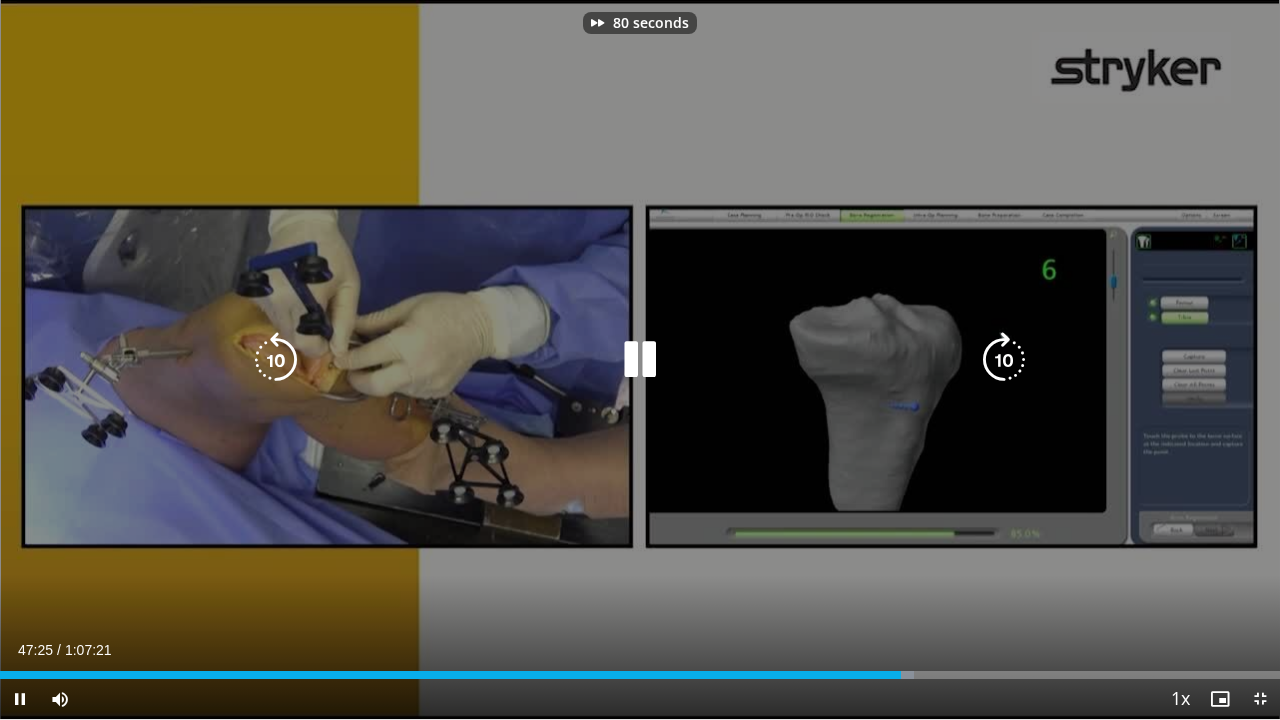 click at bounding box center [1004, 360] 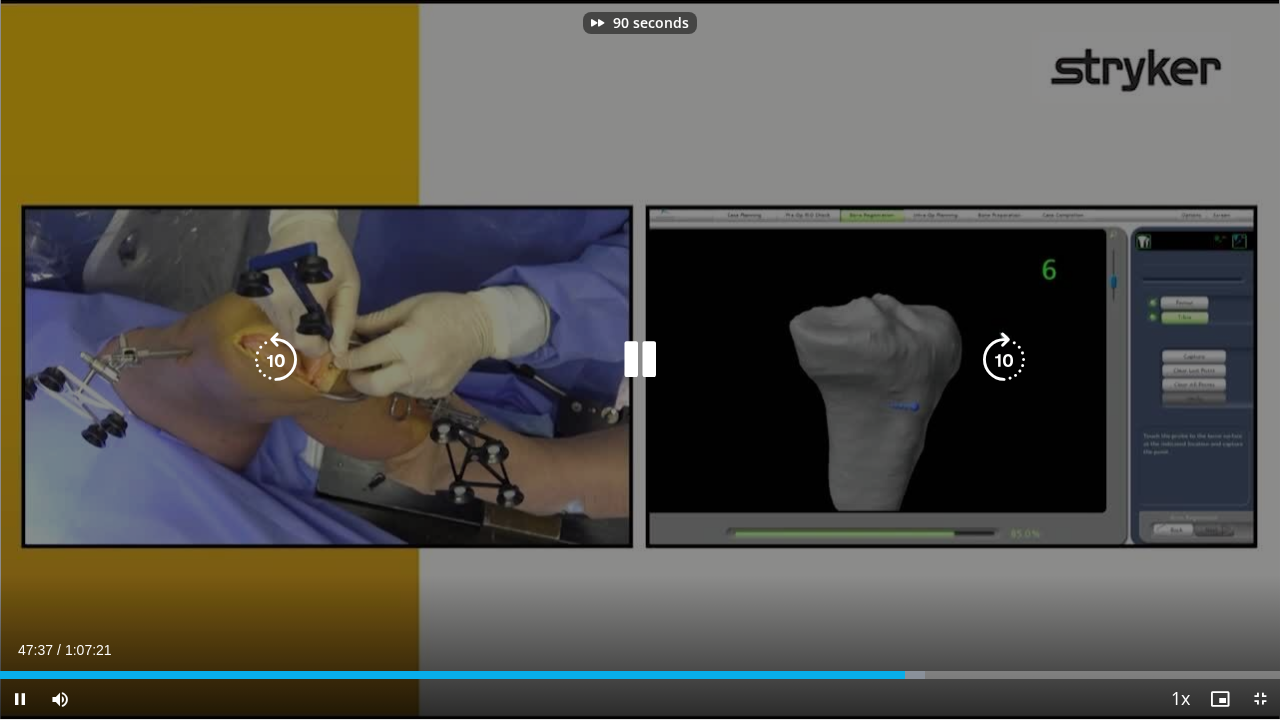click at bounding box center [1004, 360] 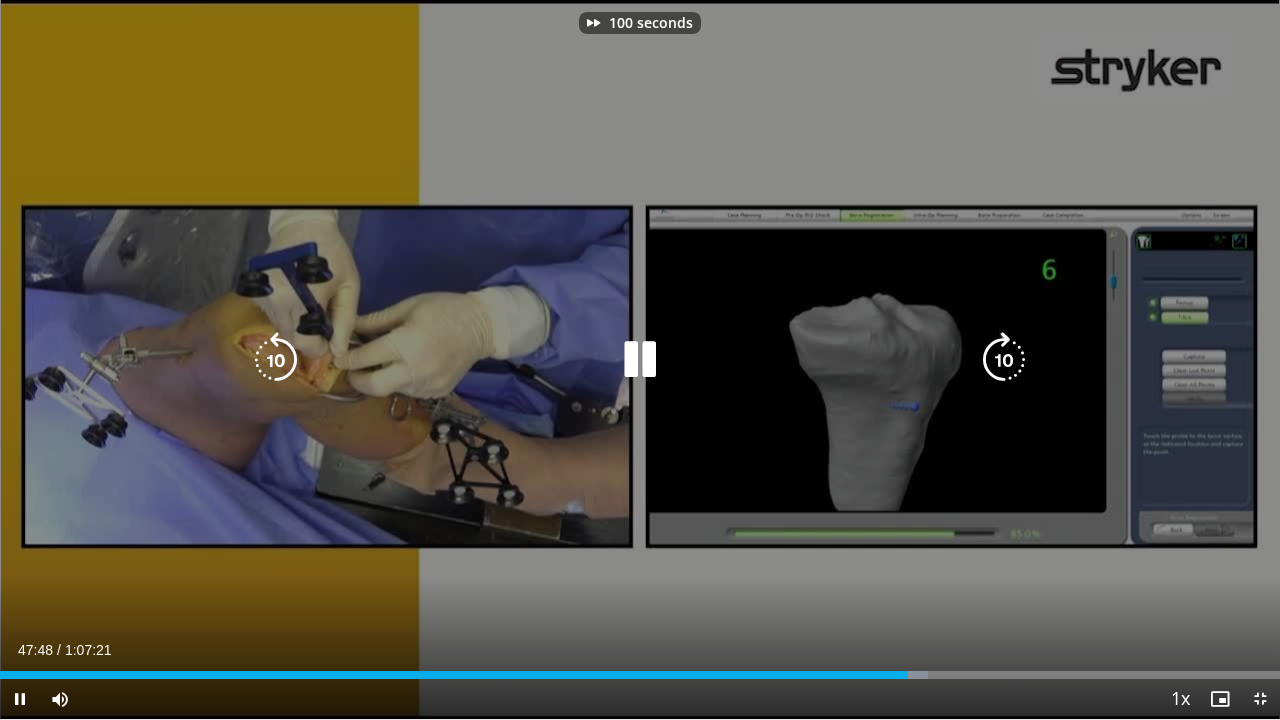 click at bounding box center [1004, 360] 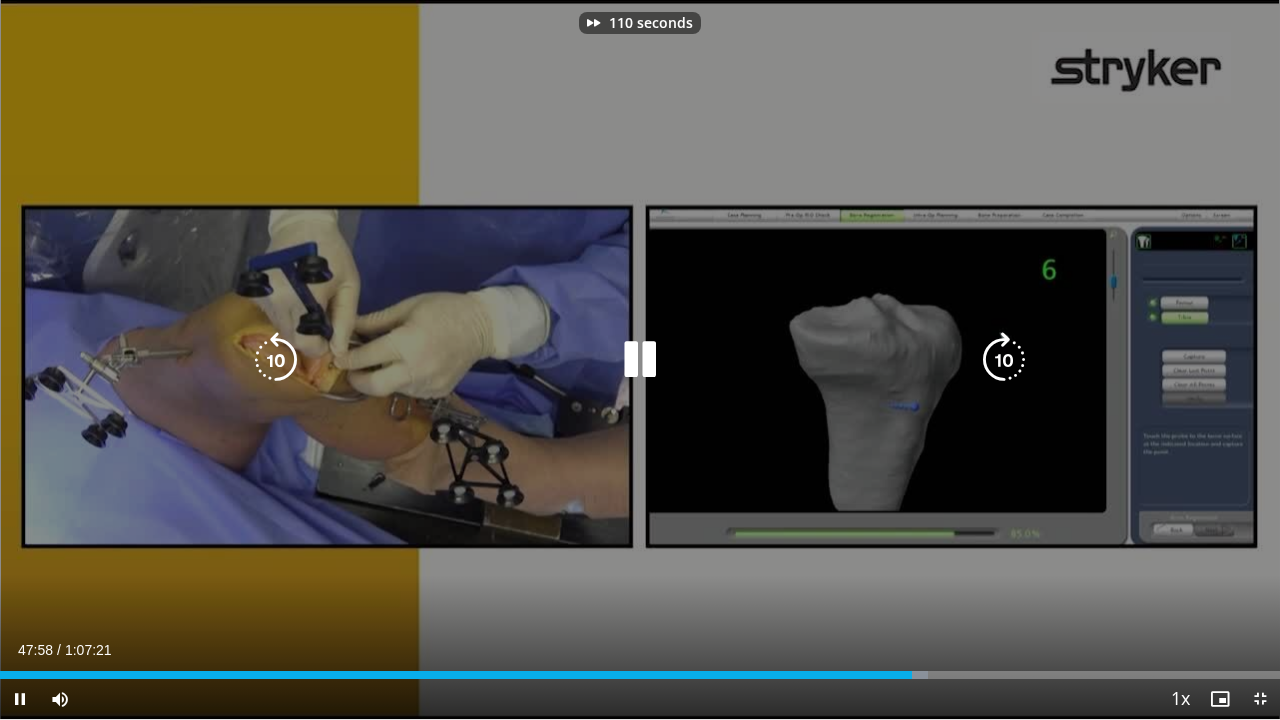 click at bounding box center [1004, 360] 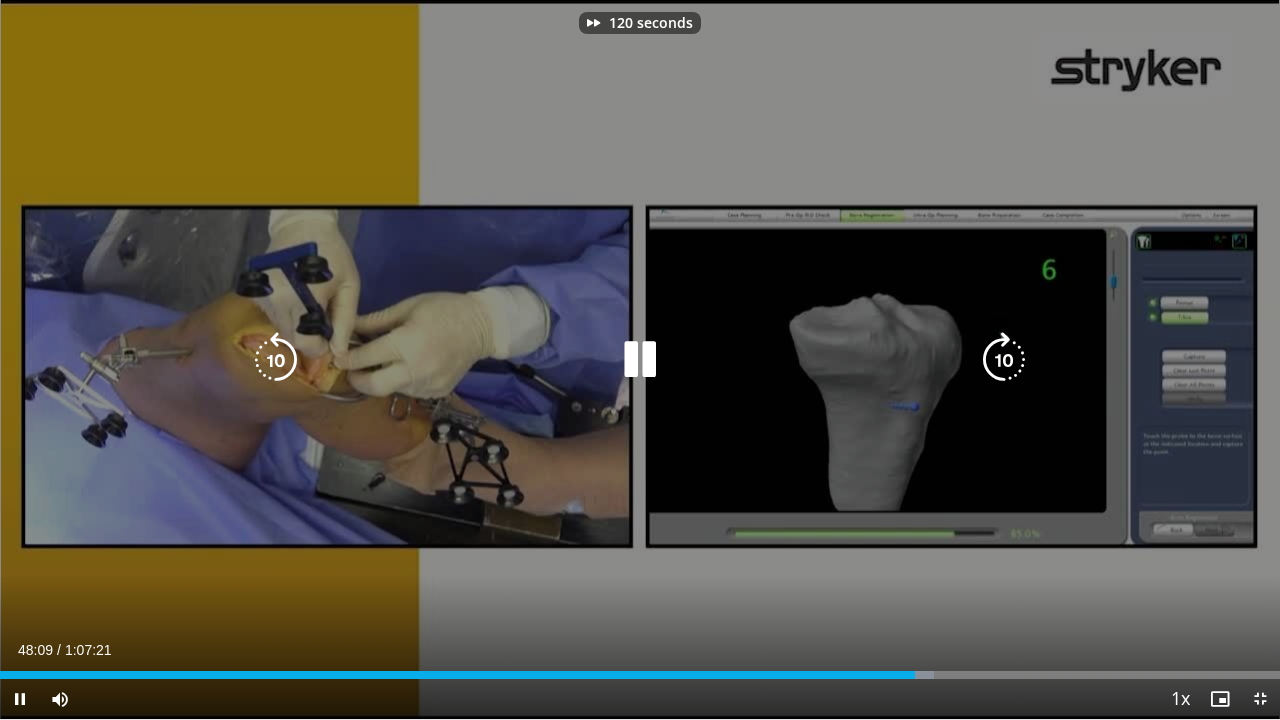 click at bounding box center [1004, 360] 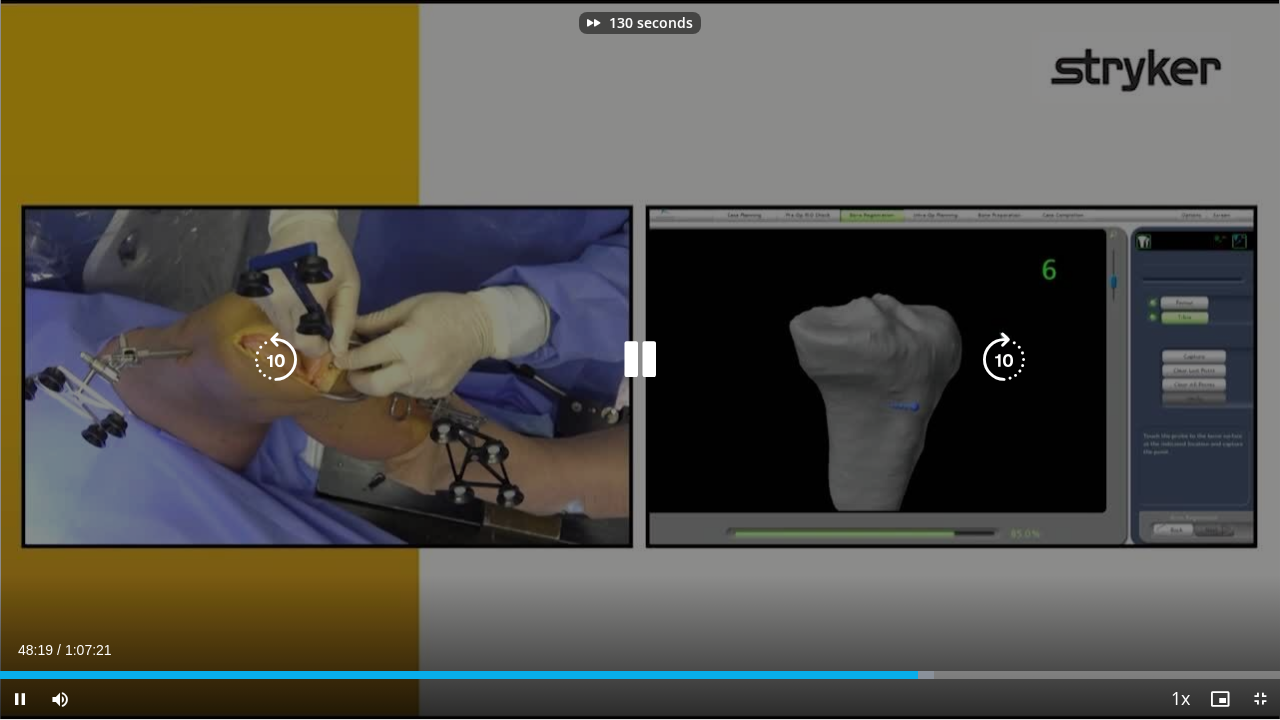 click at bounding box center (1004, 360) 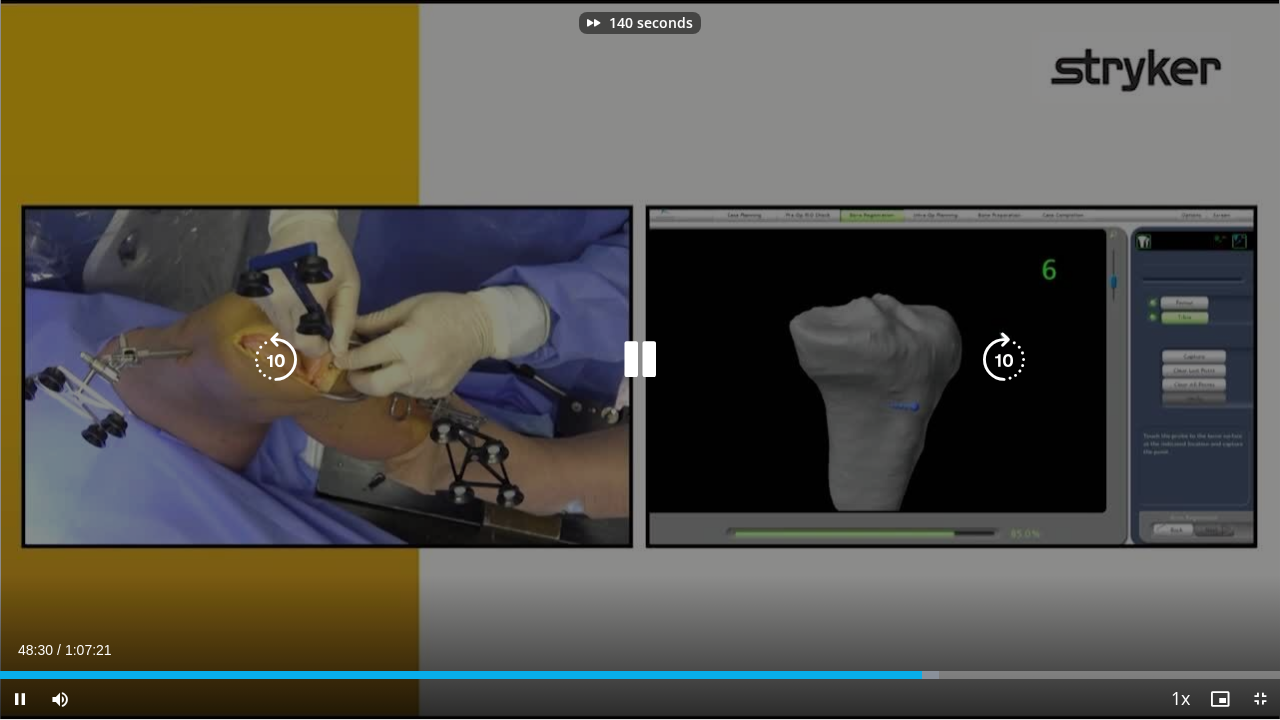 click at bounding box center [1004, 360] 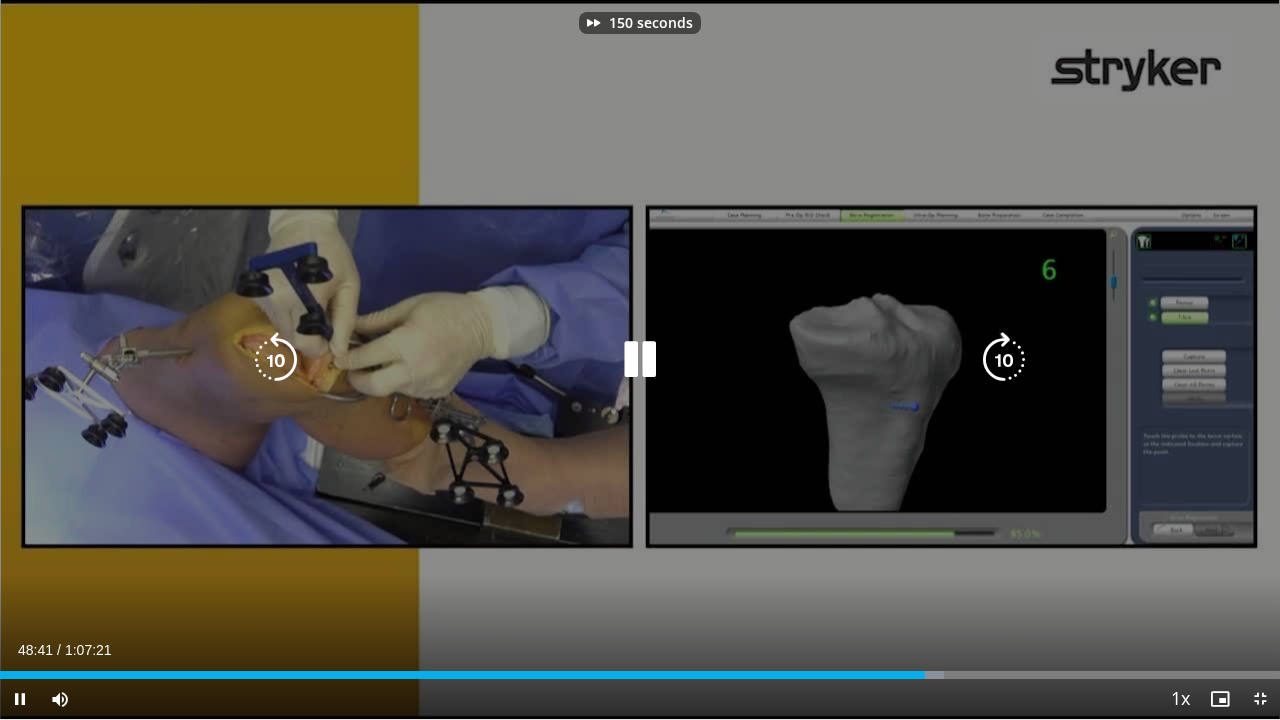 click at bounding box center (1004, 360) 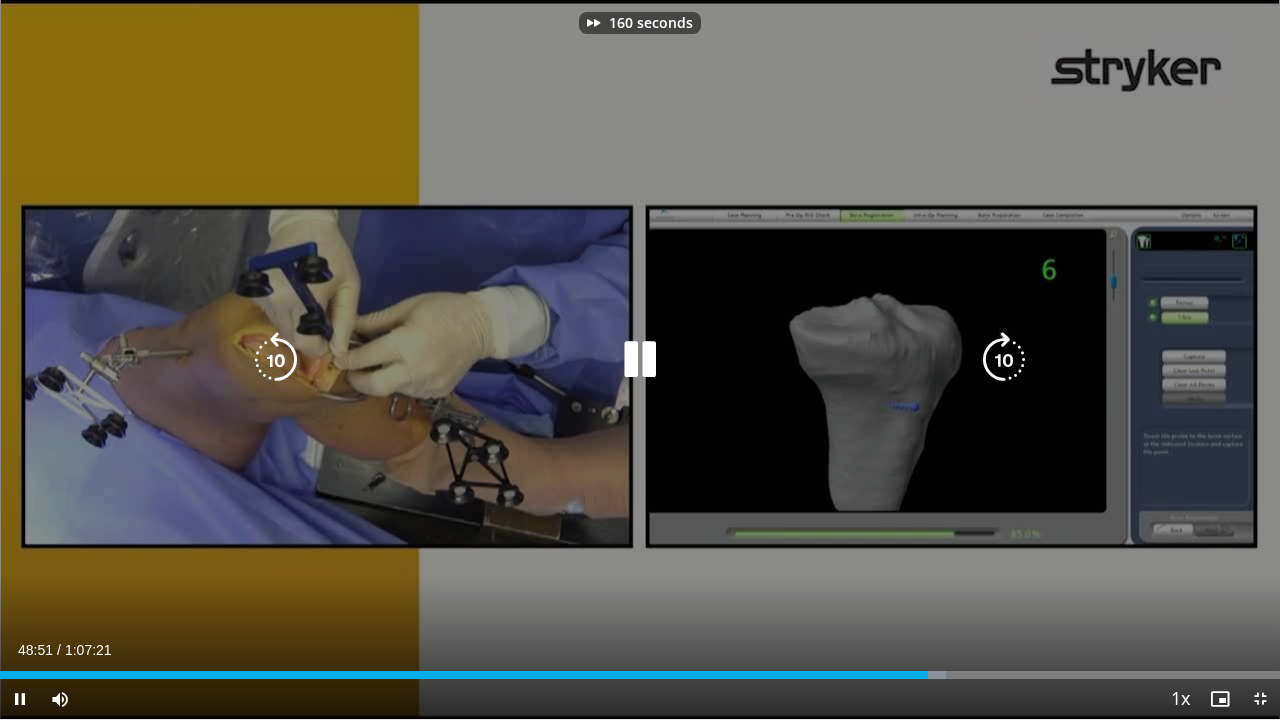 click at bounding box center [1004, 360] 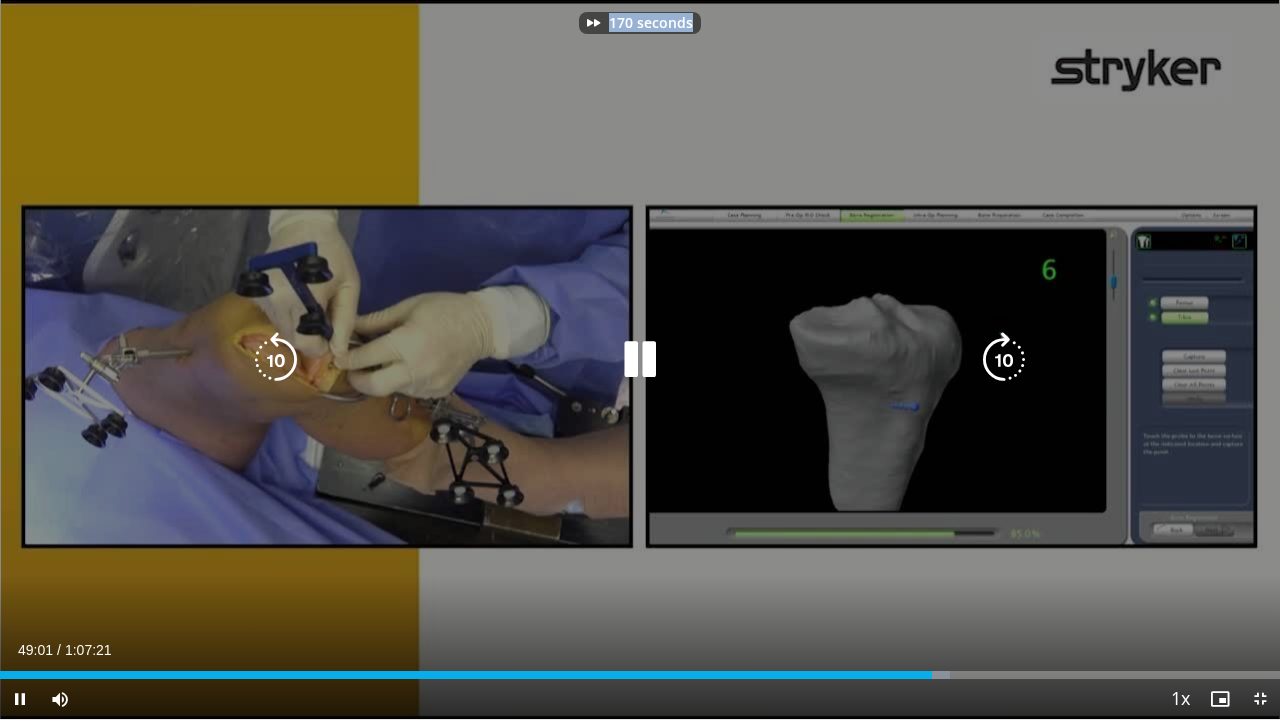 click on "170 seconds
Tap to unmute" at bounding box center (640, 359) 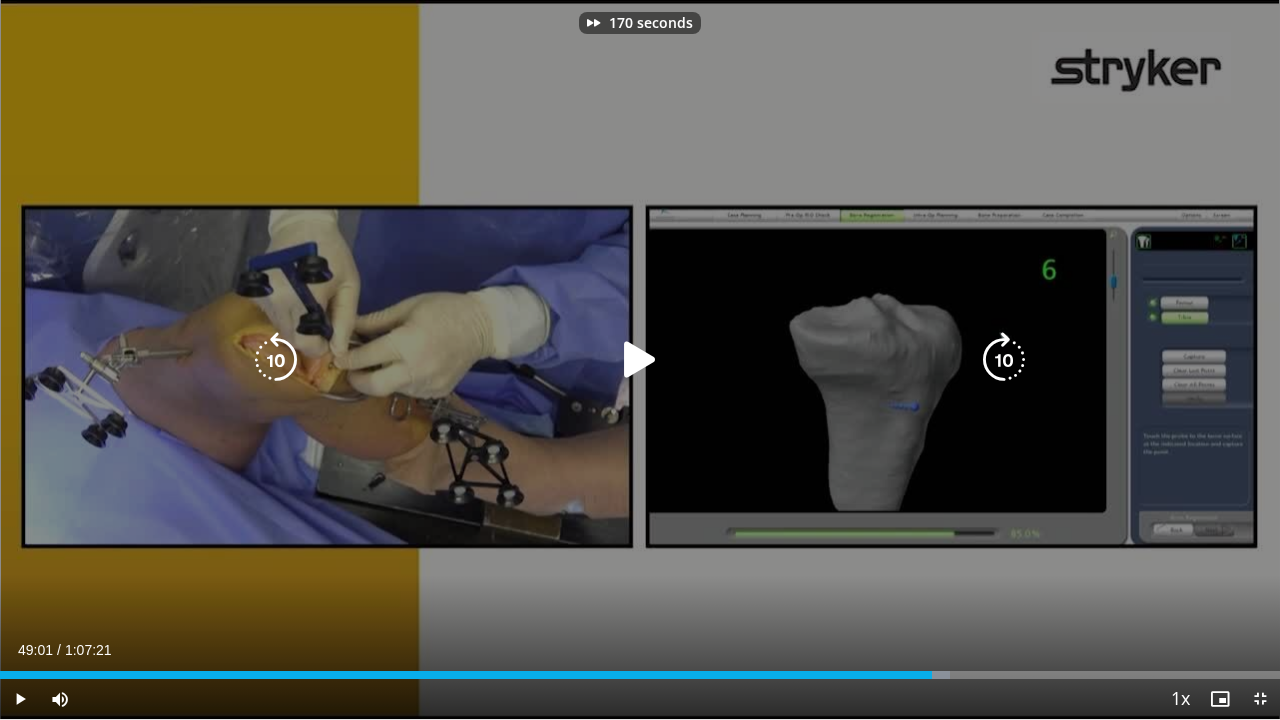 click at bounding box center (1004, 360) 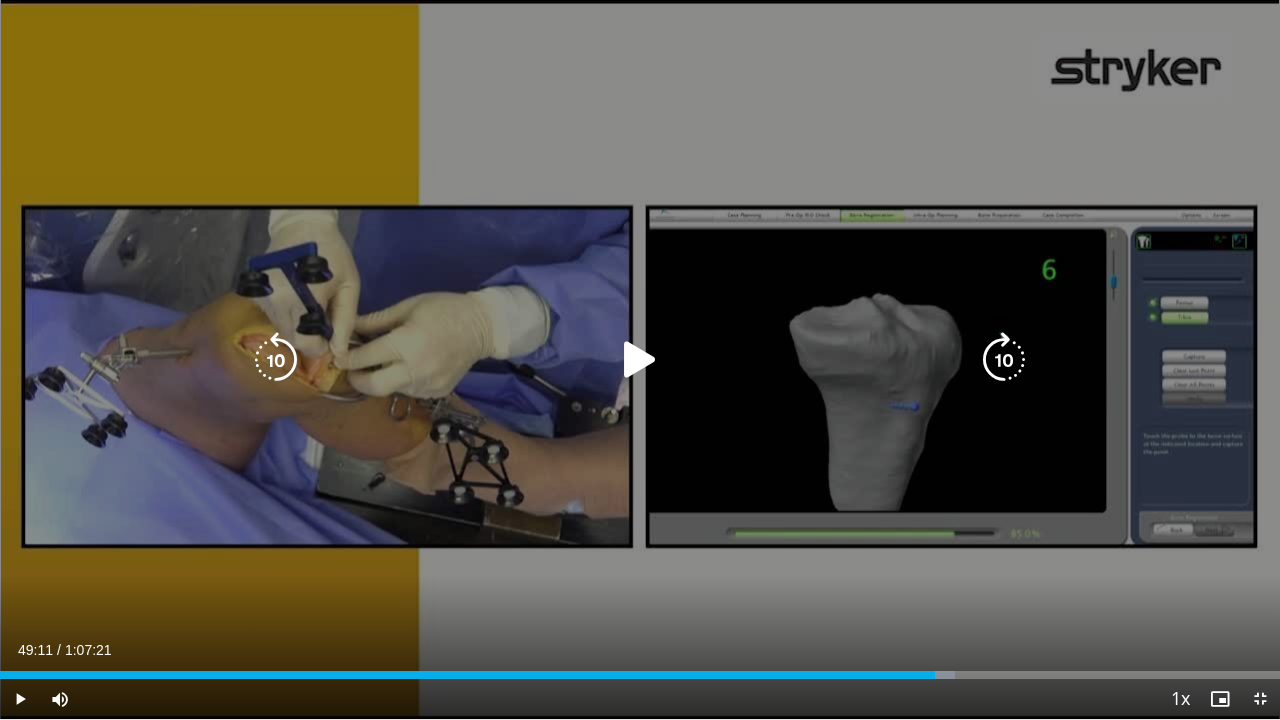click at bounding box center (640, 360) 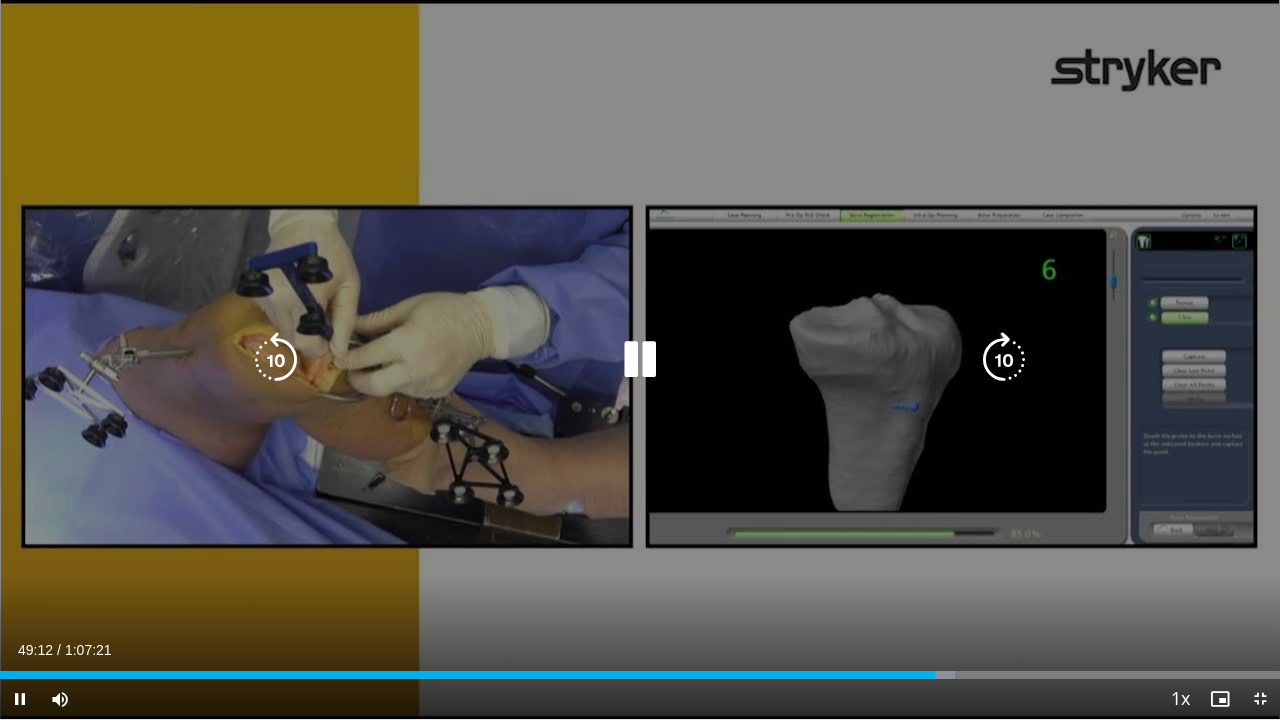 click at bounding box center (1004, 360) 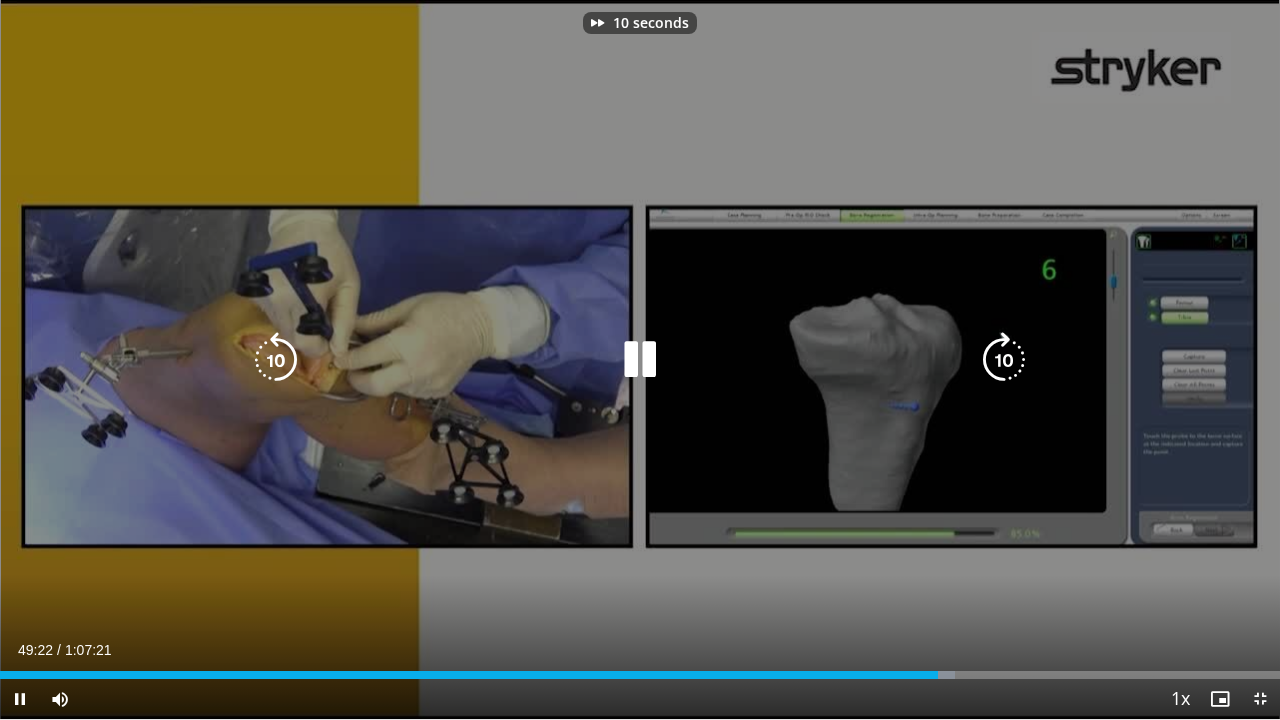 click at bounding box center [1004, 360] 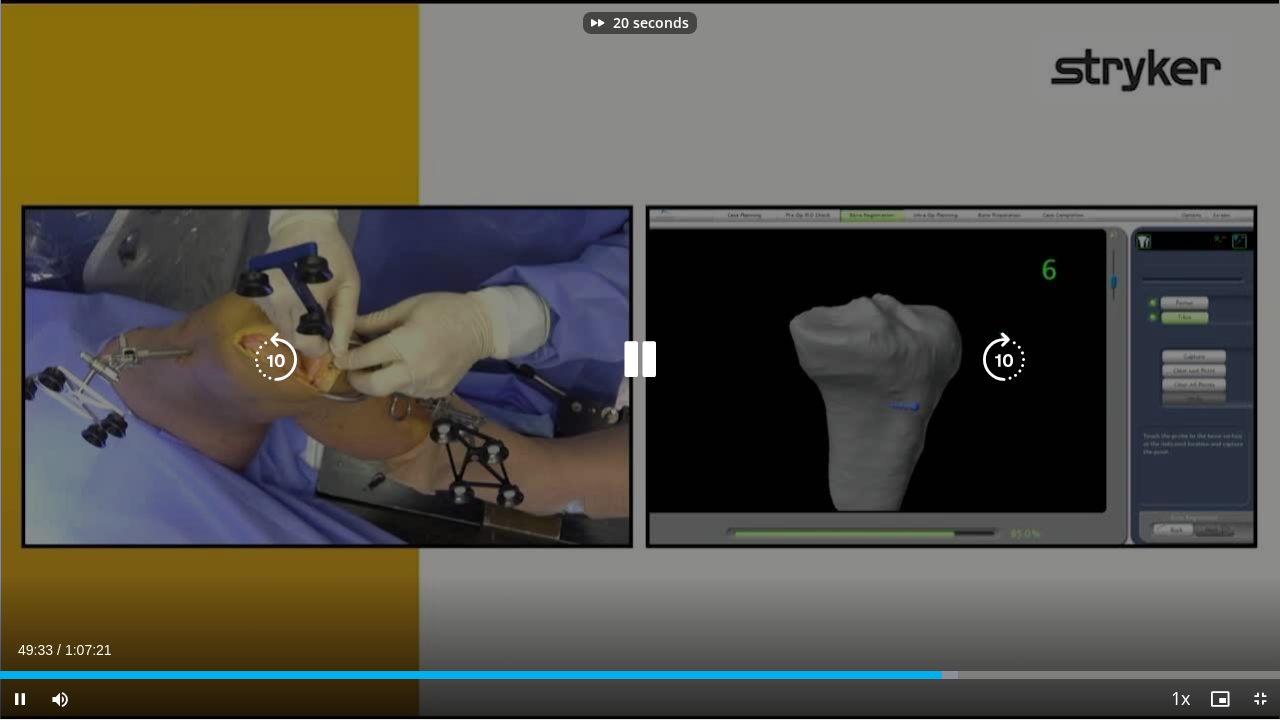 click at bounding box center (1004, 360) 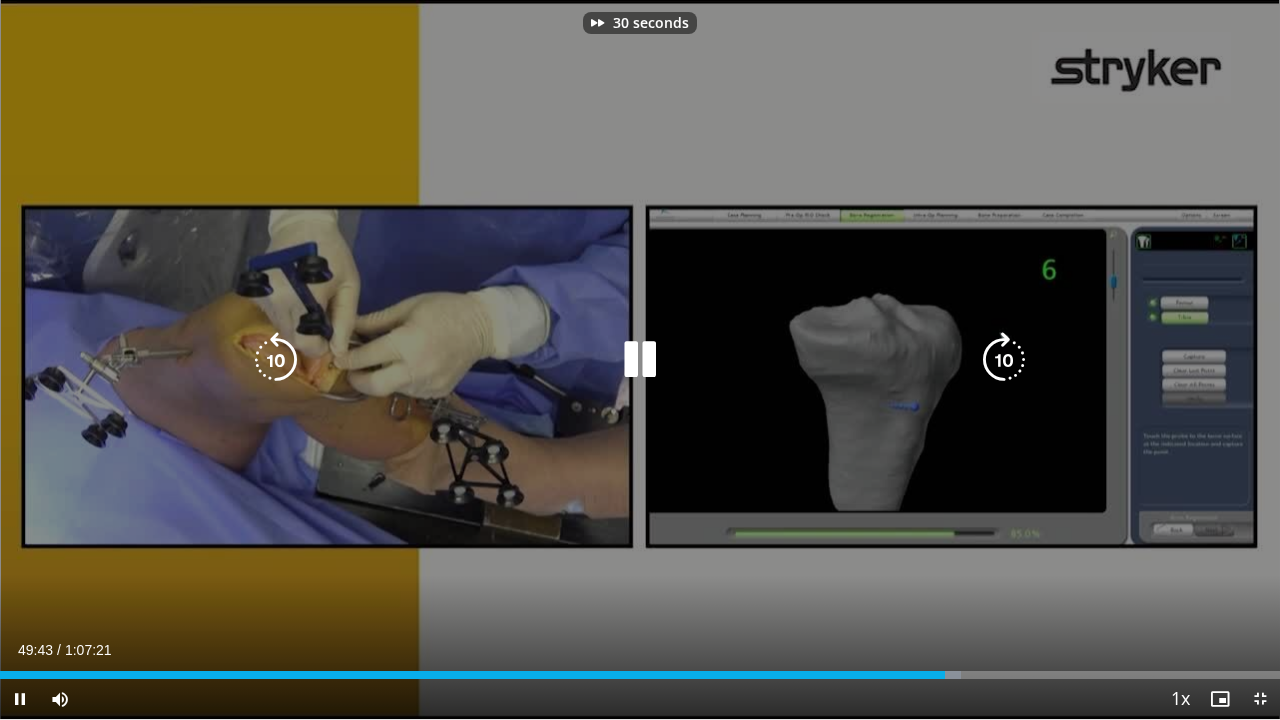 click at bounding box center (1004, 360) 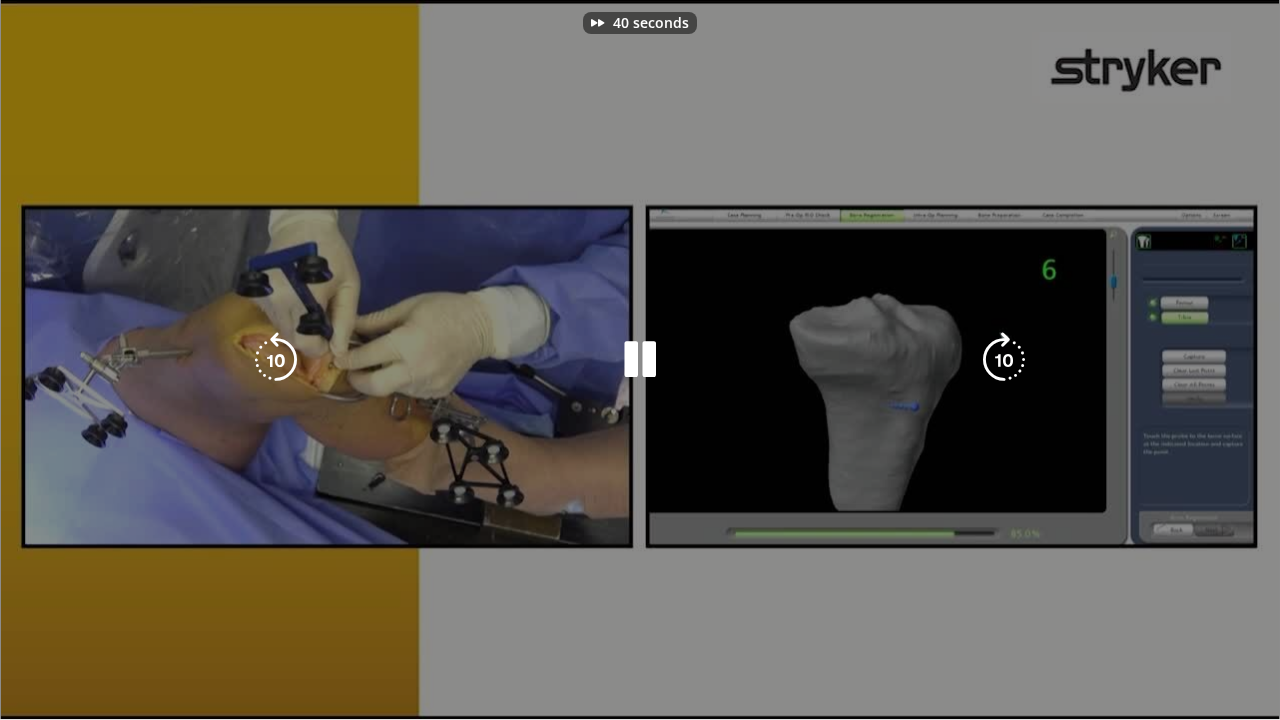 drag, startPoint x: 1006, startPoint y: 359, endPoint x: 1005, endPoint y: 384, distance: 25.019993 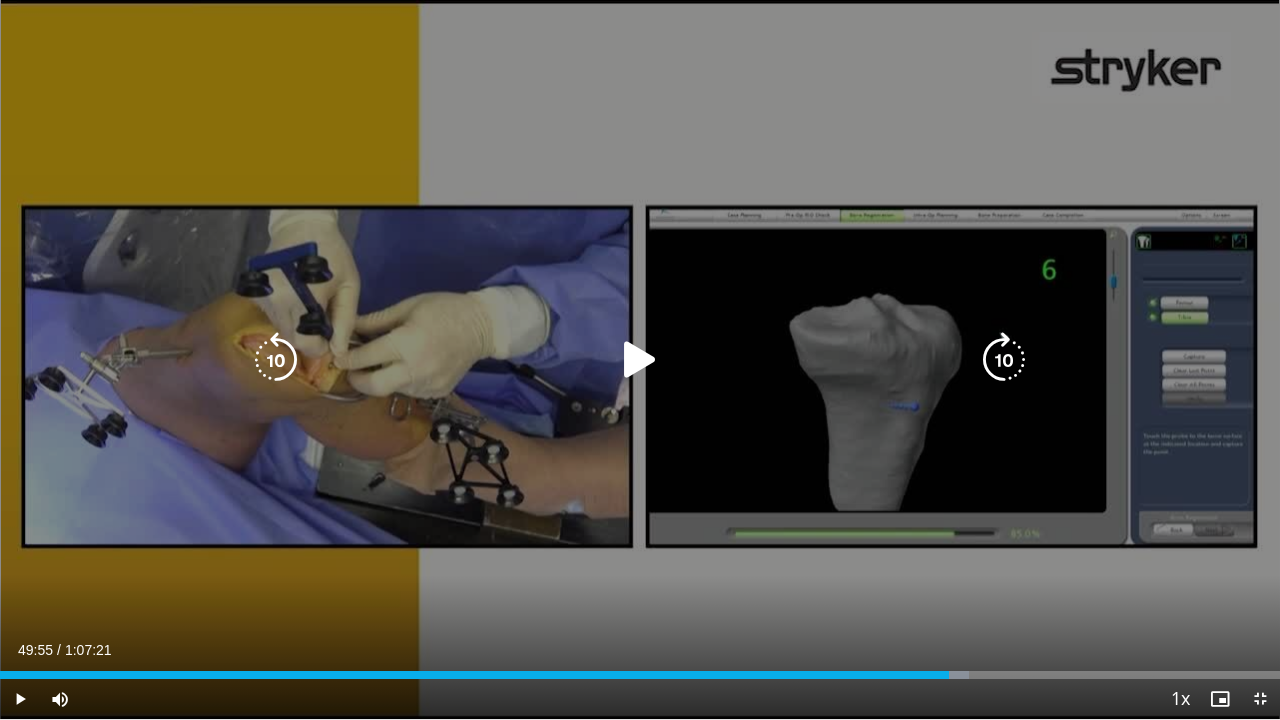 click at bounding box center [1004, 360] 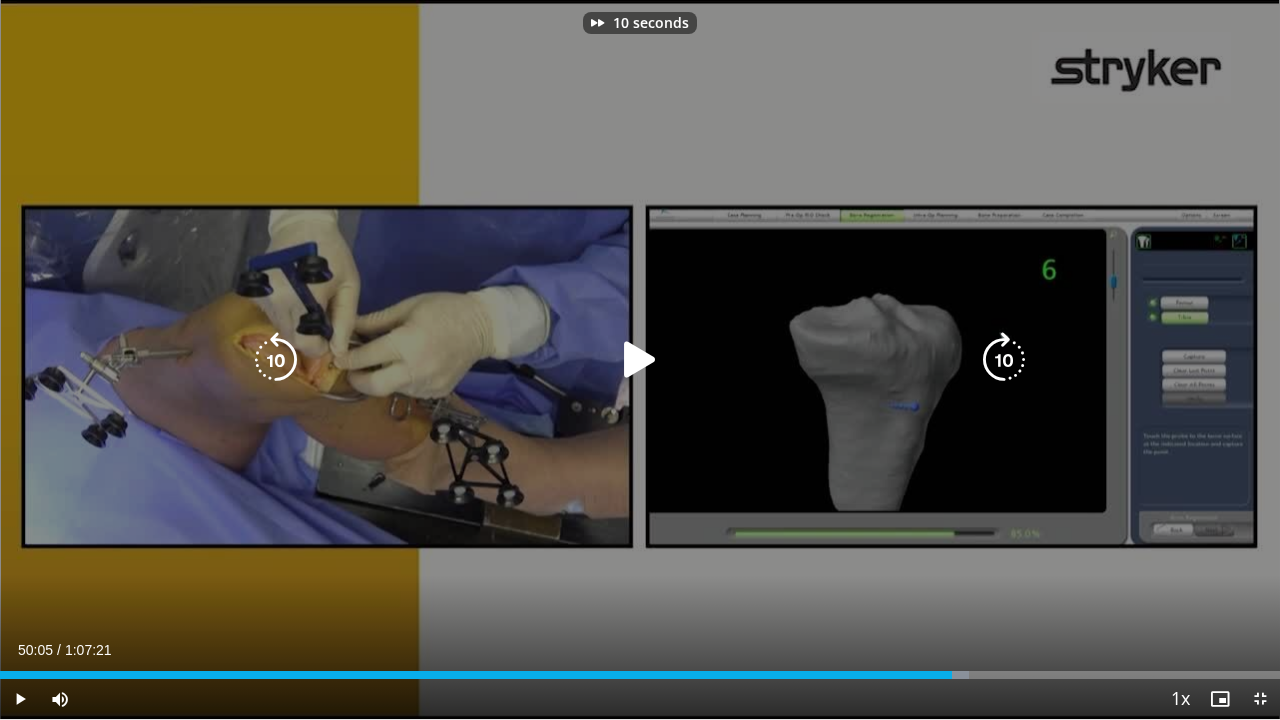 click at bounding box center (1004, 360) 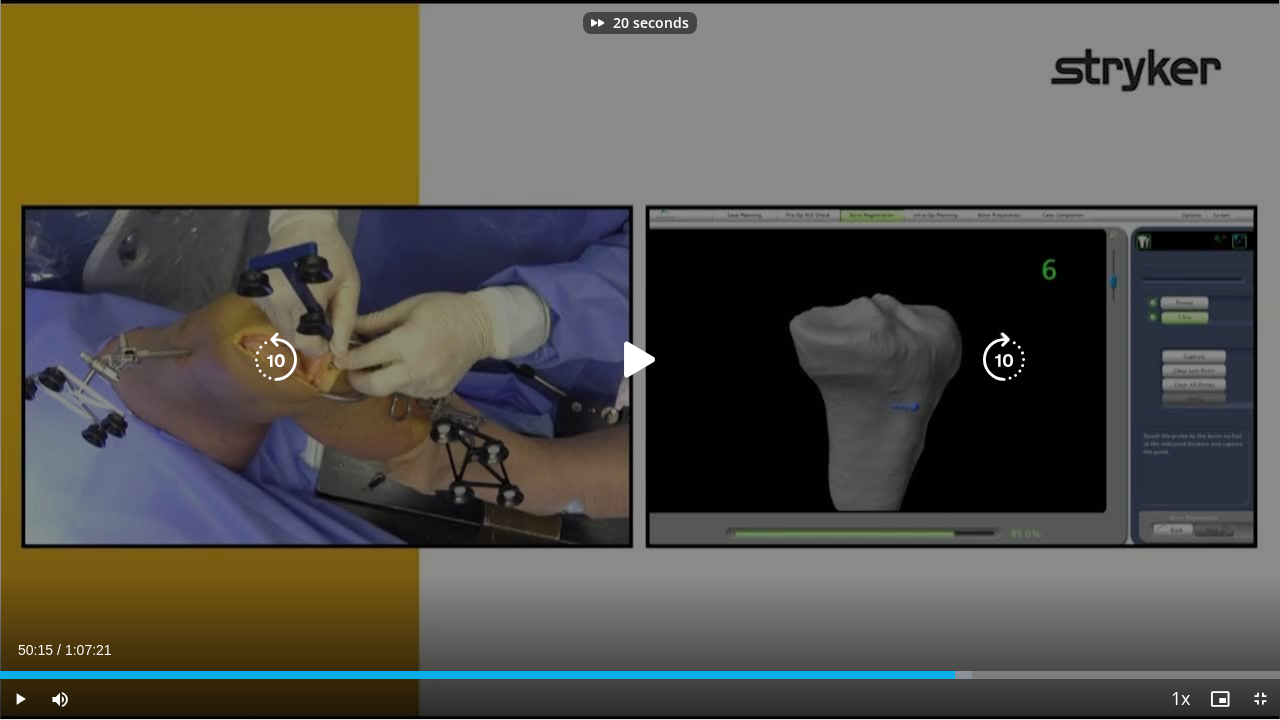 click at bounding box center [1004, 360] 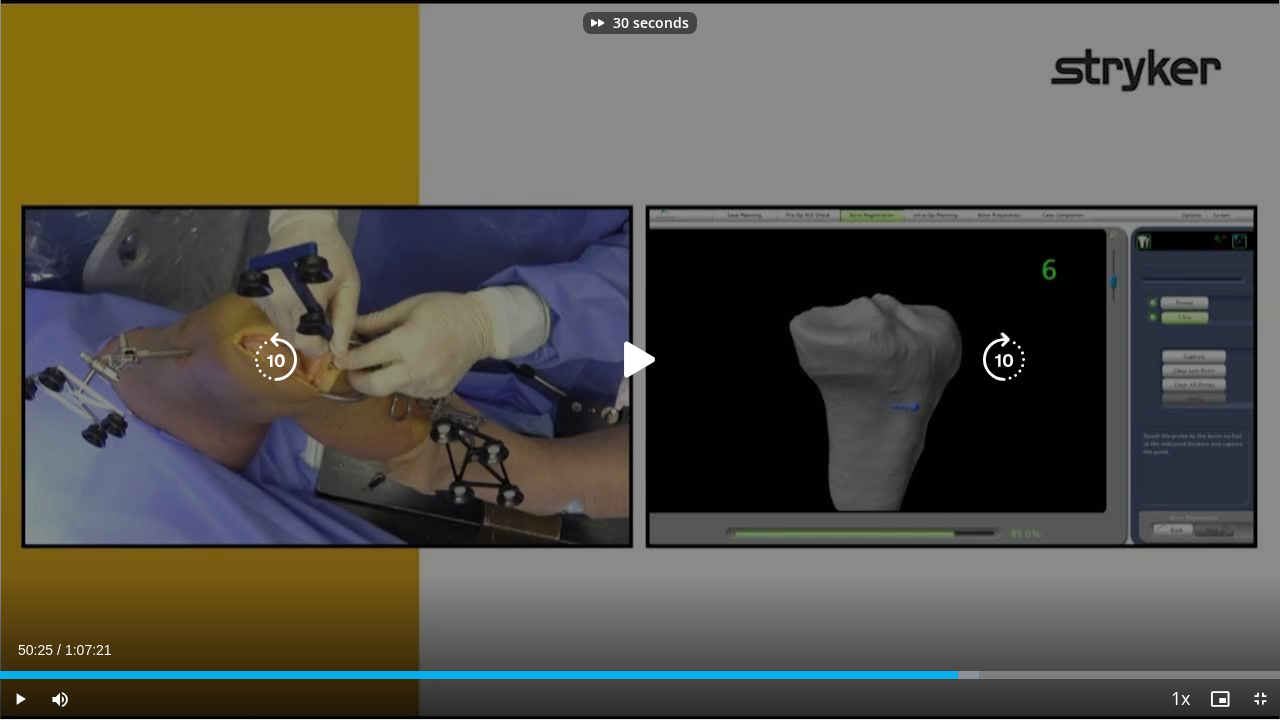 click at bounding box center (640, 360) 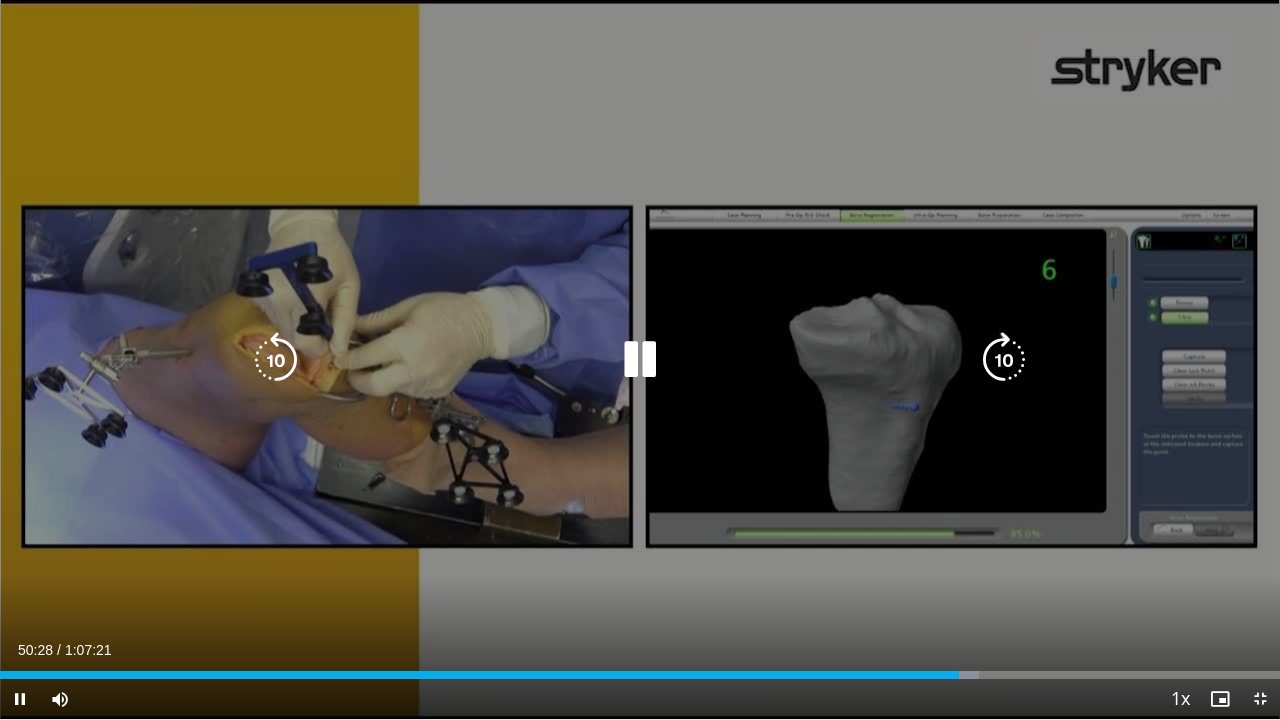 click at bounding box center [1004, 360] 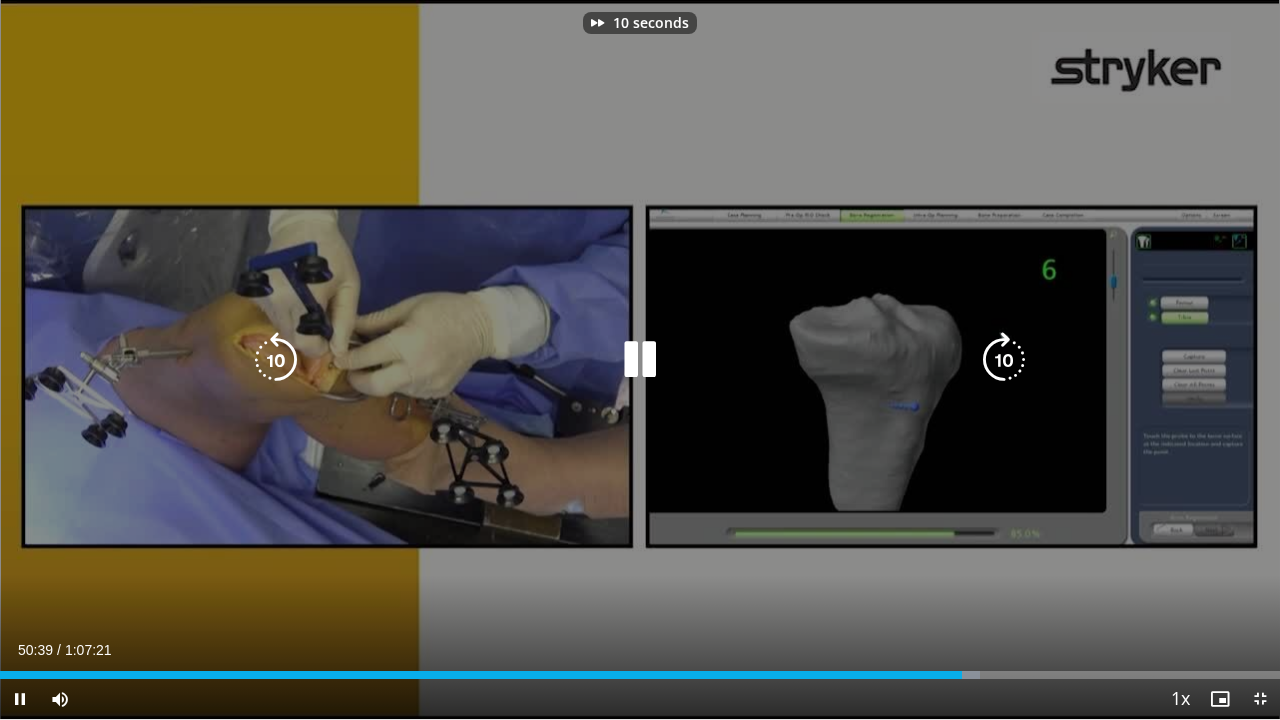 click at bounding box center (1004, 360) 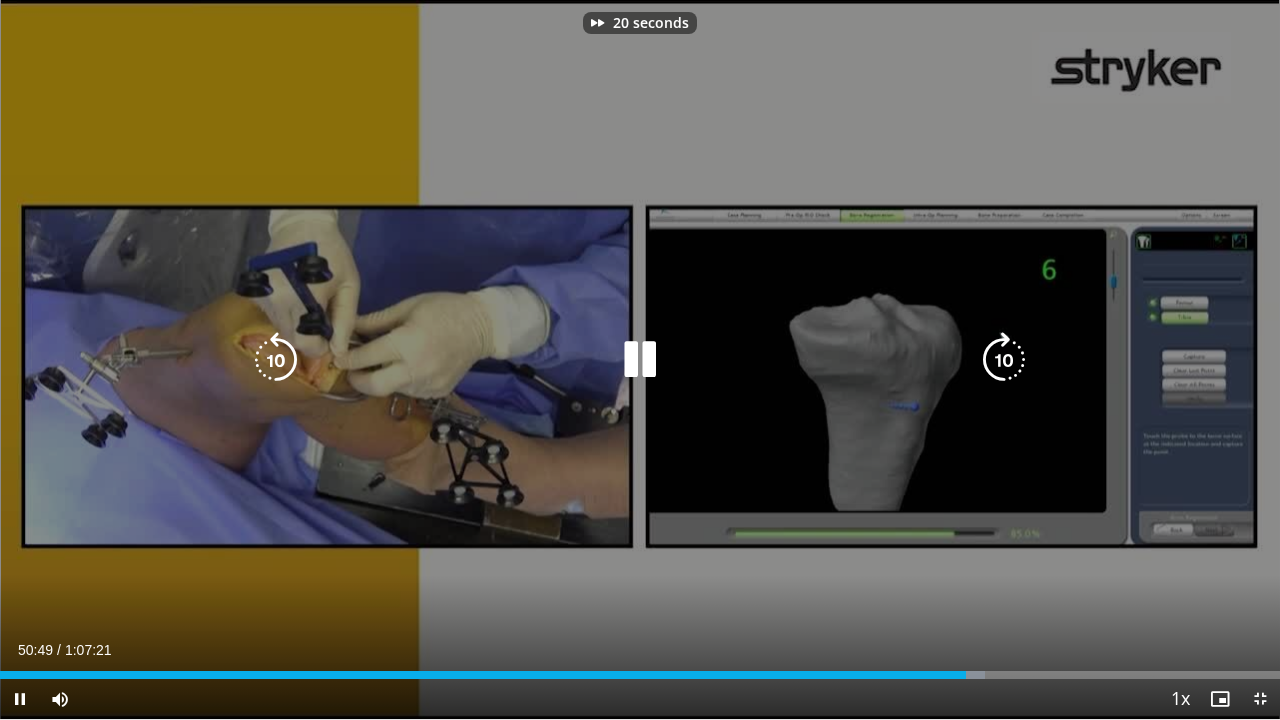 click at bounding box center (1004, 360) 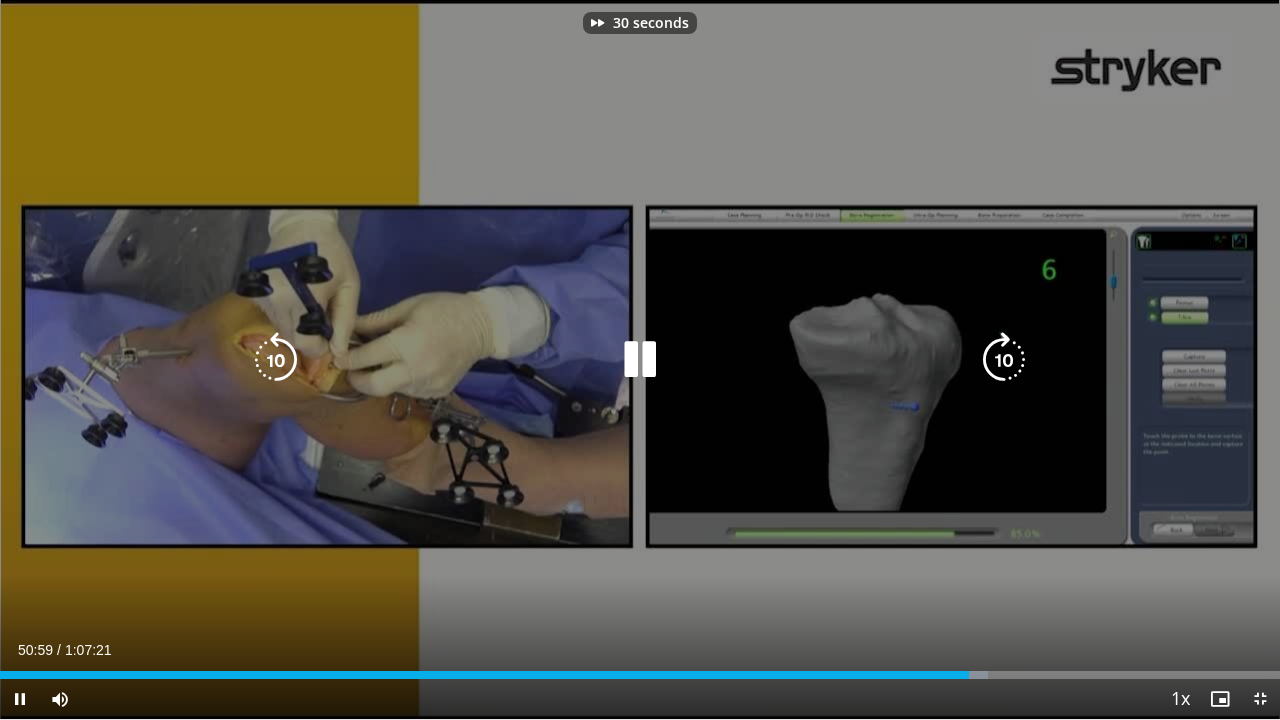 click at bounding box center [1004, 360] 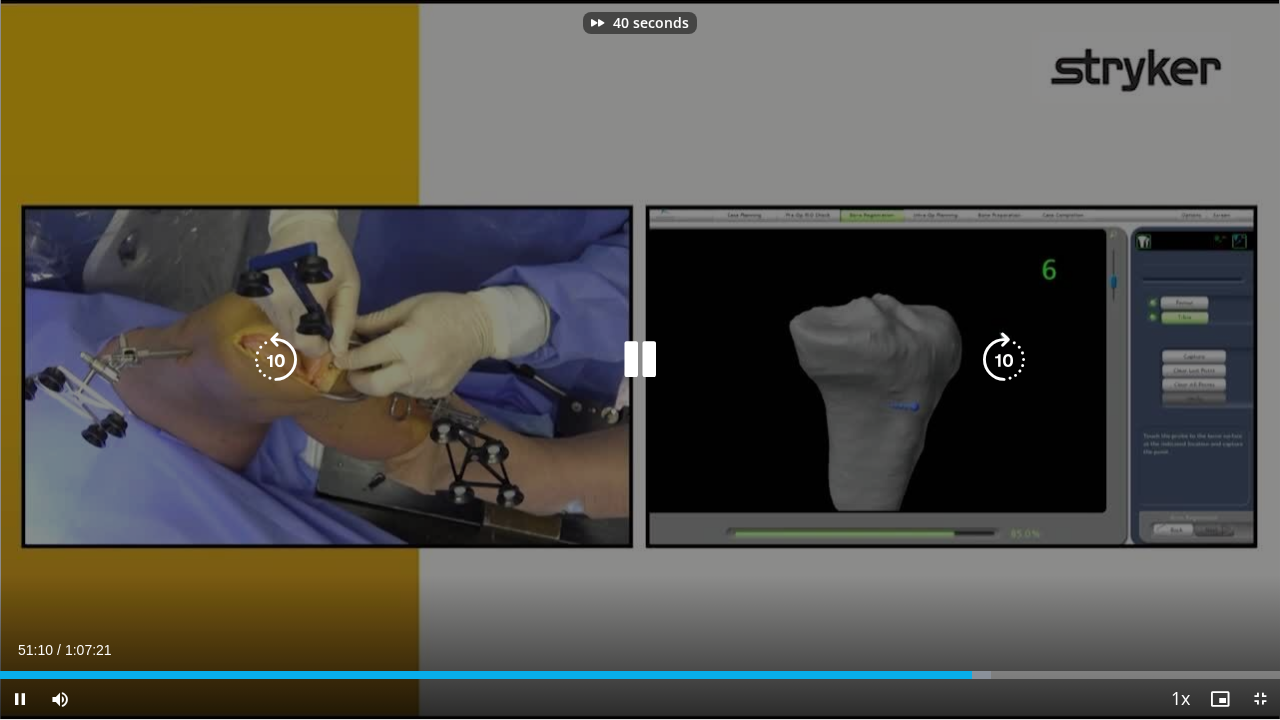 click at bounding box center [1004, 360] 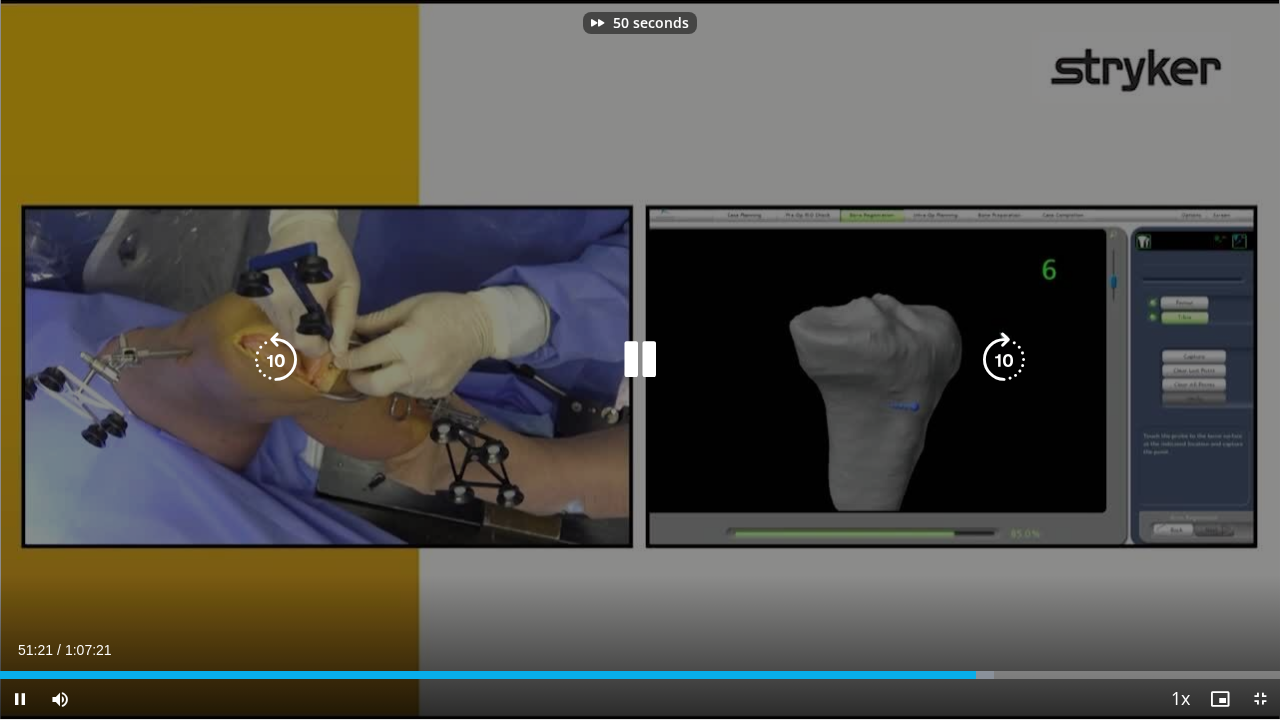 click at bounding box center [1004, 360] 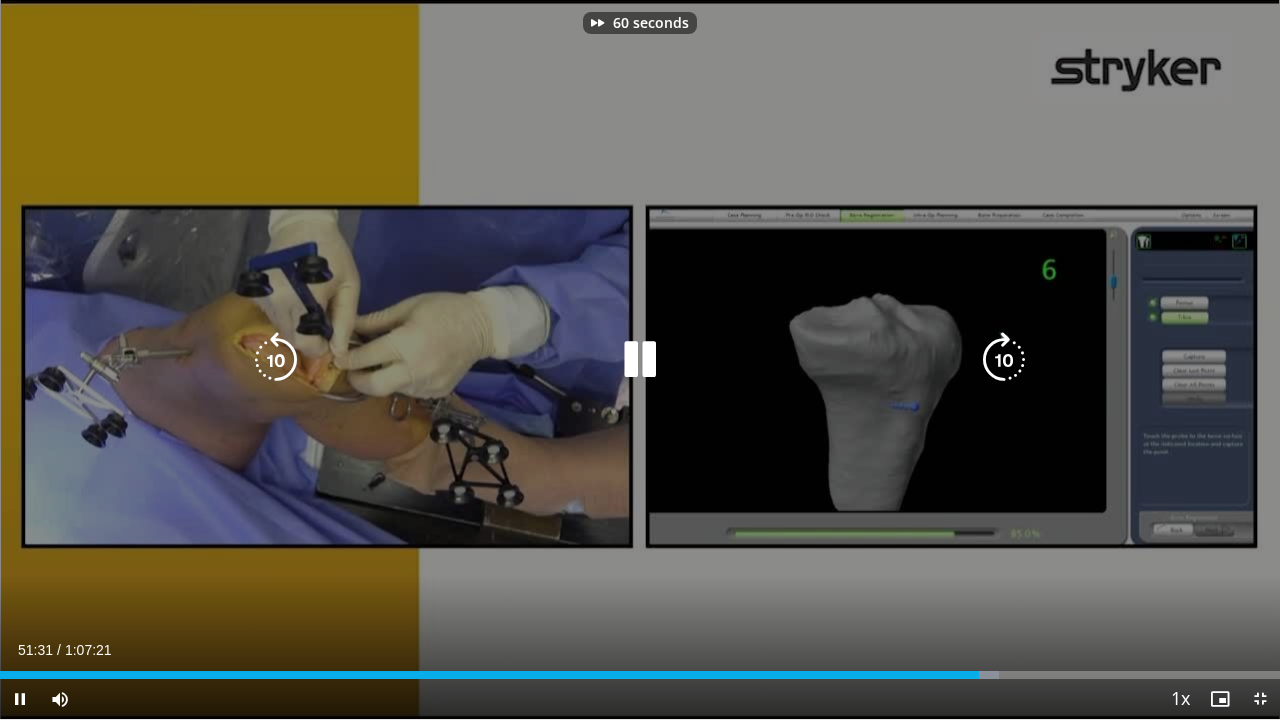 click at bounding box center [1004, 360] 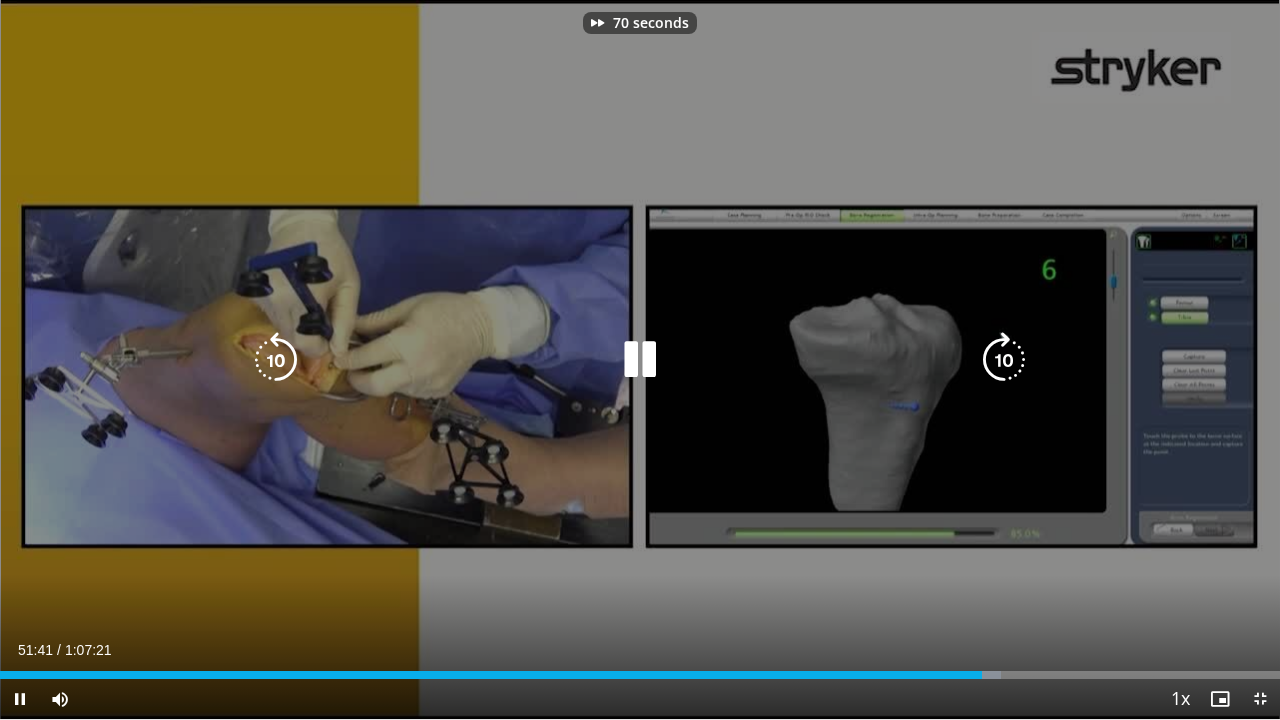click at bounding box center [1004, 360] 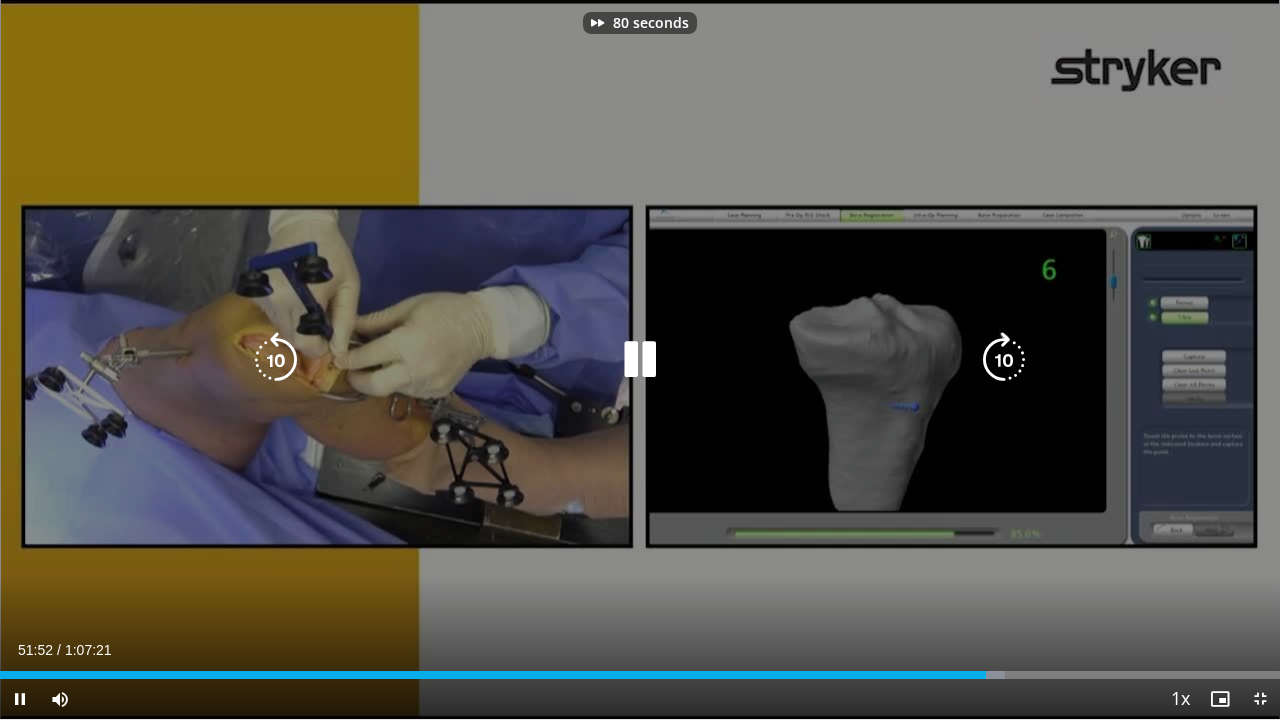 click at bounding box center (1004, 360) 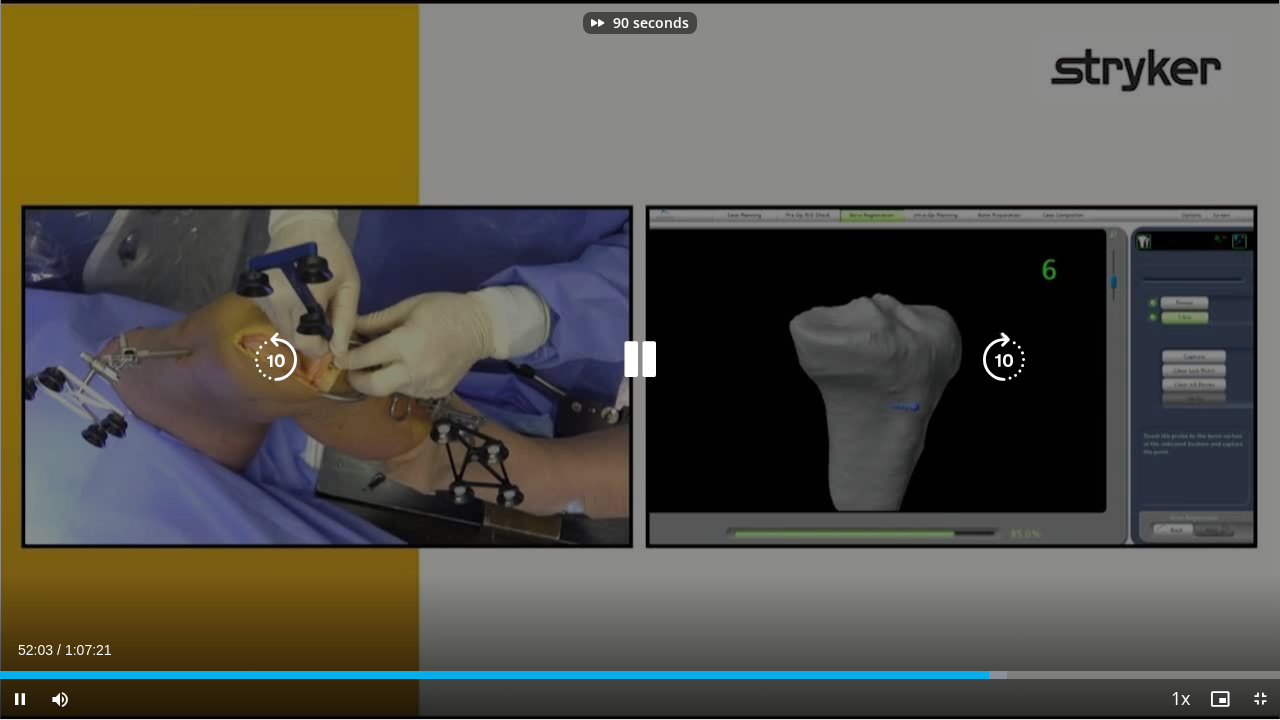 click at bounding box center (1004, 360) 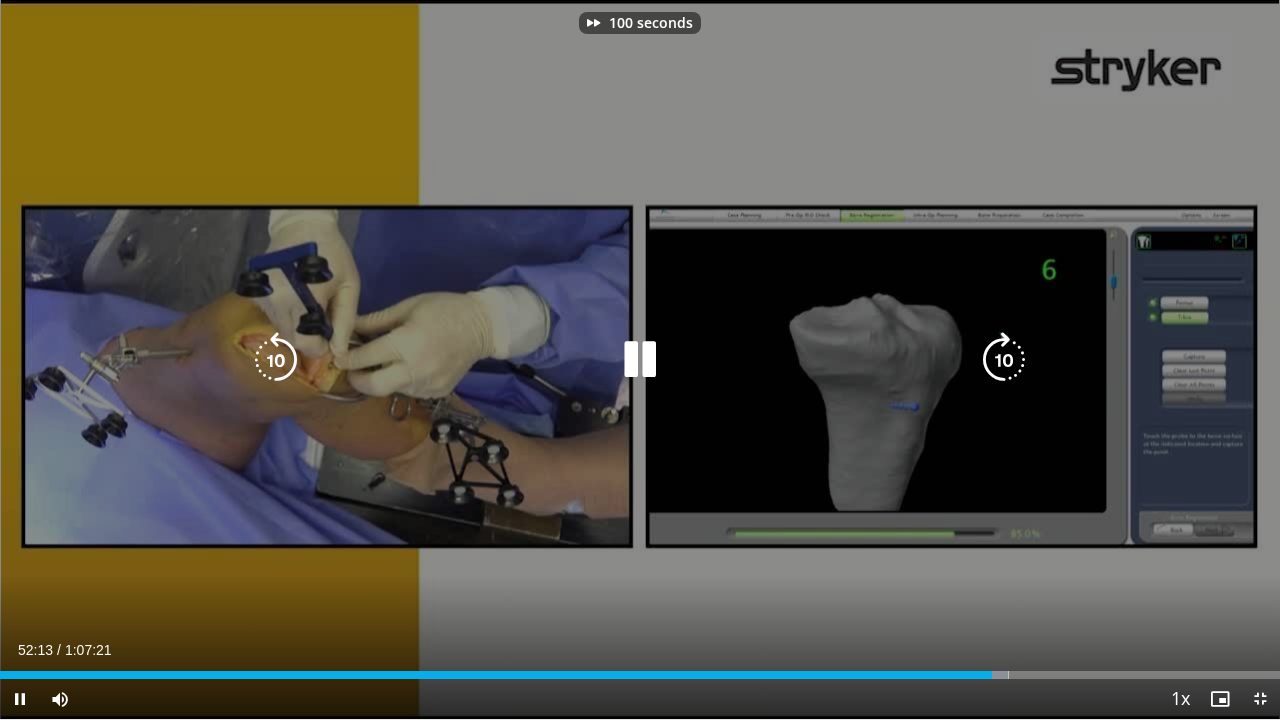 click at bounding box center (1004, 360) 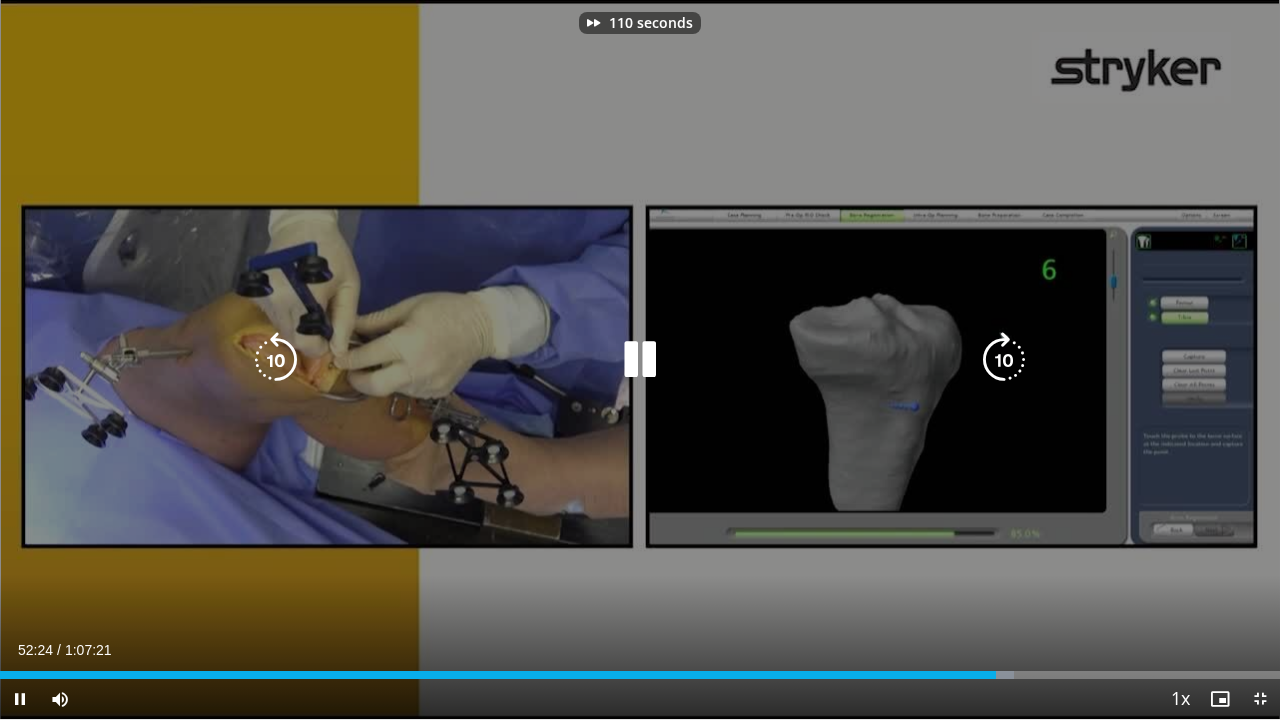 click at bounding box center [1004, 360] 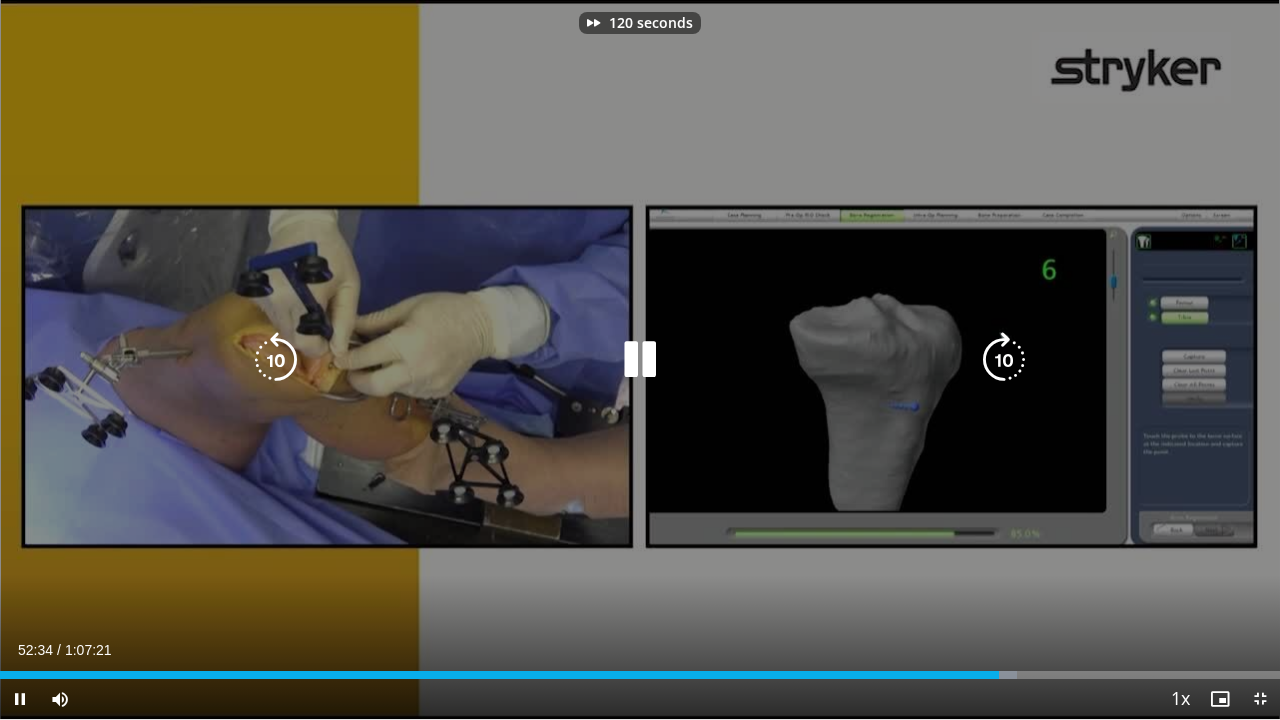 click at bounding box center (1004, 360) 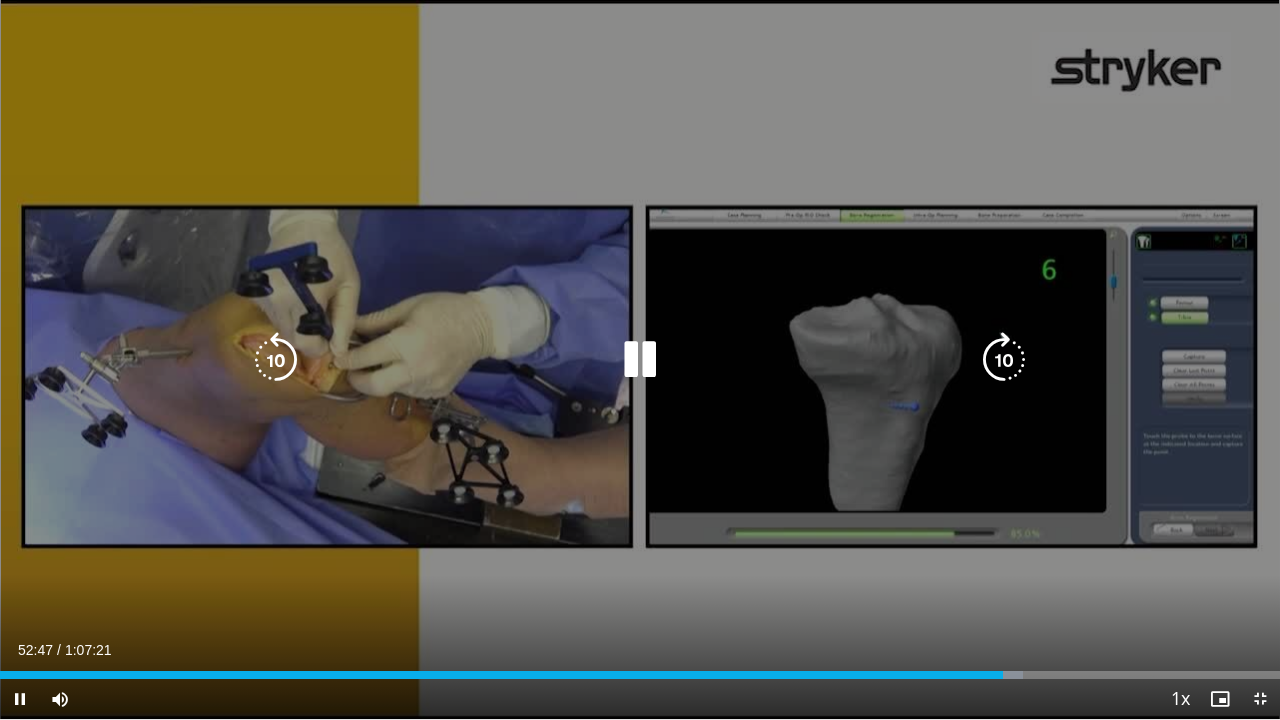click at bounding box center (1004, 360) 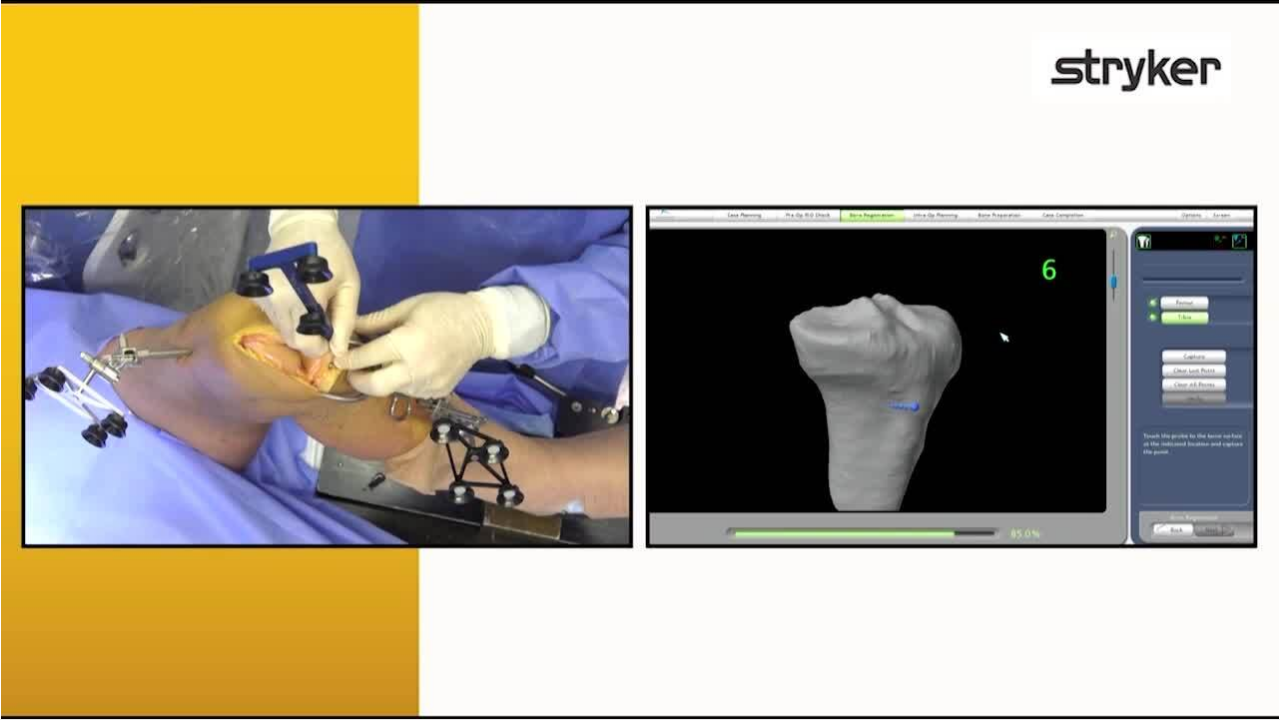 click on "10 seconds
Tap to unmute" at bounding box center (640, 359) 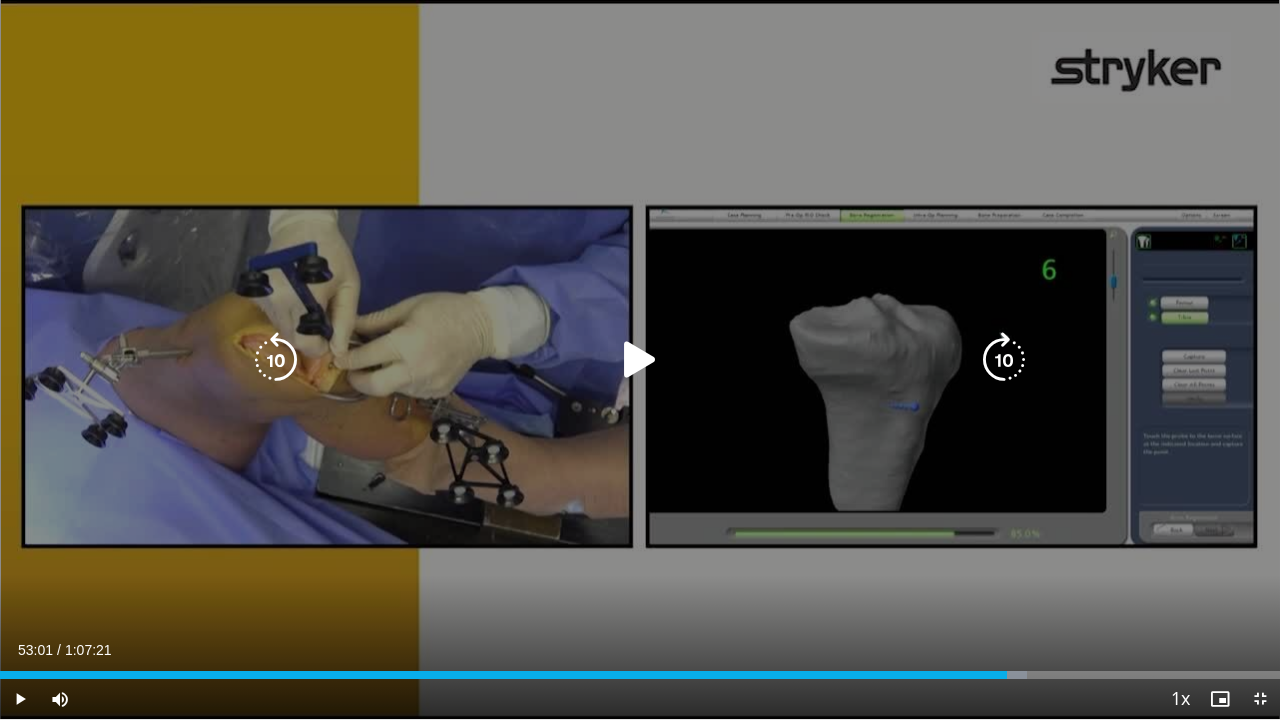 click at bounding box center [640, 360] 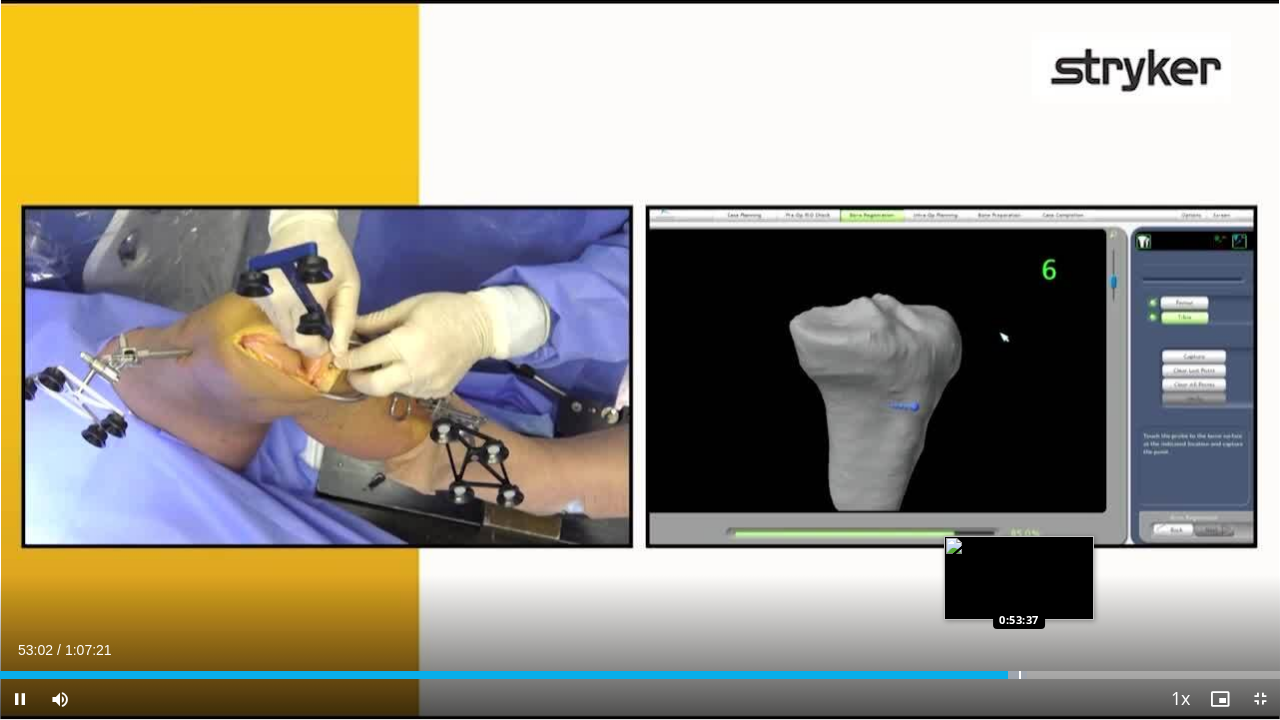click at bounding box center (1020, 675) 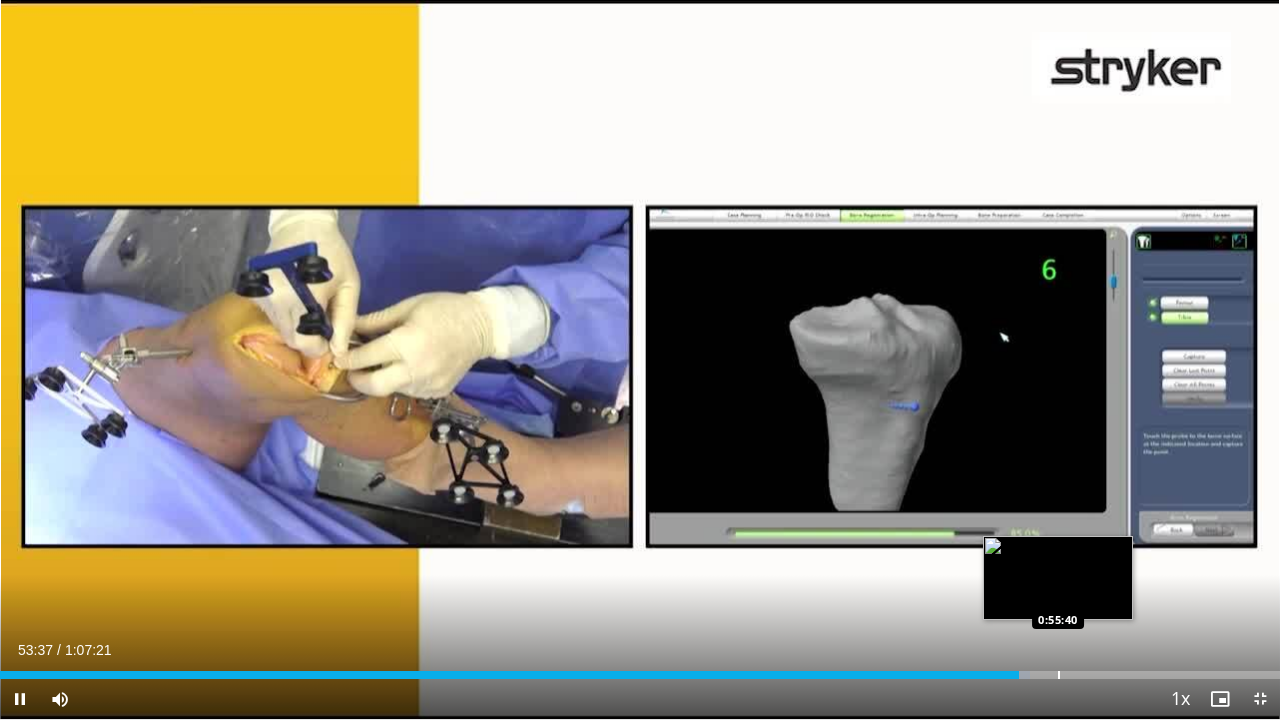 click on "Loaded :  80.50% 0:53:37 0:55:40" at bounding box center (640, 675) 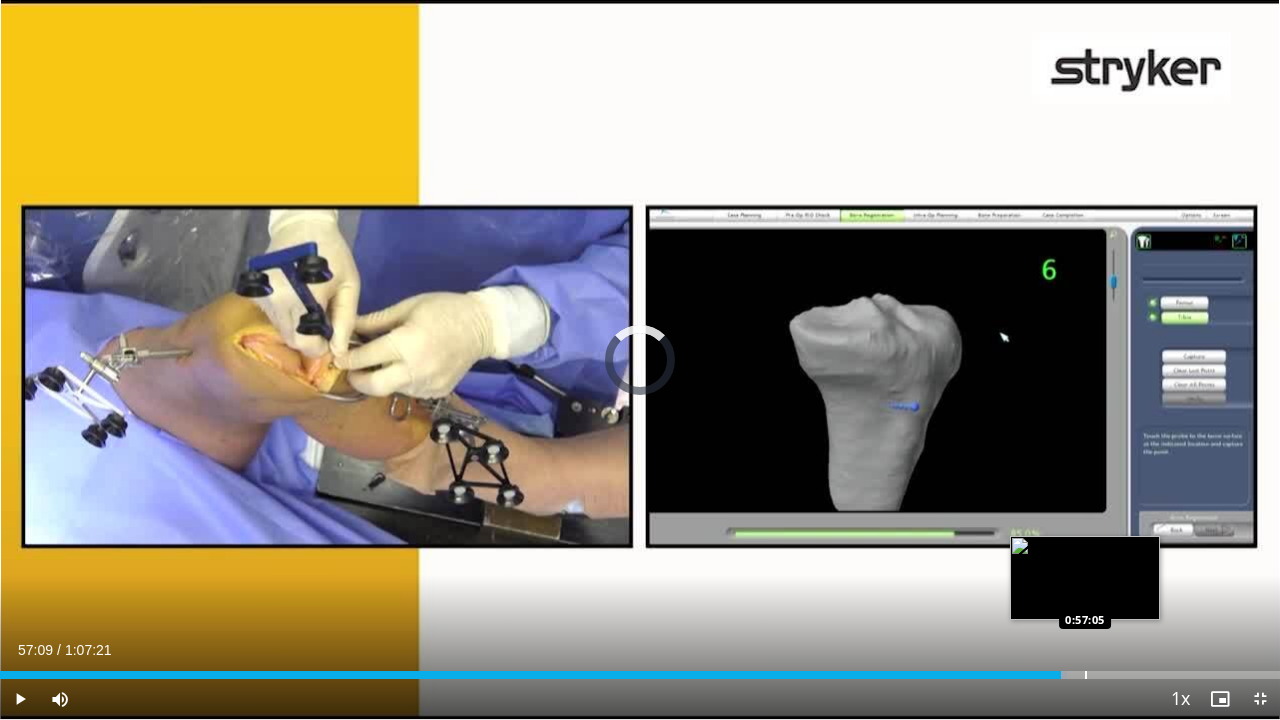 click at bounding box center [1086, 675] 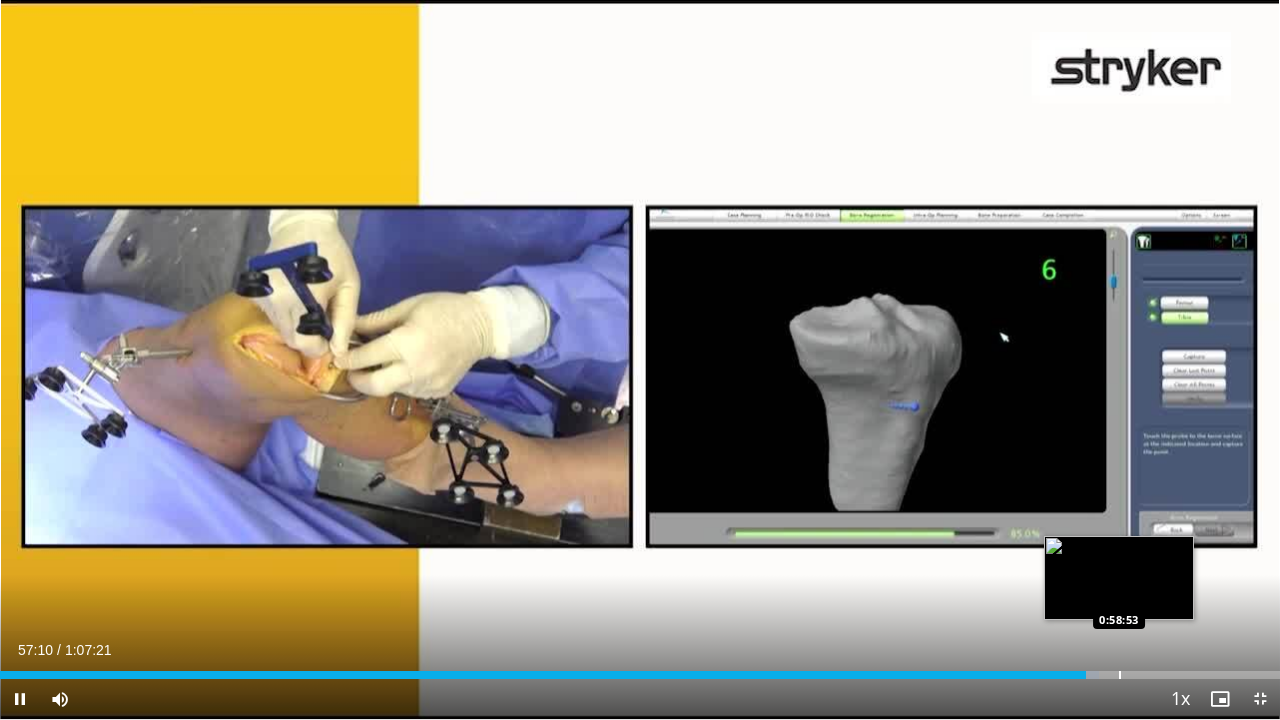 click at bounding box center [1120, 675] 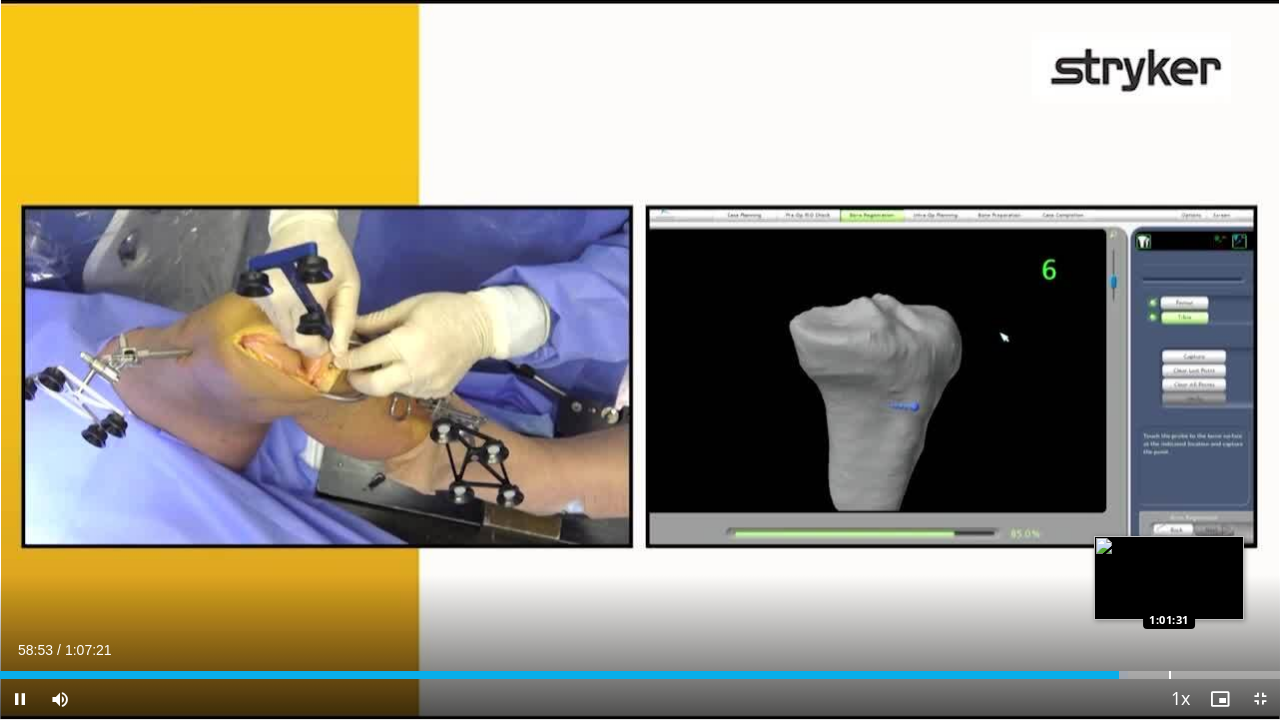 click on "Loaded :  88.11% 0:58:53 1:01:31" at bounding box center (640, 669) 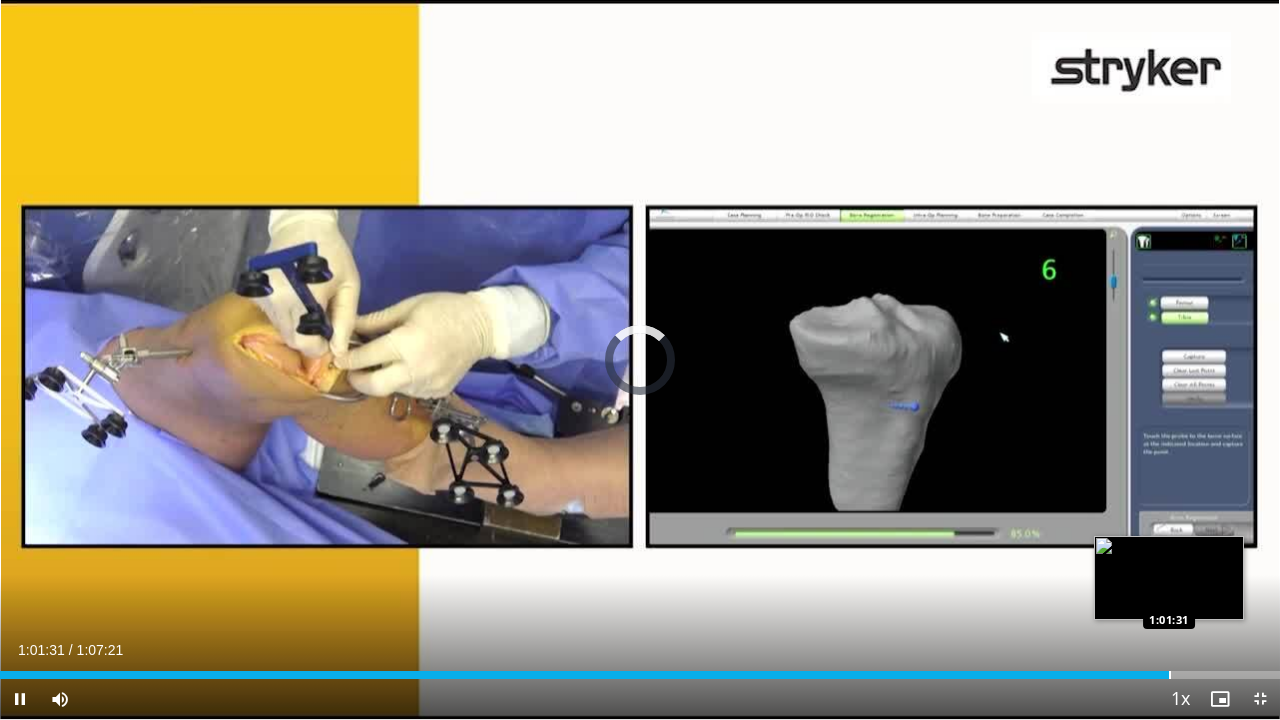 click on "**********" at bounding box center (640, 360) 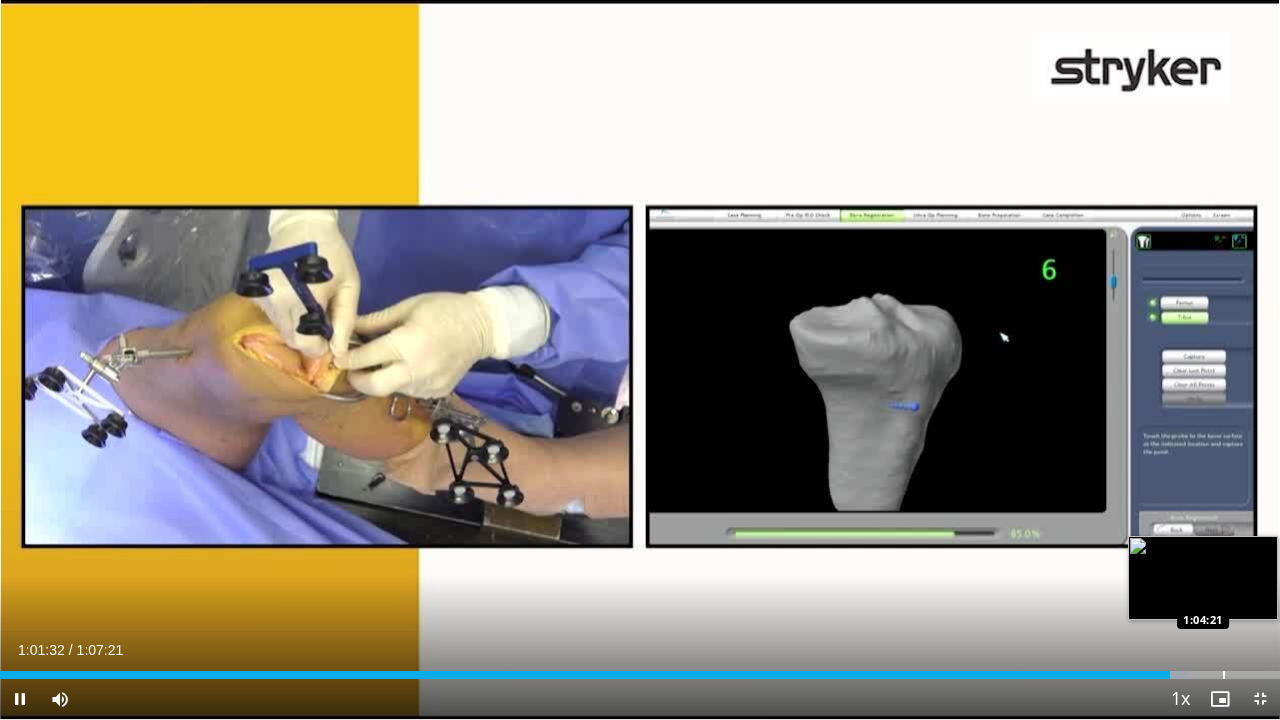 click on "Loaded :  92.78% 1:01:32 1:04:21" at bounding box center [640, 669] 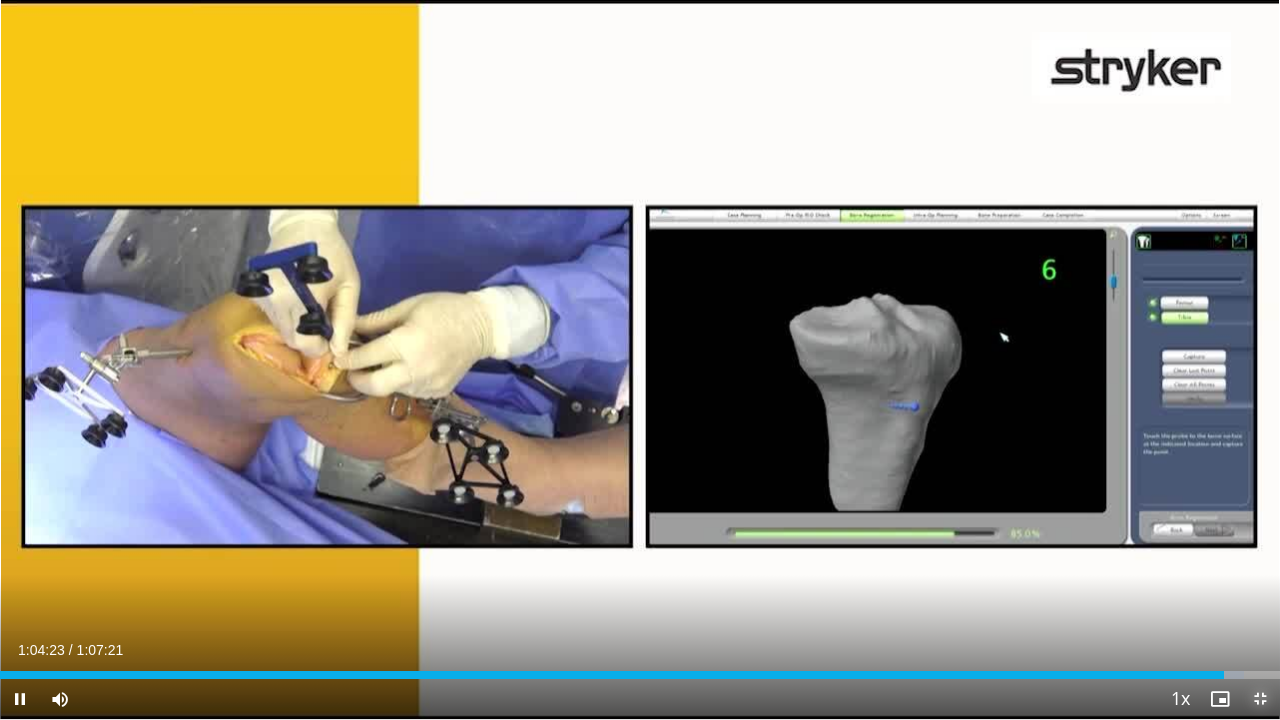 click at bounding box center [1260, 699] 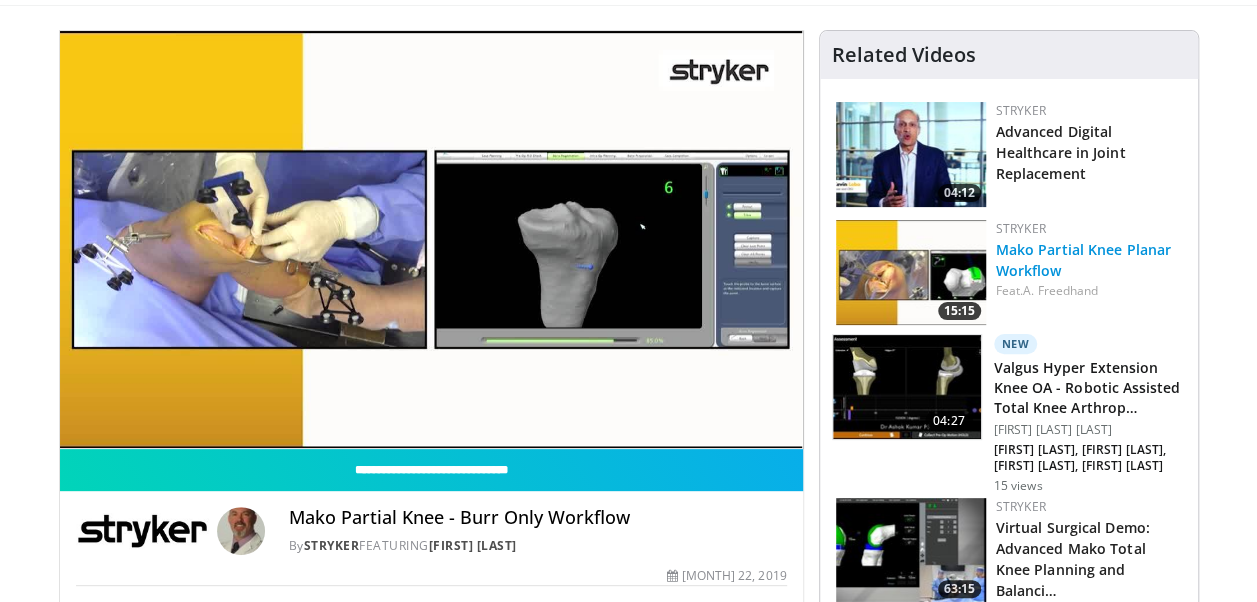 click on "Mako Partial Knee Planar Workflow" at bounding box center (1083, 260) 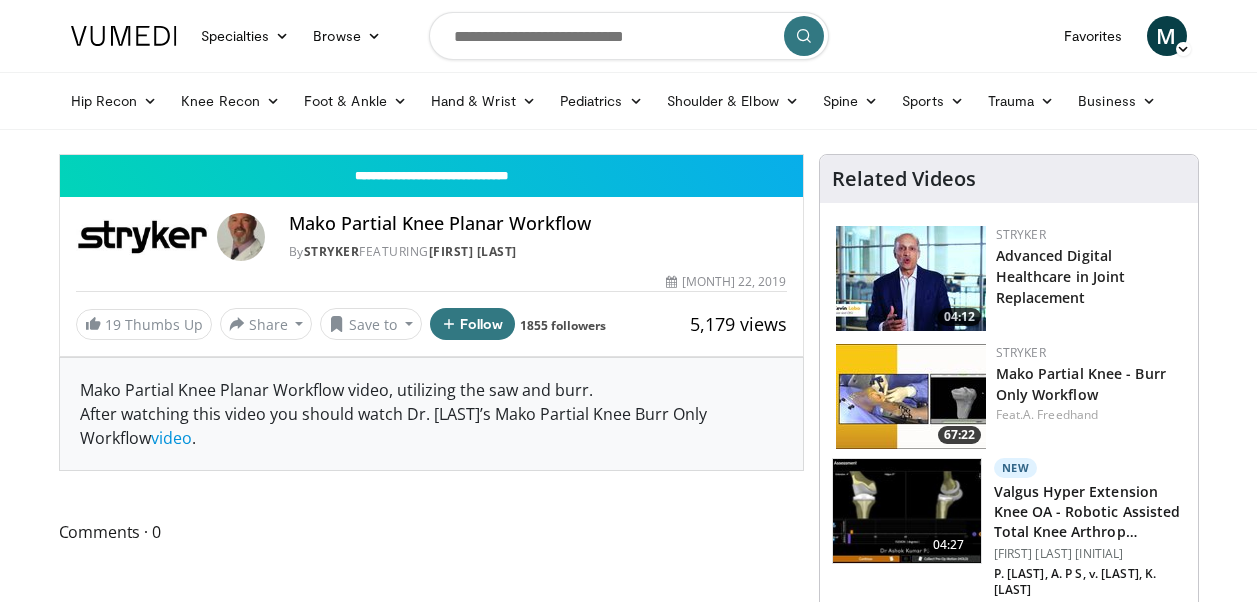 scroll, scrollTop: 0, scrollLeft: 0, axis: both 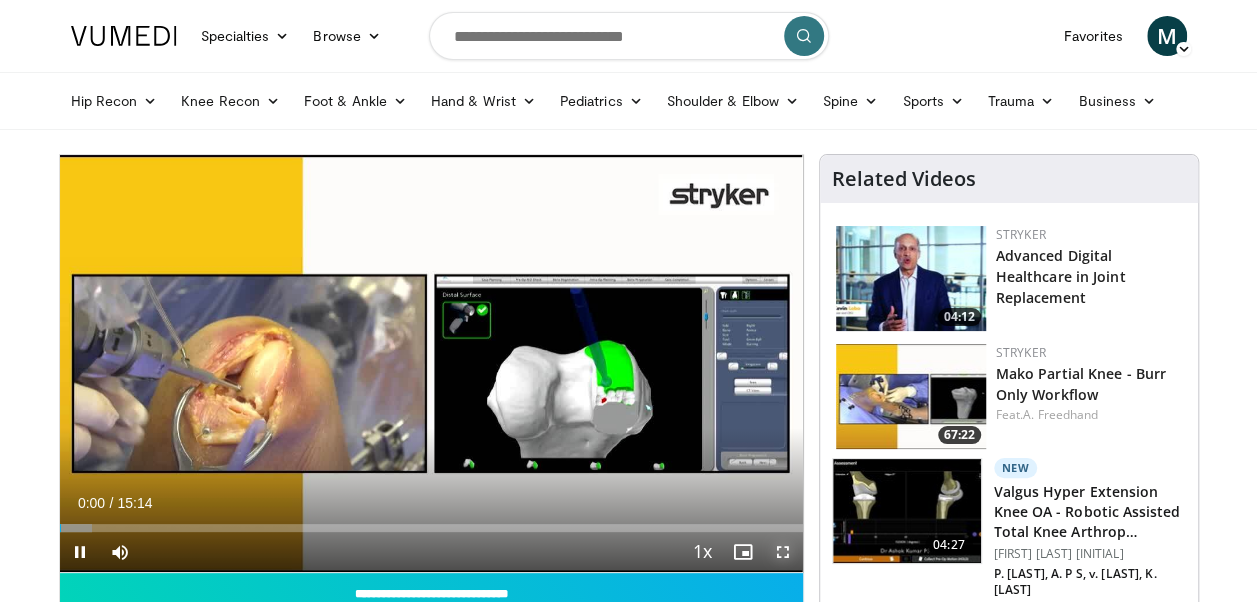 click at bounding box center (783, 552) 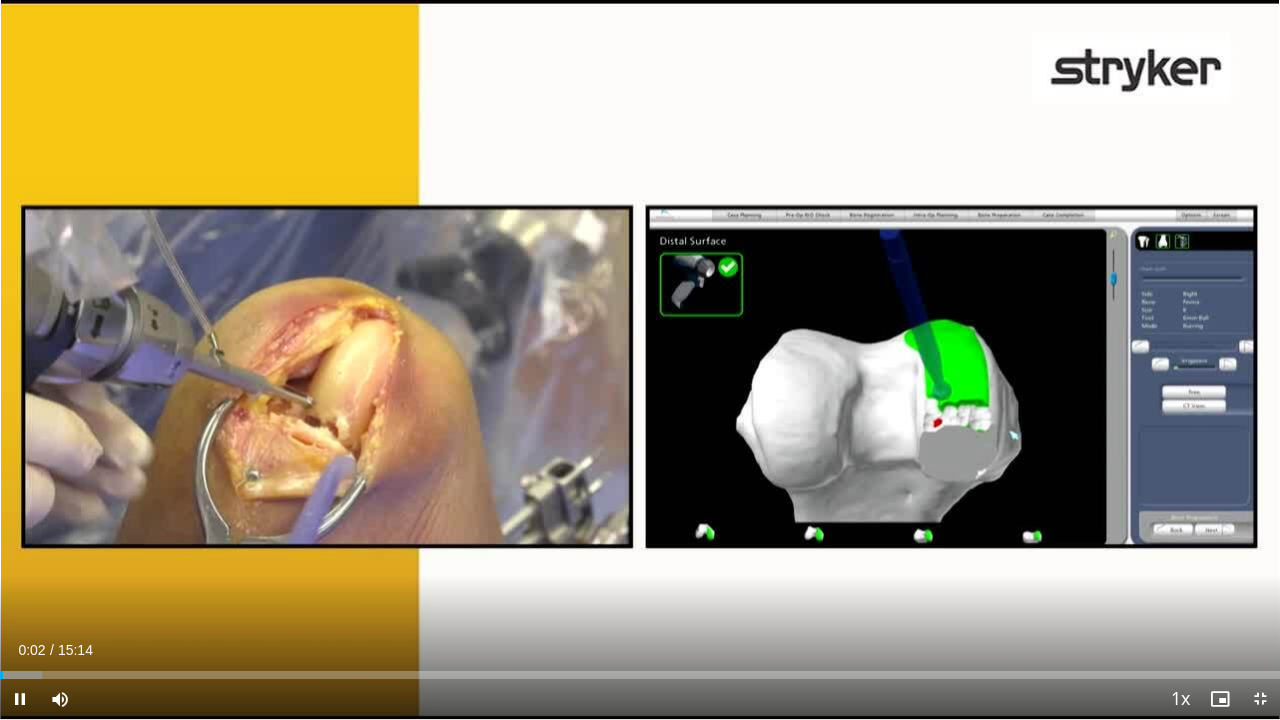 click on "15:14" at bounding box center (75, 650) 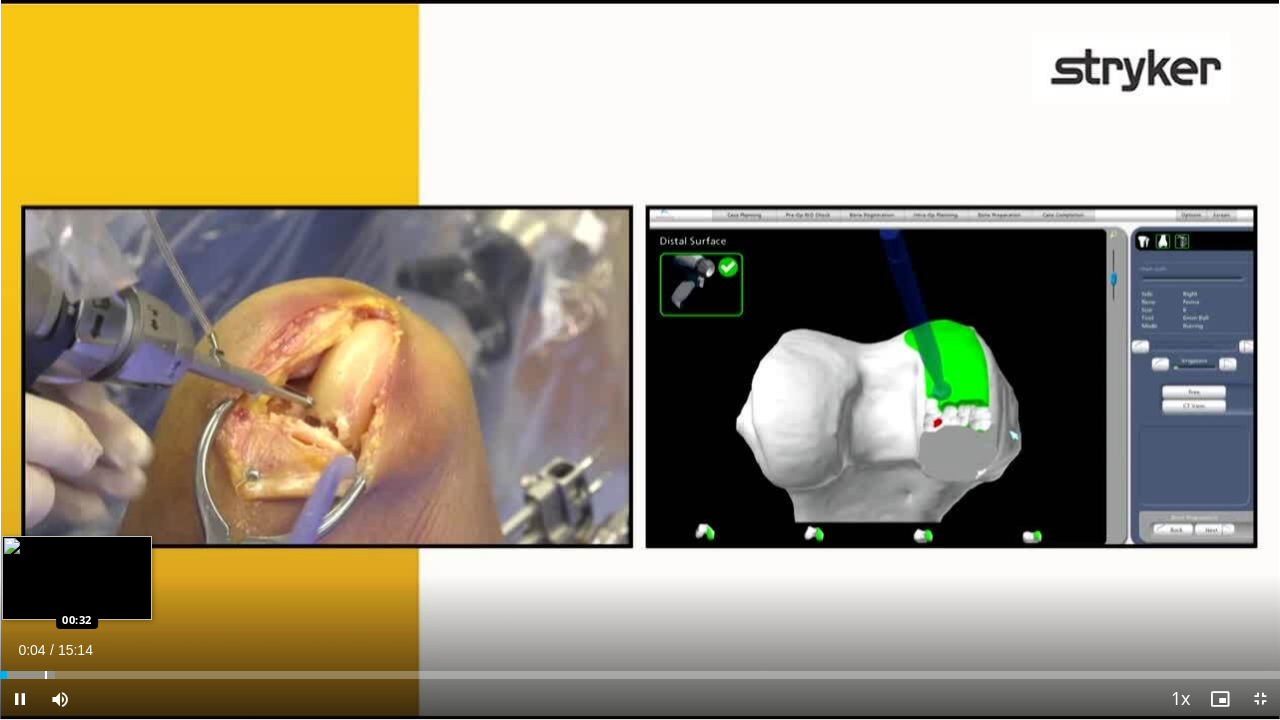 click on "Loaded :  4.33% 00:04 00:32" at bounding box center [640, 669] 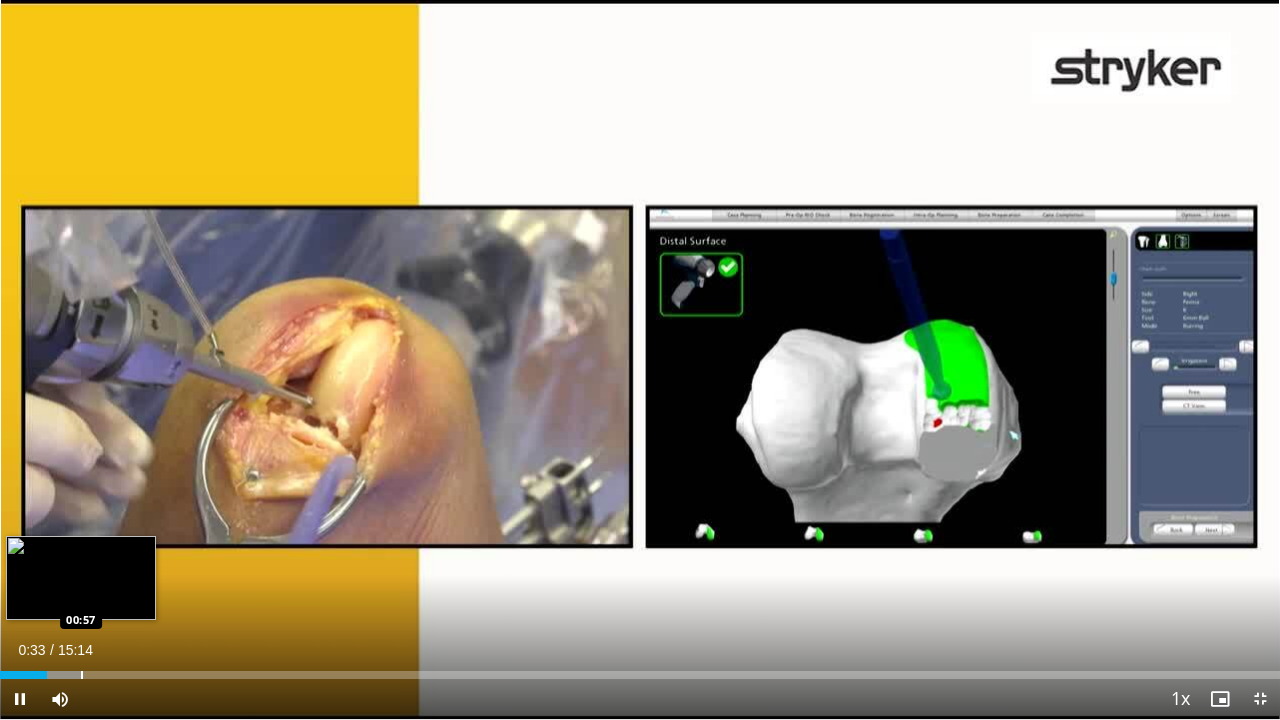 click on "Loaded :  6.50% 00:33 00:57" at bounding box center [640, 669] 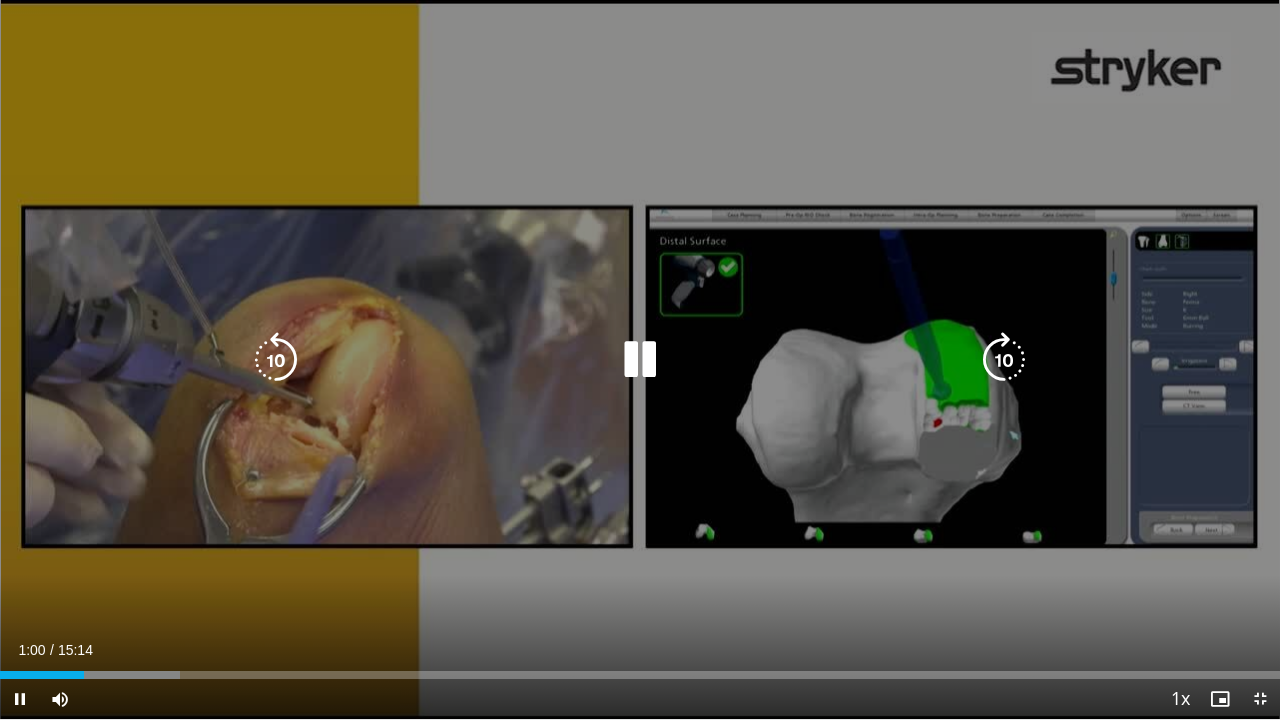 click at bounding box center (640, 360) 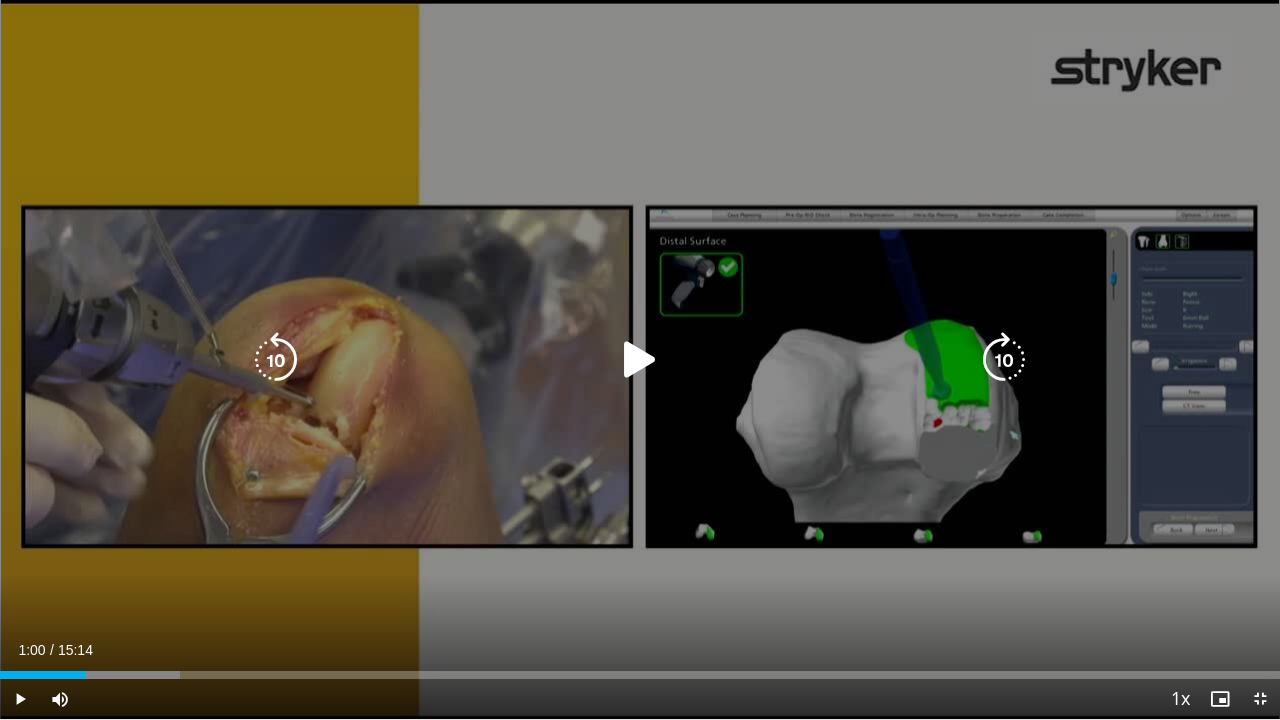 click at bounding box center (640, 360) 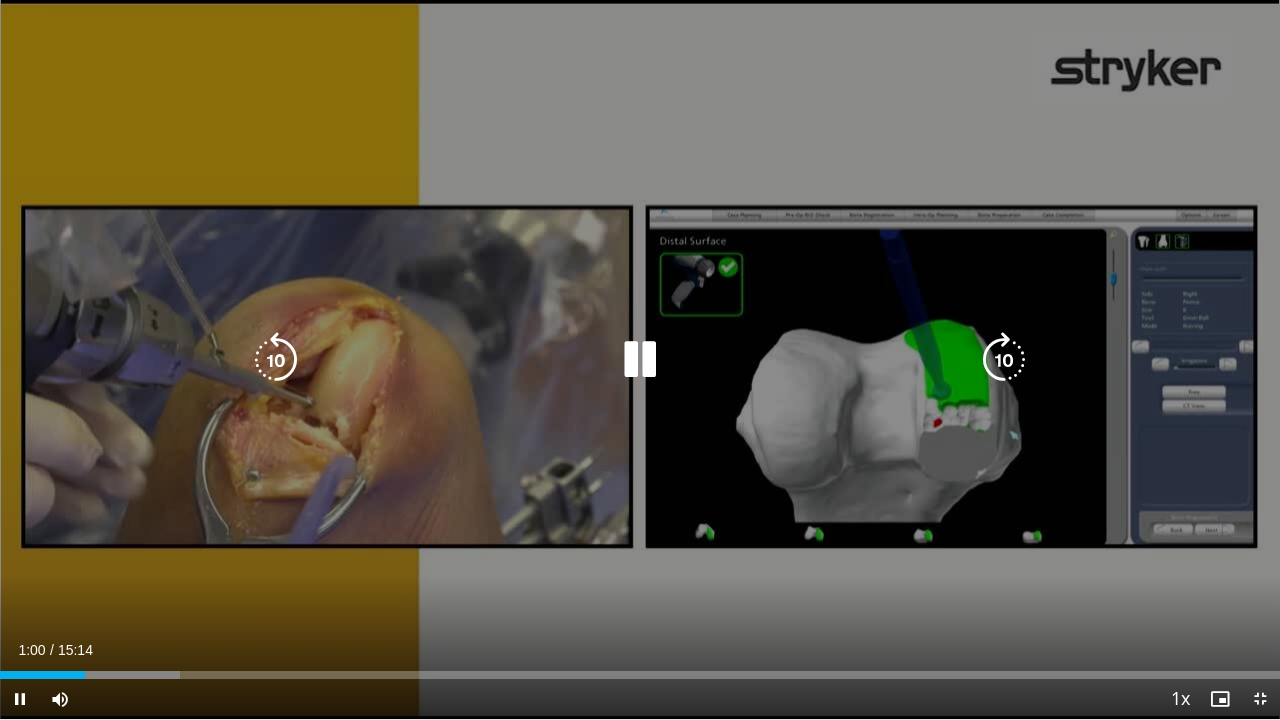 click at bounding box center [640, 360] 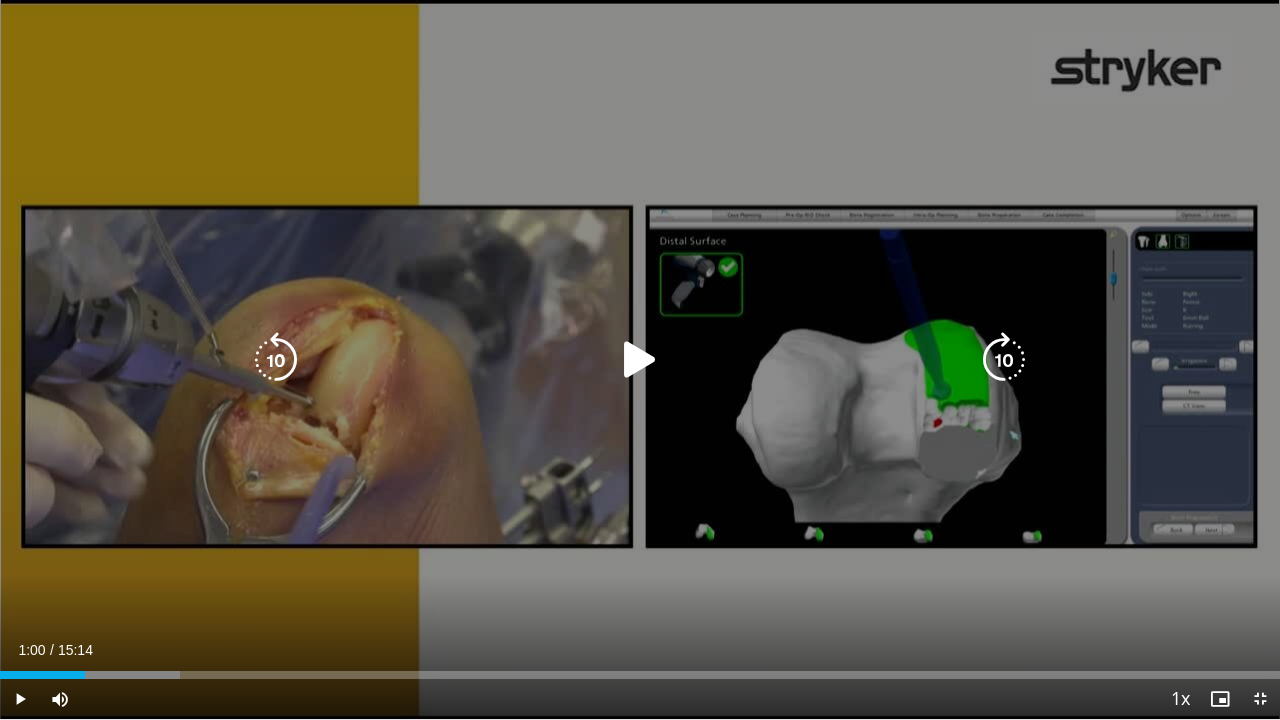 drag, startPoint x: 652, startPoint y: 335, endPoint x: 629, endPoint y: 359, distance: 33.24154 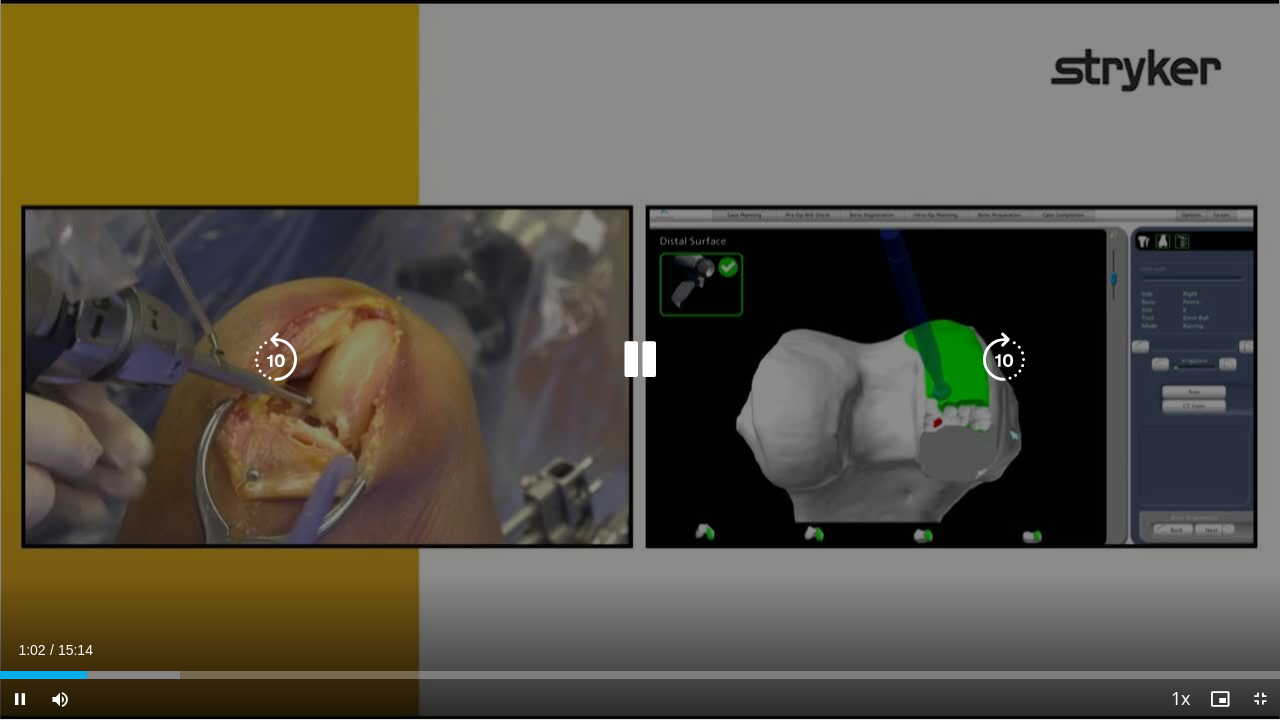 click at bounding box center (640, 360) 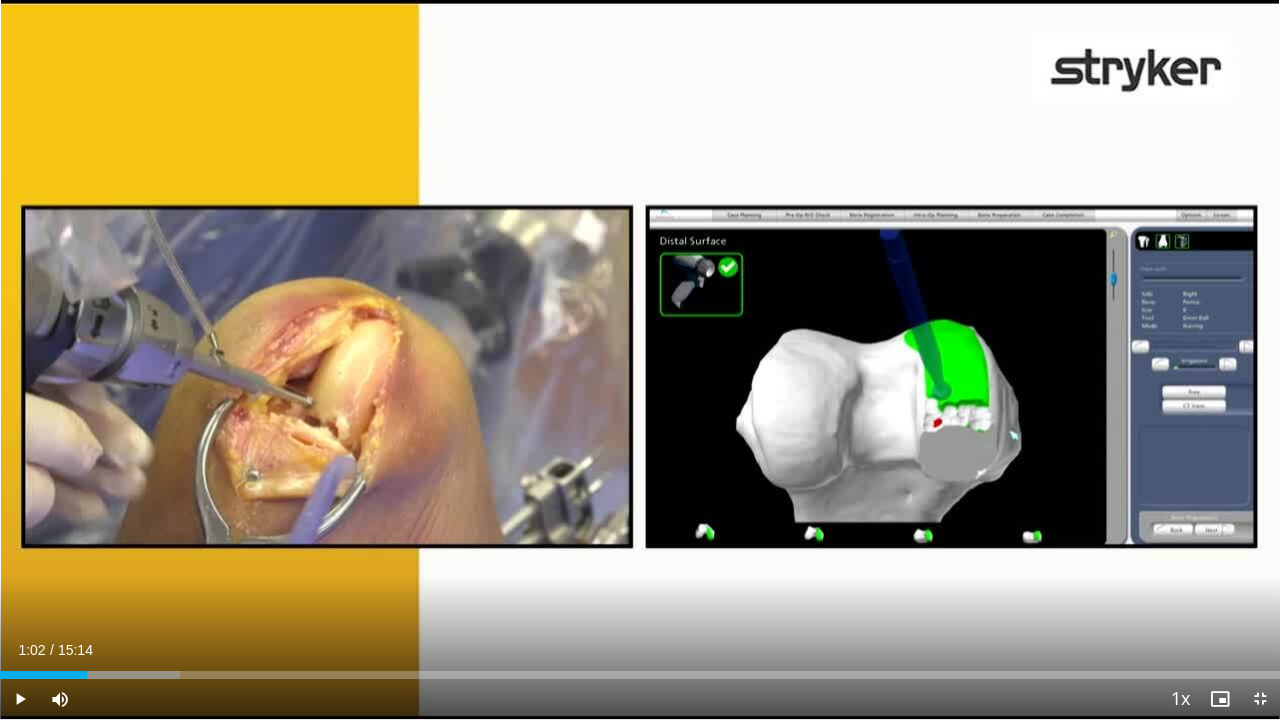 click on "10 seconds
Tap to unmute" at bounding box center (640, 359) 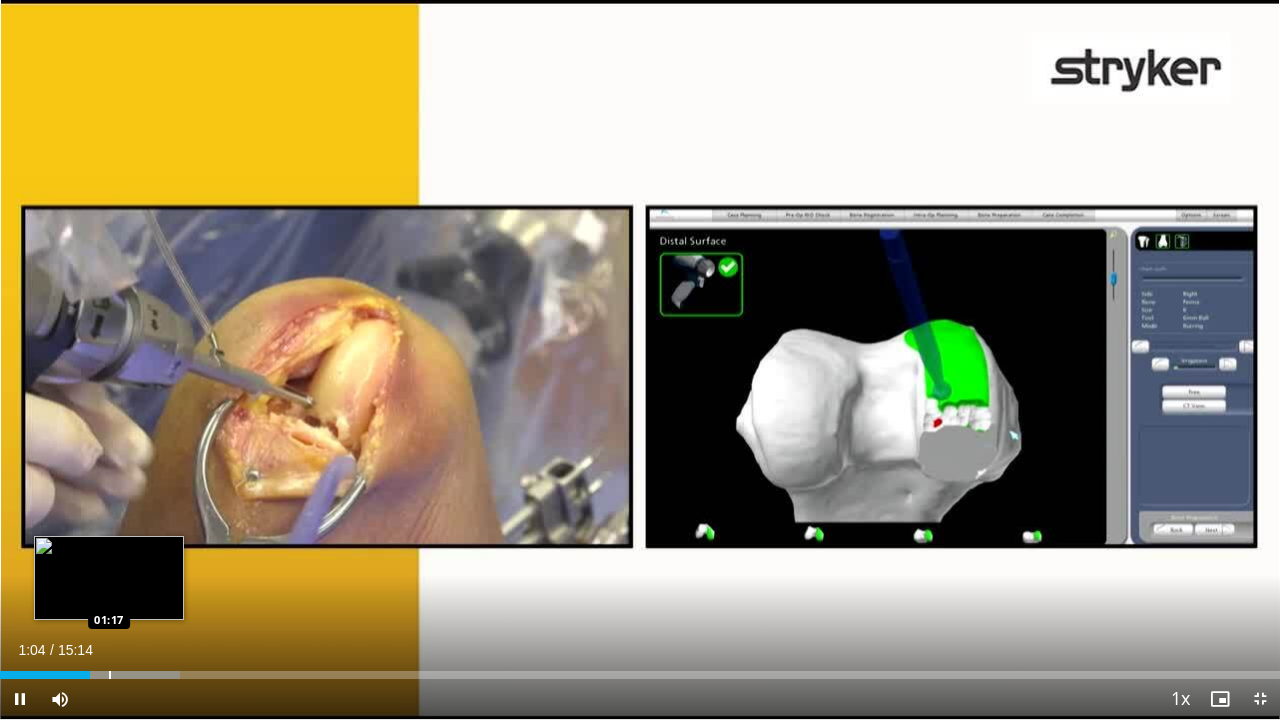 click on "Loaded :  14.09% 01:04 01:17" at bounding box center (640, 669) 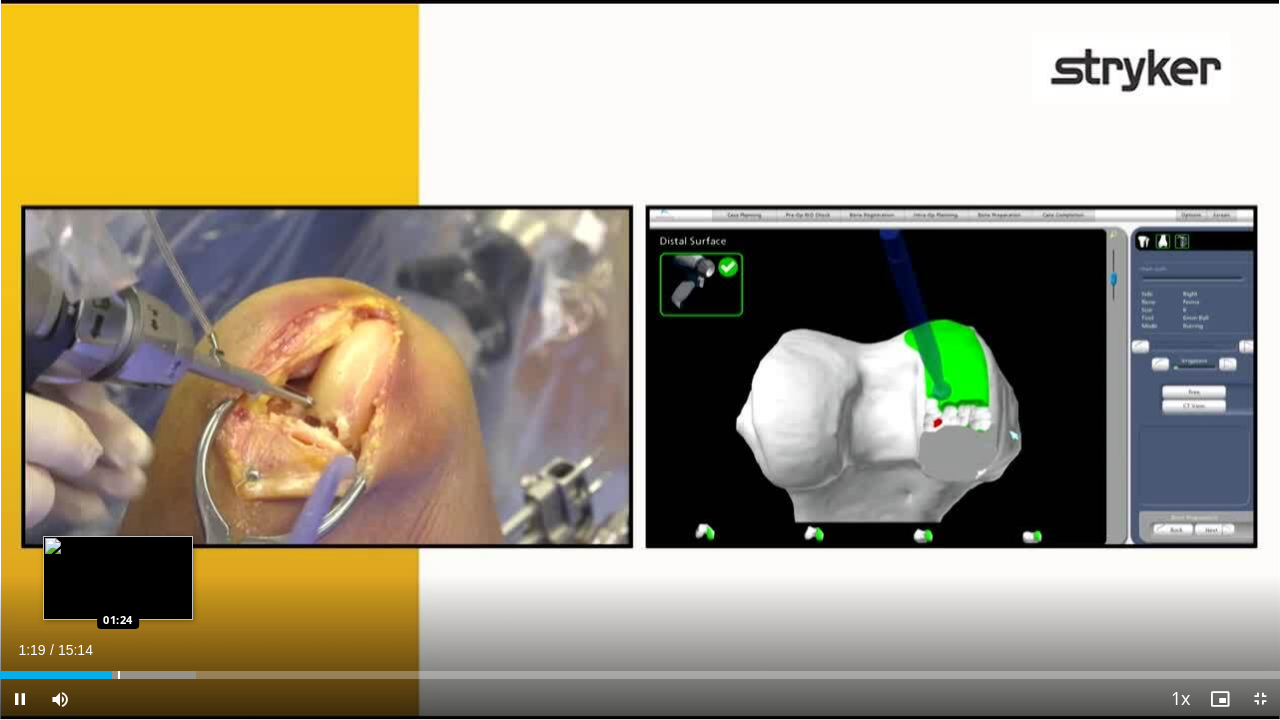 click on "Loaded :  15.33% 01:19 01:24" at bounding box center [640, 669] 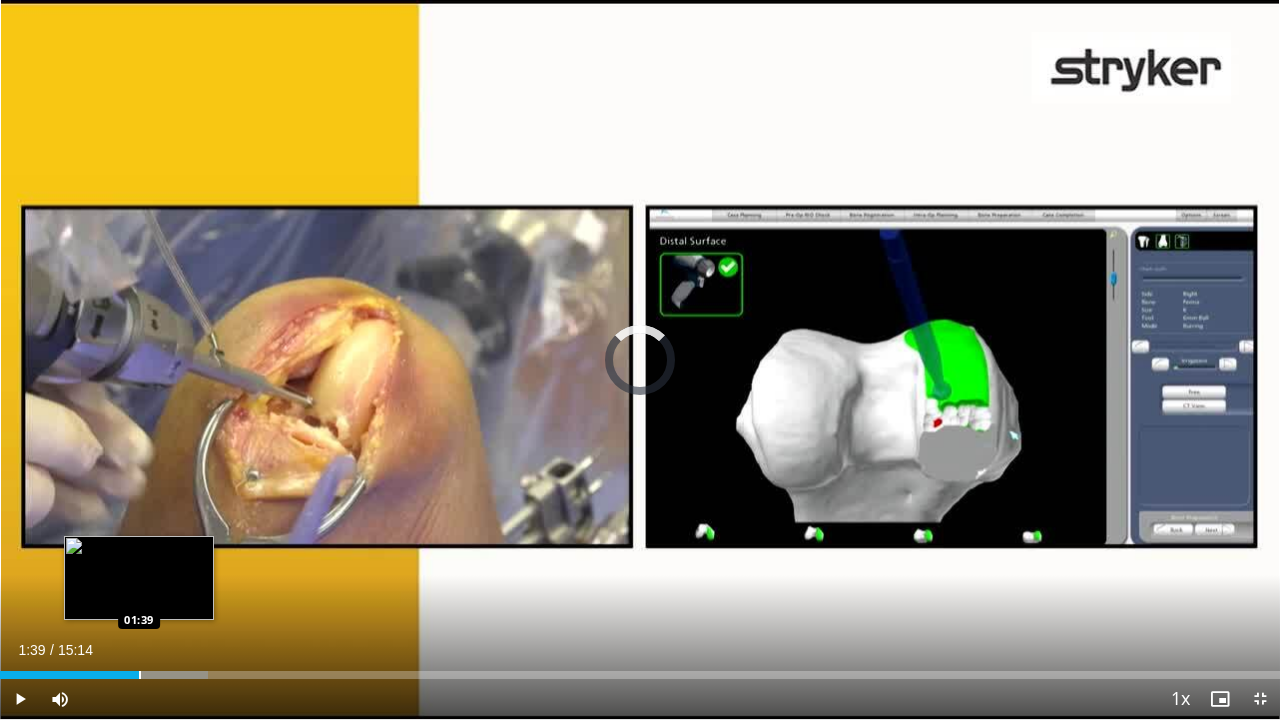 click on "Loaded :  16.26% 01:39 01:39" at bounding box center [640, 669] 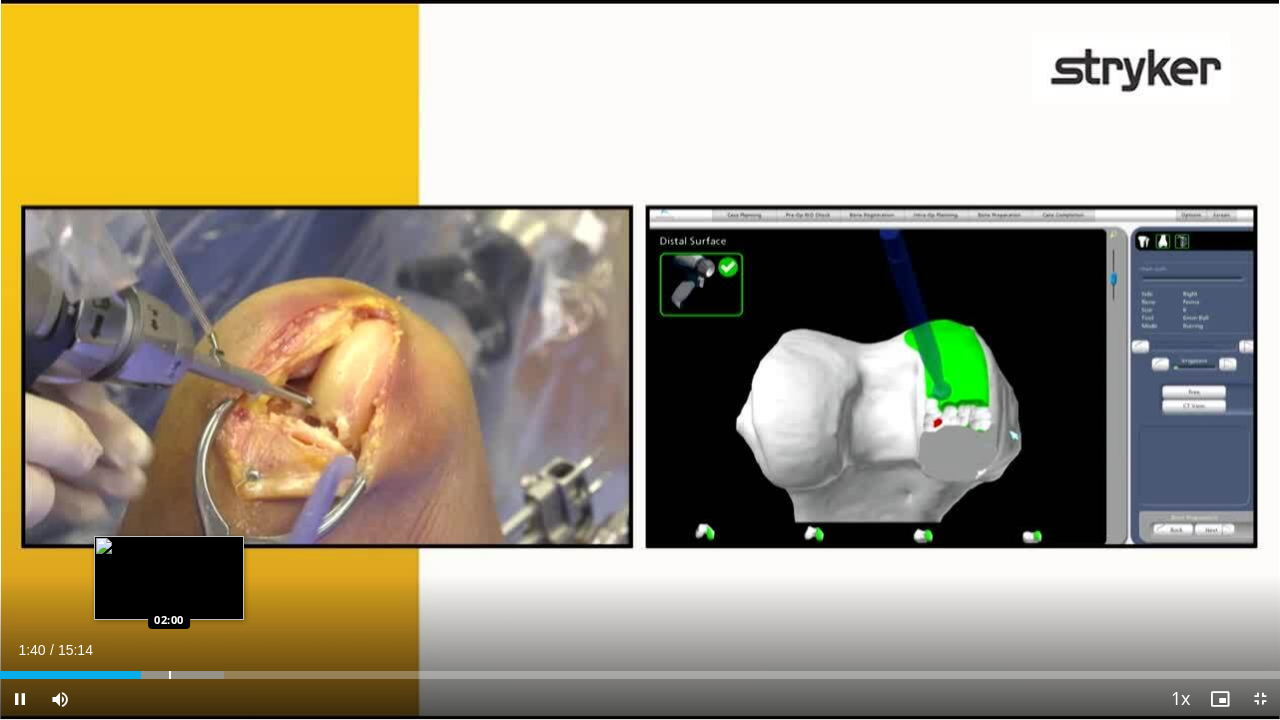 click on "Loaded :  17.52% 01:40 02:00" at bounding box center (640, 669) 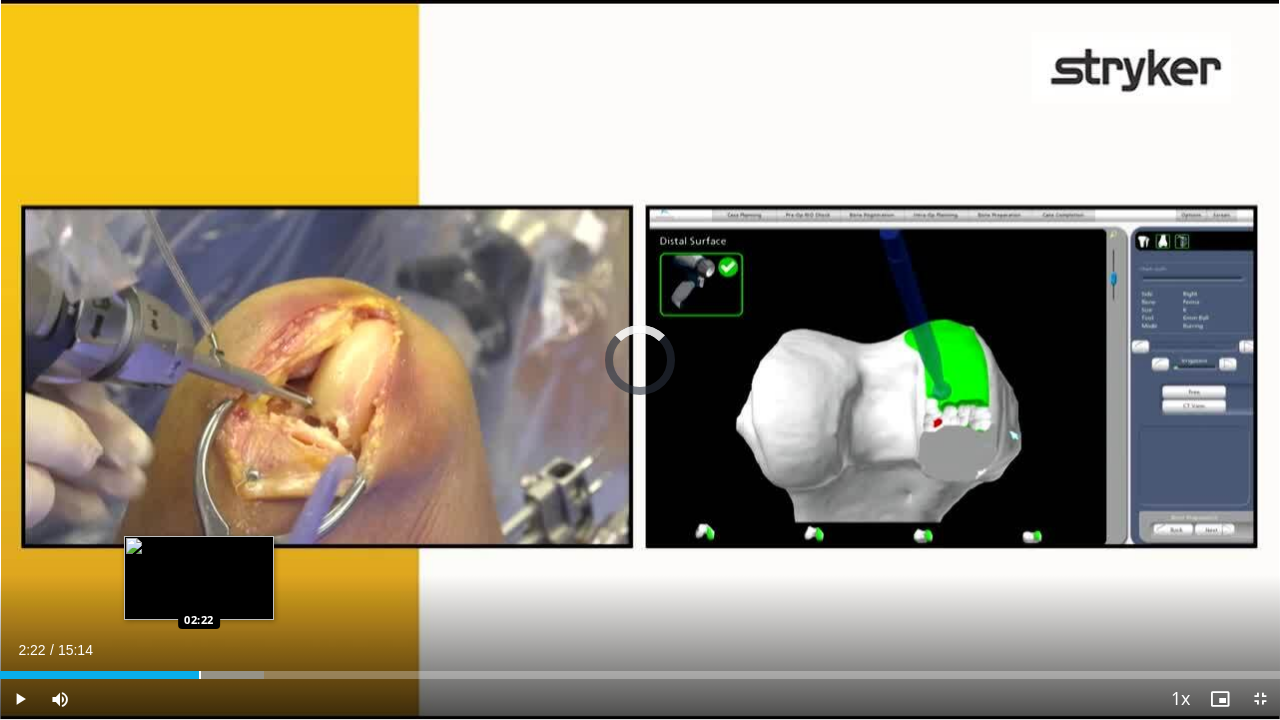 click on "Loaded :  20.60% 02:22 02:22" at bounding box center [640, 669] 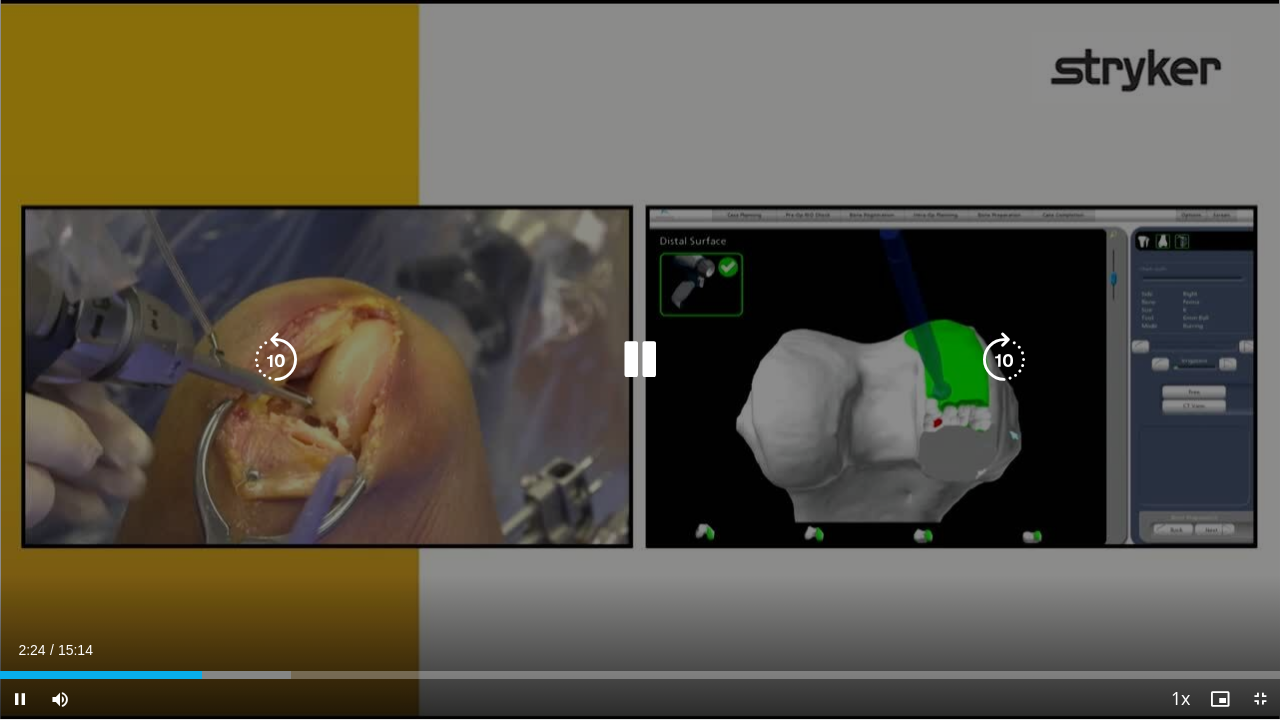 click on "10 seconds
Tap to unmute" at bounding box center [640, 359] 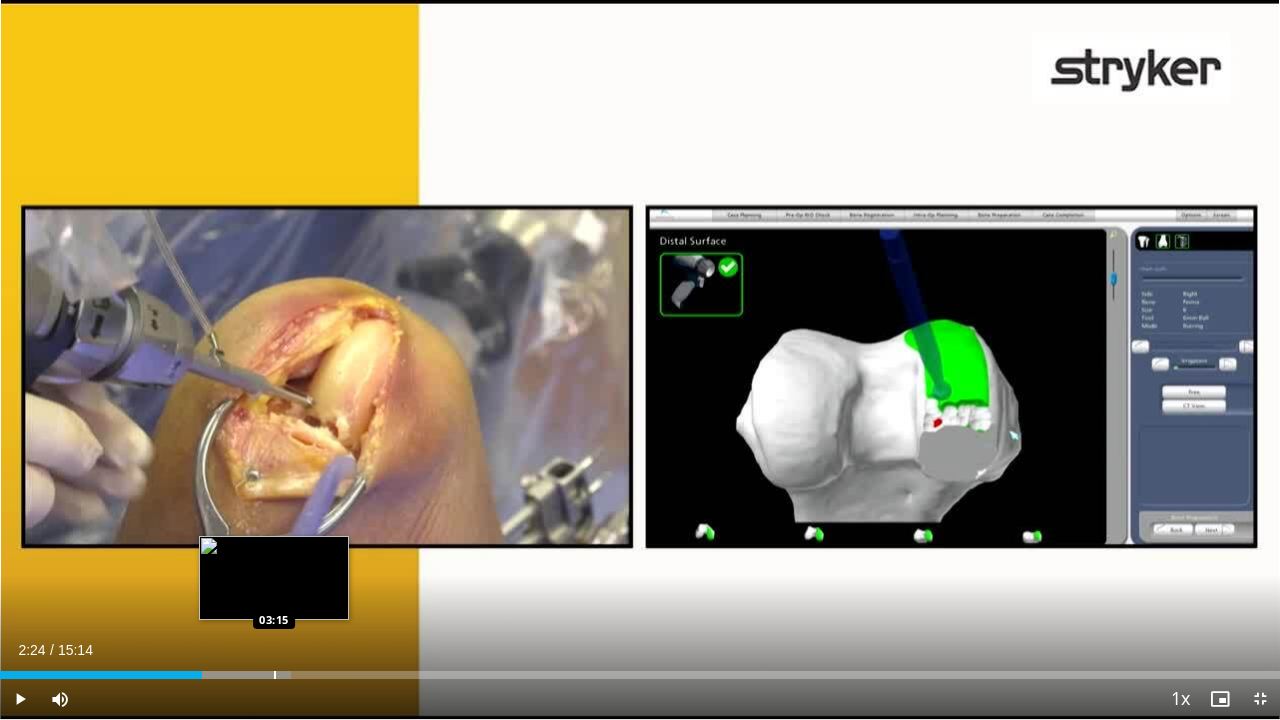 click at bounding box center [226, 675] 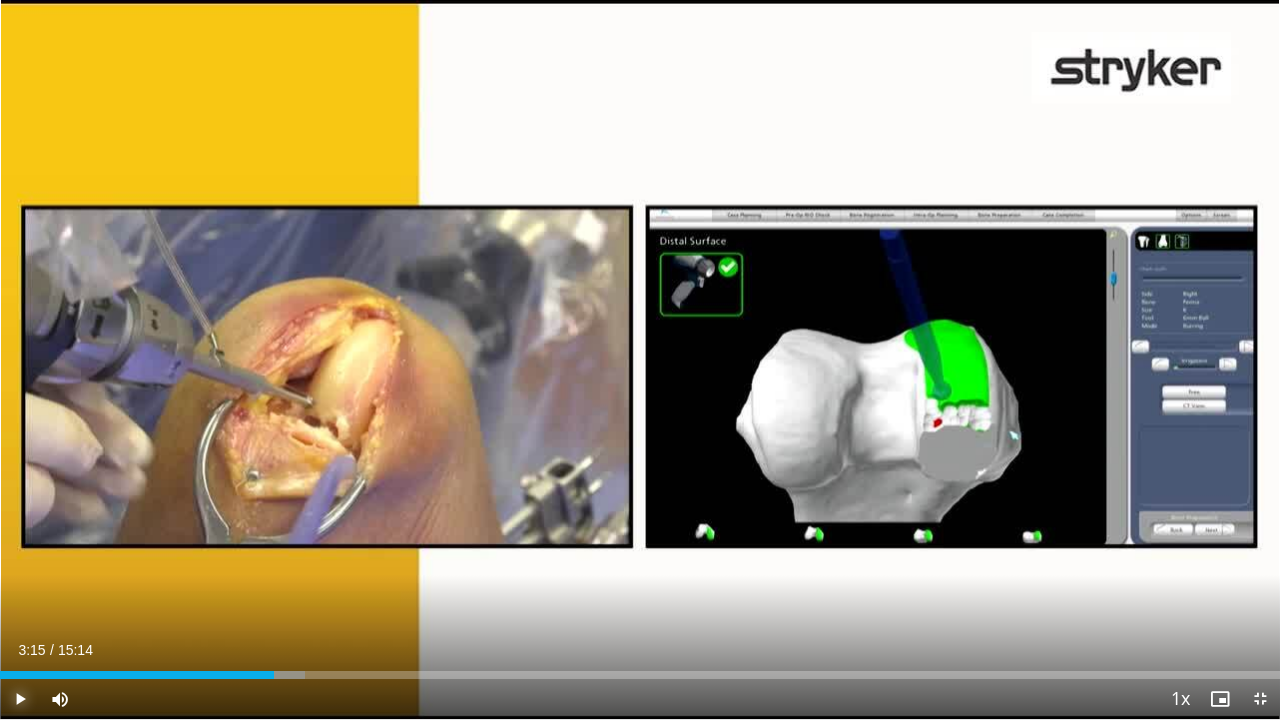 click at bounding box center (20, 699) 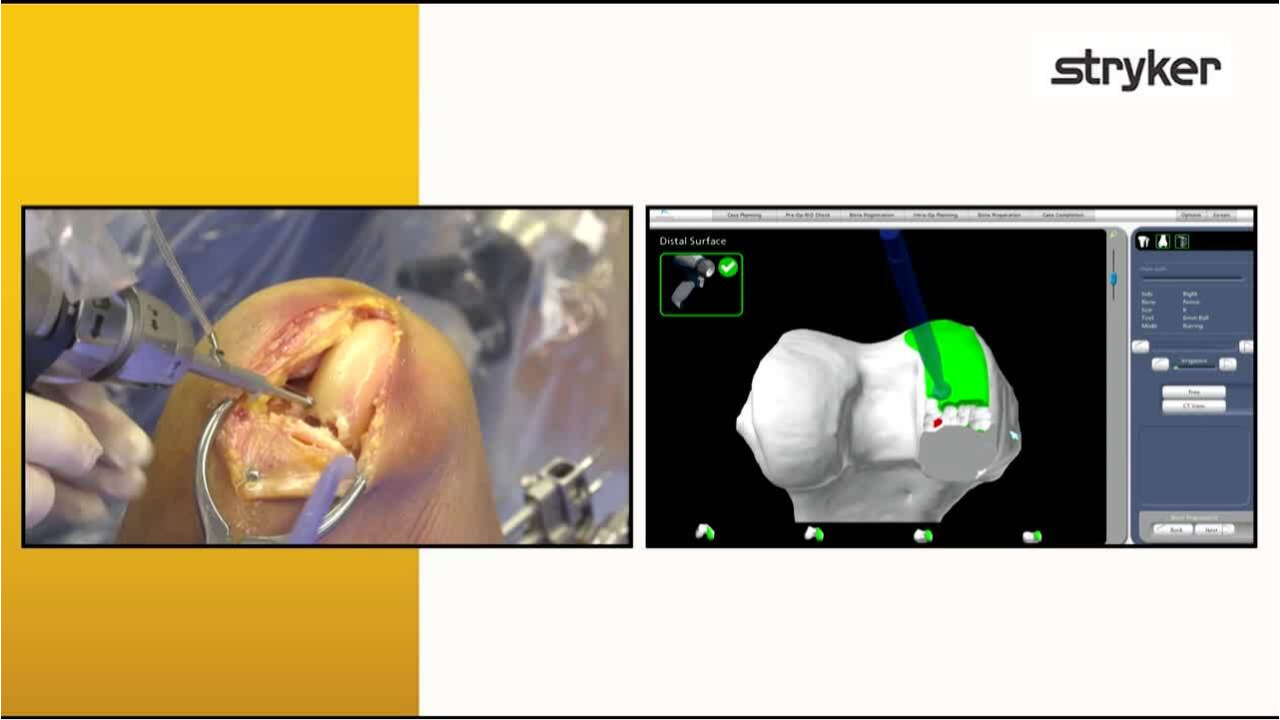 click on "10 seconds
Tap to unmute" at bounding box center (640, 359) 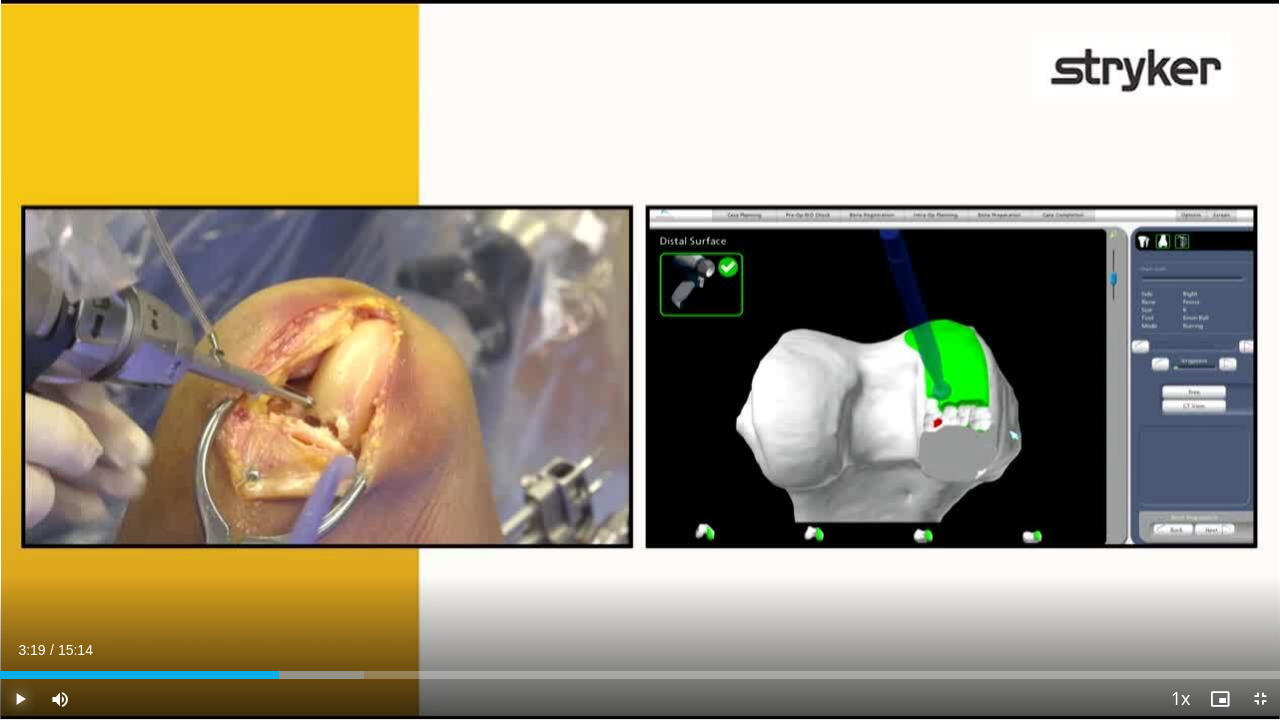 click at bounding box center (20, 699) 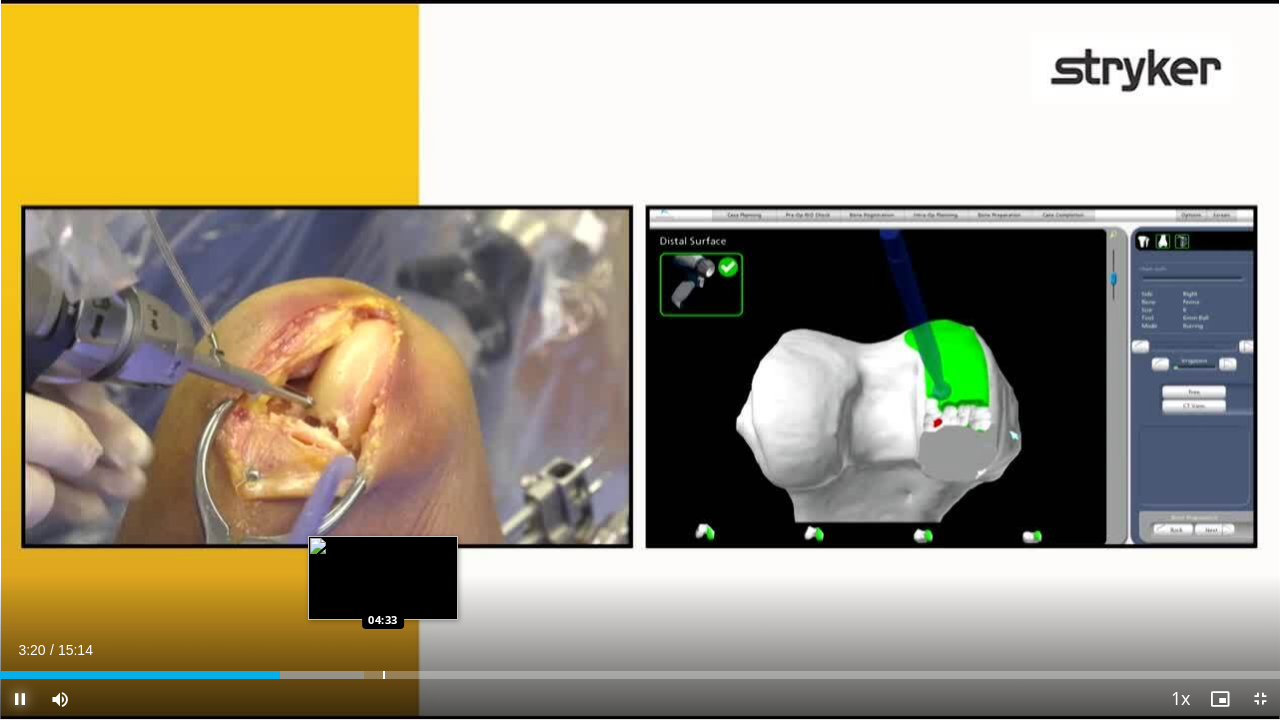 click at bounding box center [384, 675] 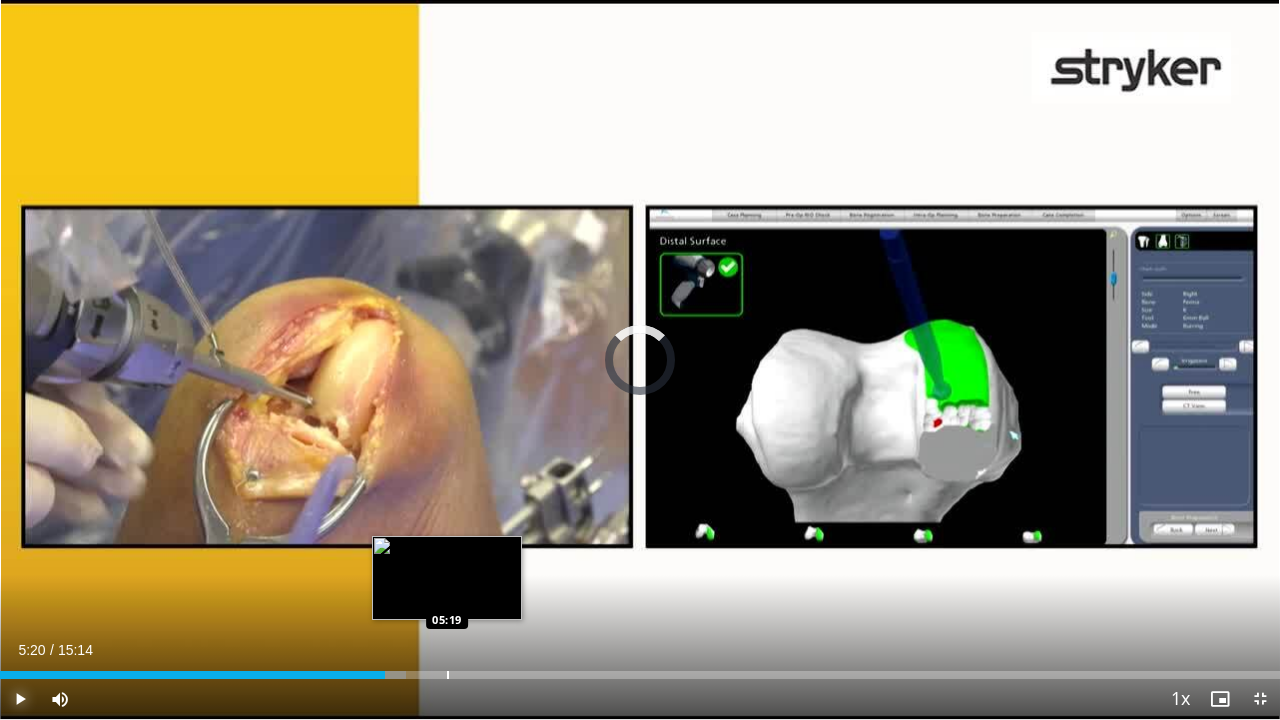 click at bounding box center [448, 675] 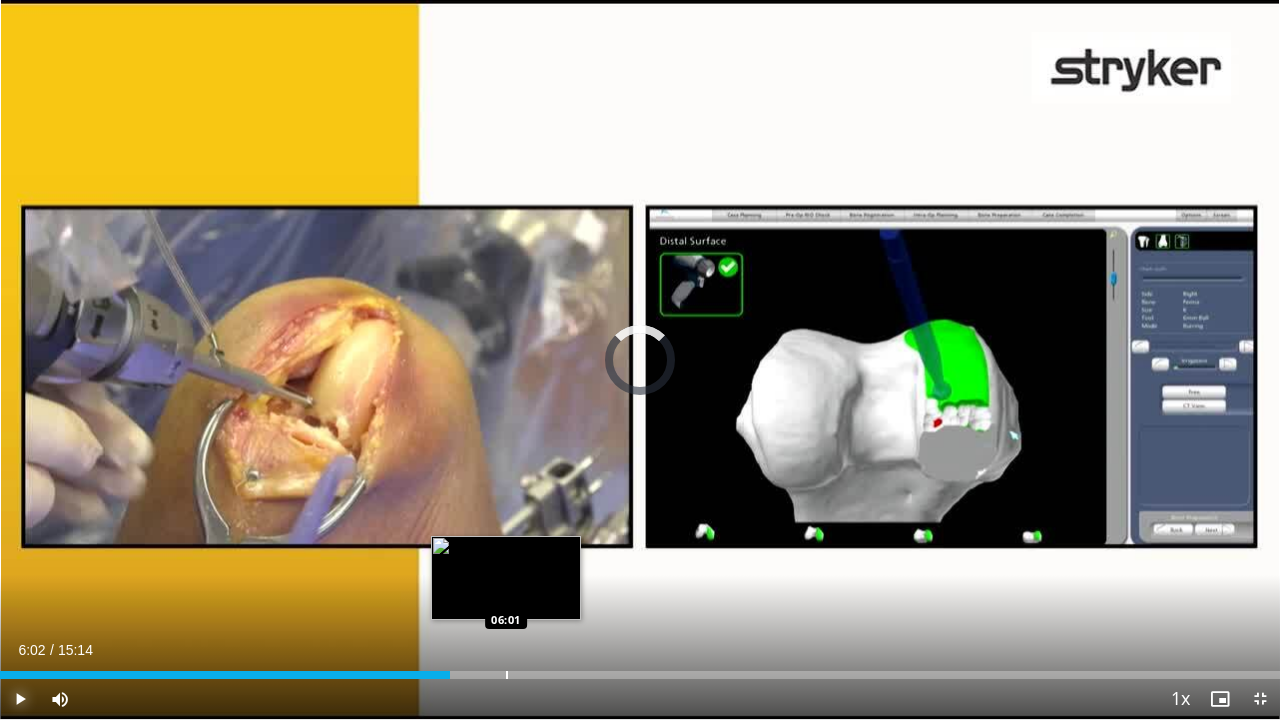 click on "Loaded :  0.00% 05:21 06:01" at bounding box center (640, 669) 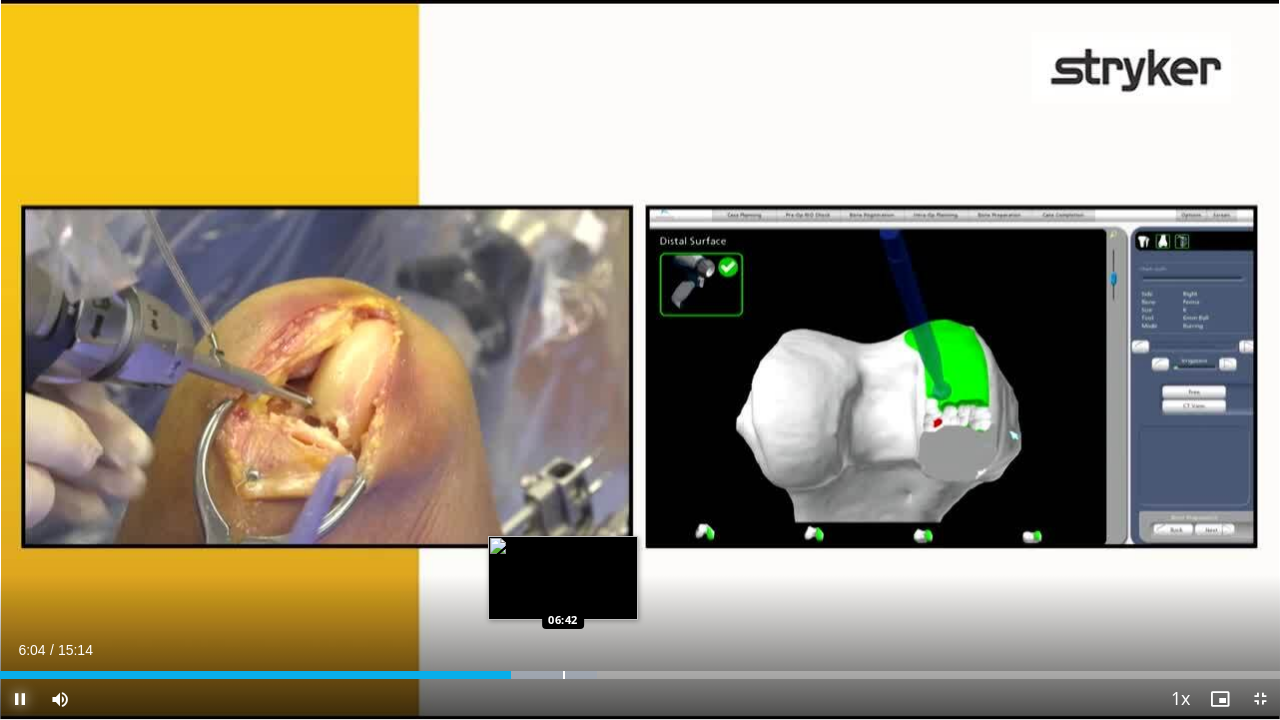 click on "Loaded :  46.64% 06:04 06:42" at bounding box center (640, 669) 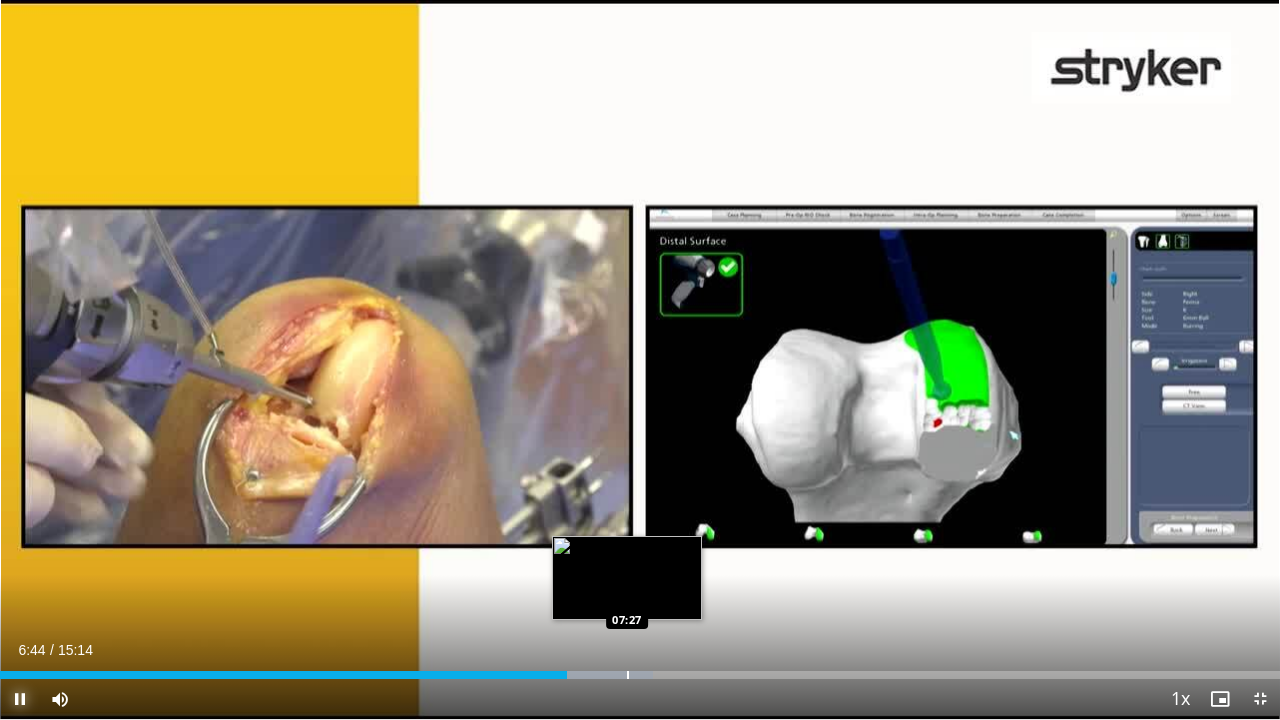 click at bounding box center [628, 675] 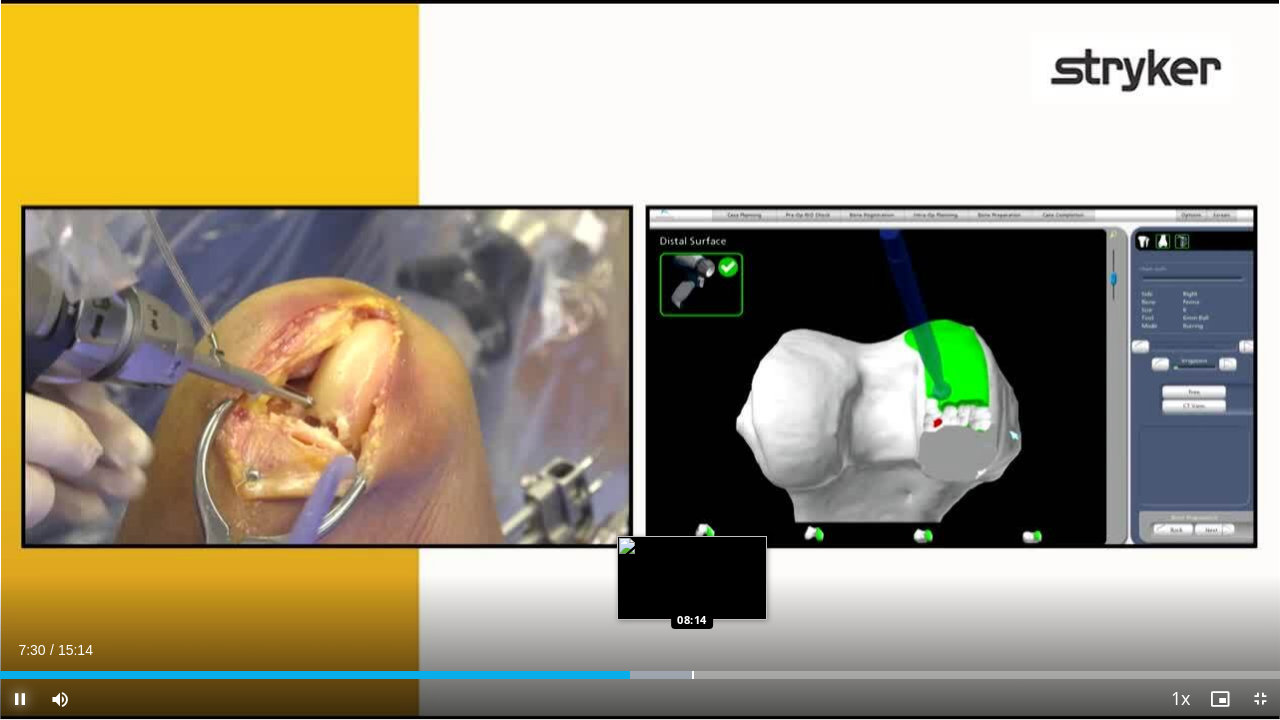 click on "Loaded :  54.24% 07:30 08:14" at bounding box center [640, 669] 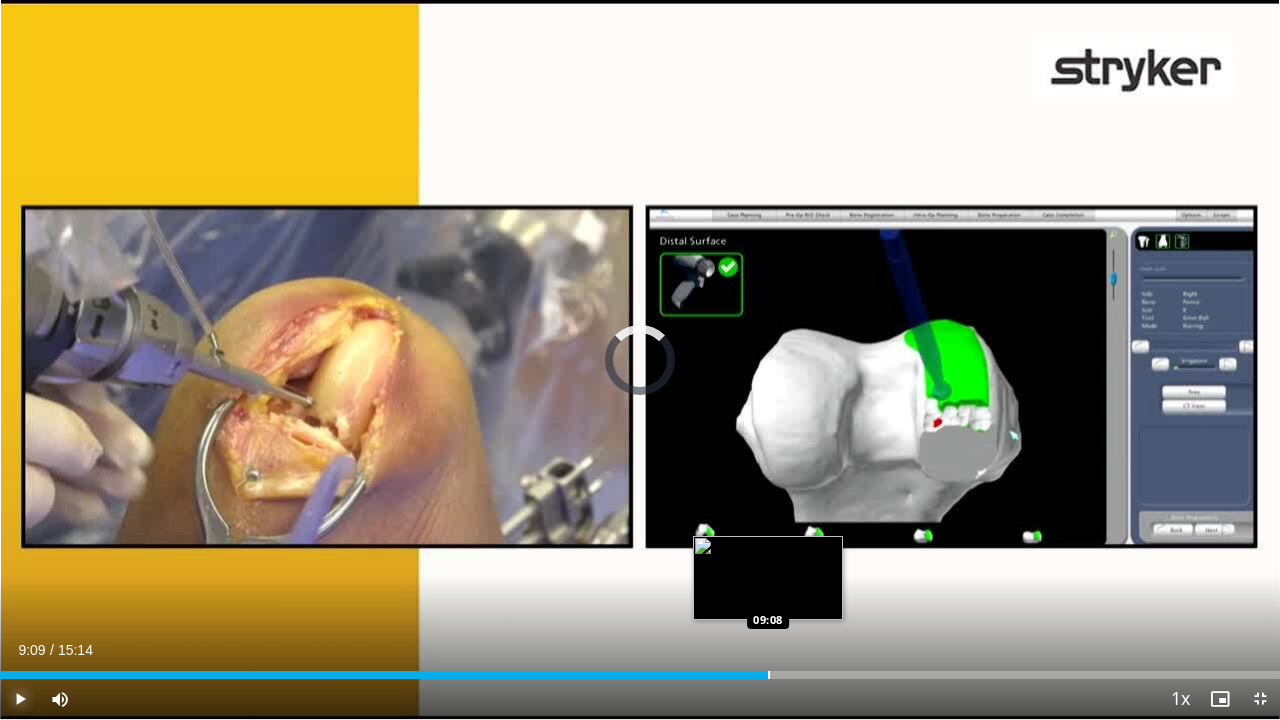 click on "Loaded :  58.02% 08:19 09:08" at bounding box center [640, 669] 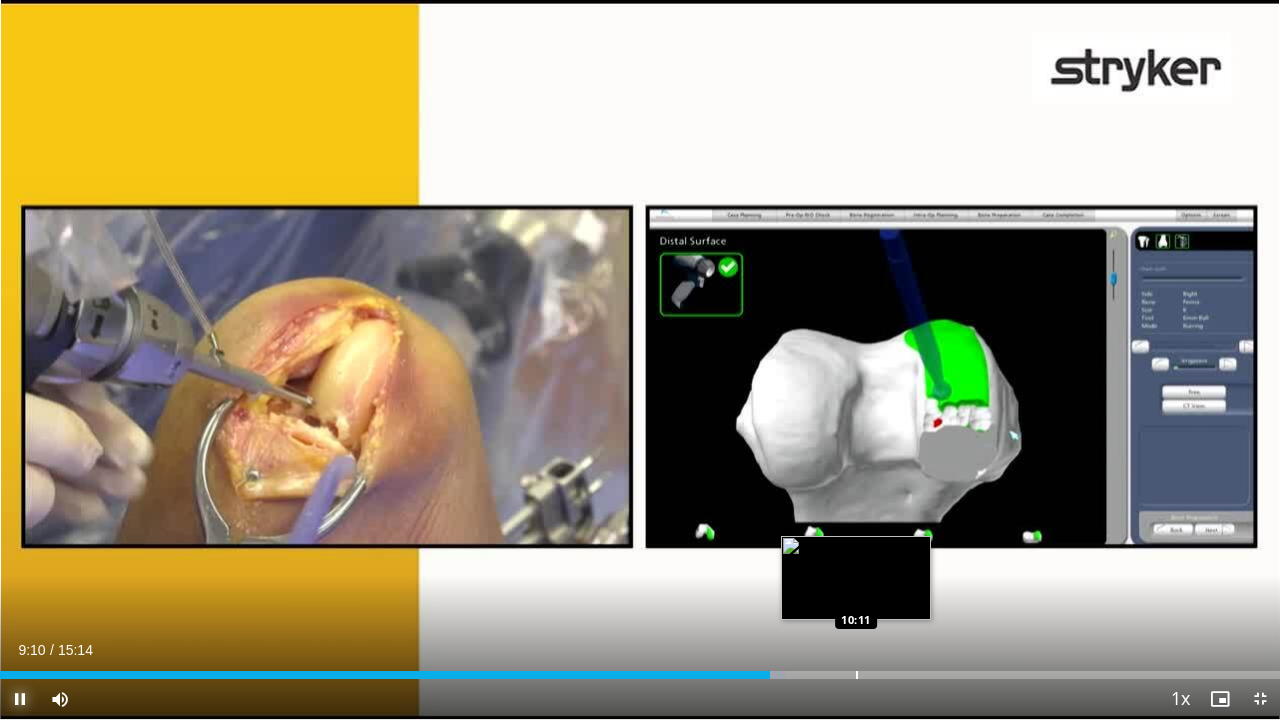 click on "Loaded :  61.31% 09:10 10:11" at bounding box center [640, 669] 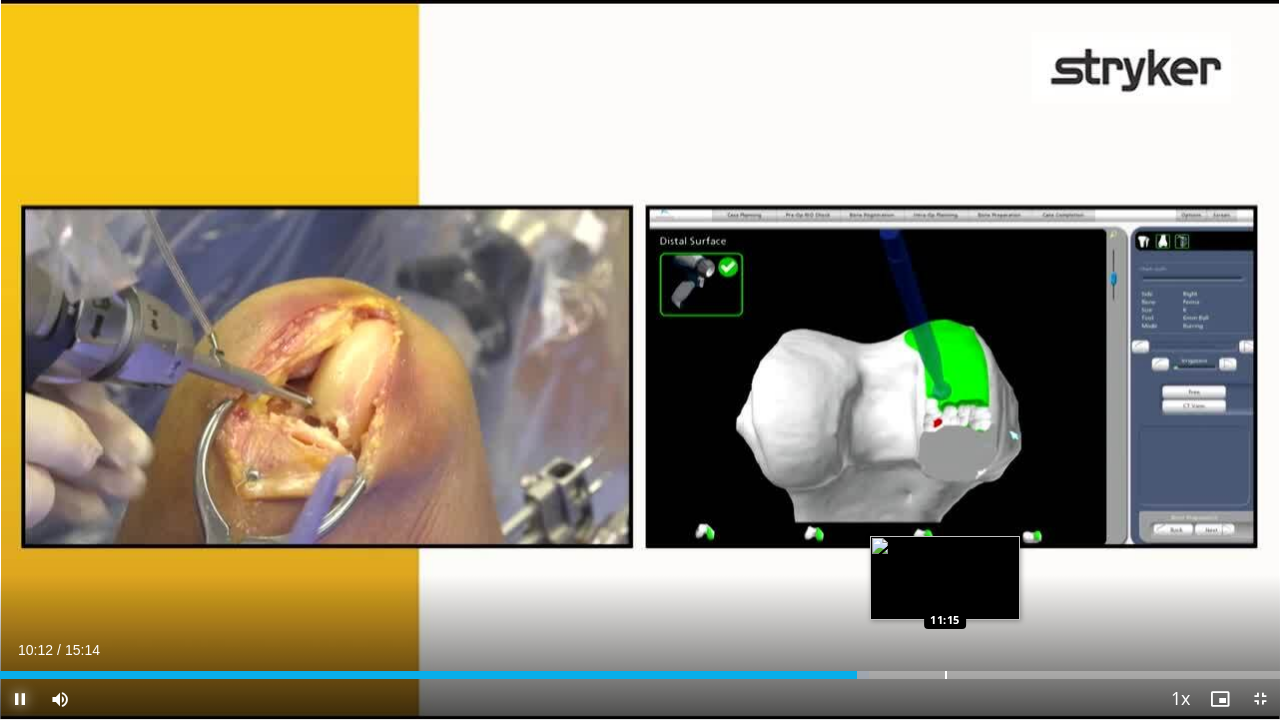 click on "Loaded :  67.87% 10:12 11:15" at bounding box center (640, 669) 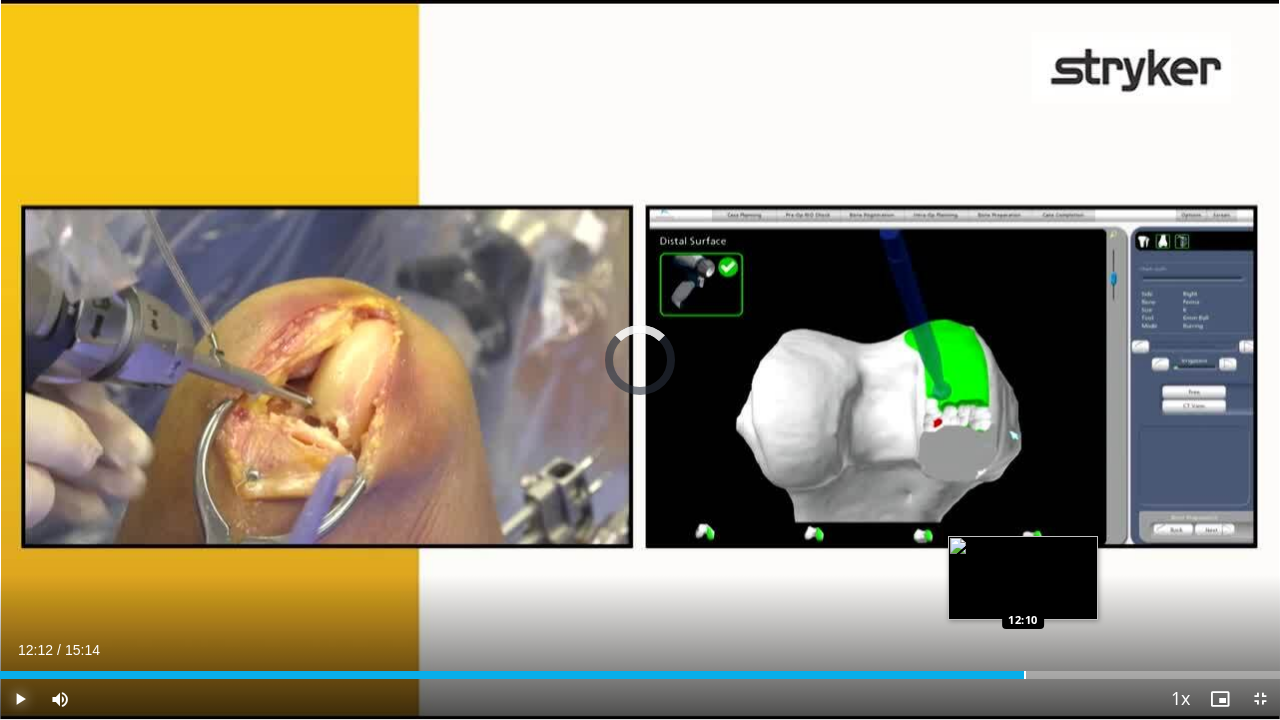 click on "Loaded :  0.00% 12:12 12:10" at bounding box center [640, 669] 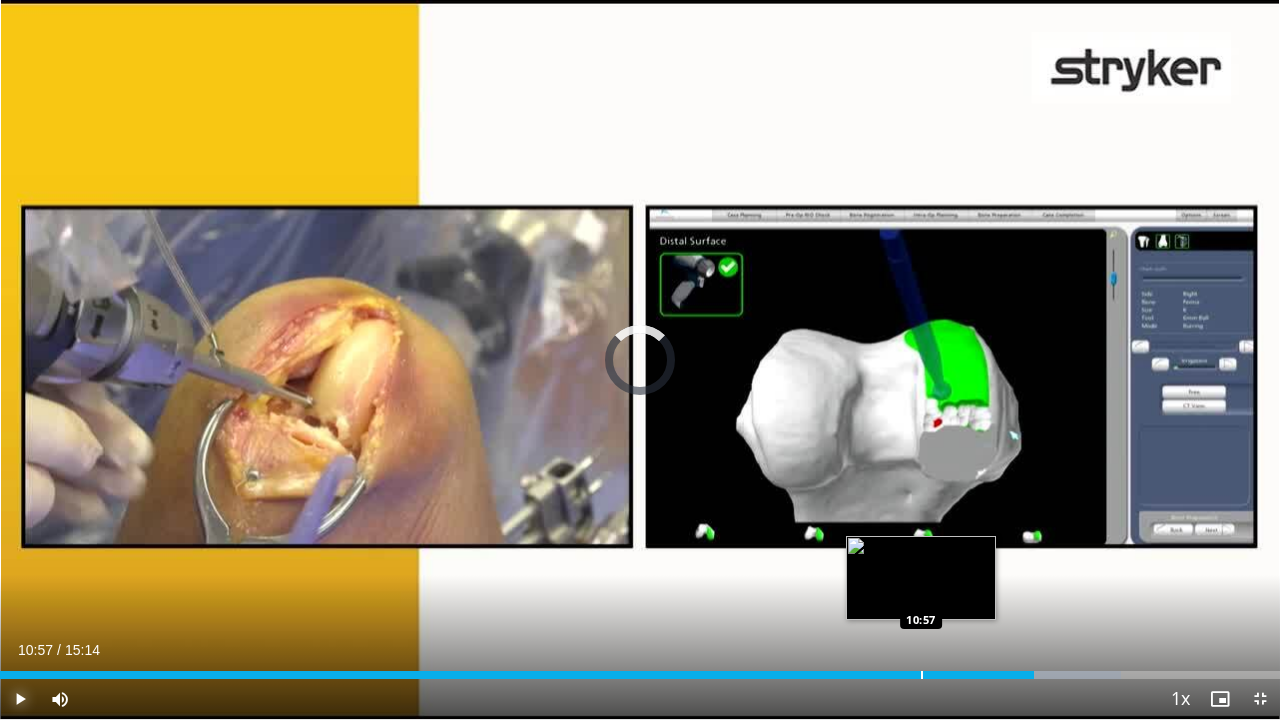 click on "10:57" at bounding box center (517, 675) 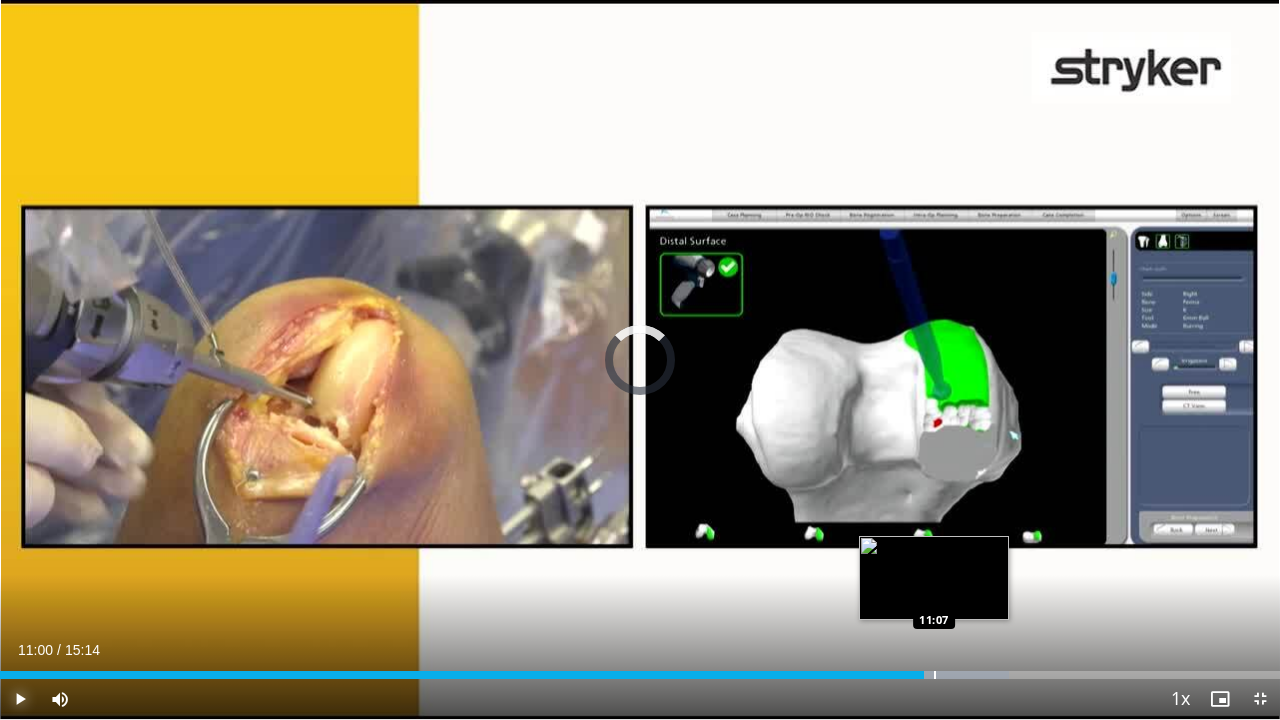 click on "Loaded :  78.82% 11:00 11:07" at bounding box center [640, 669] 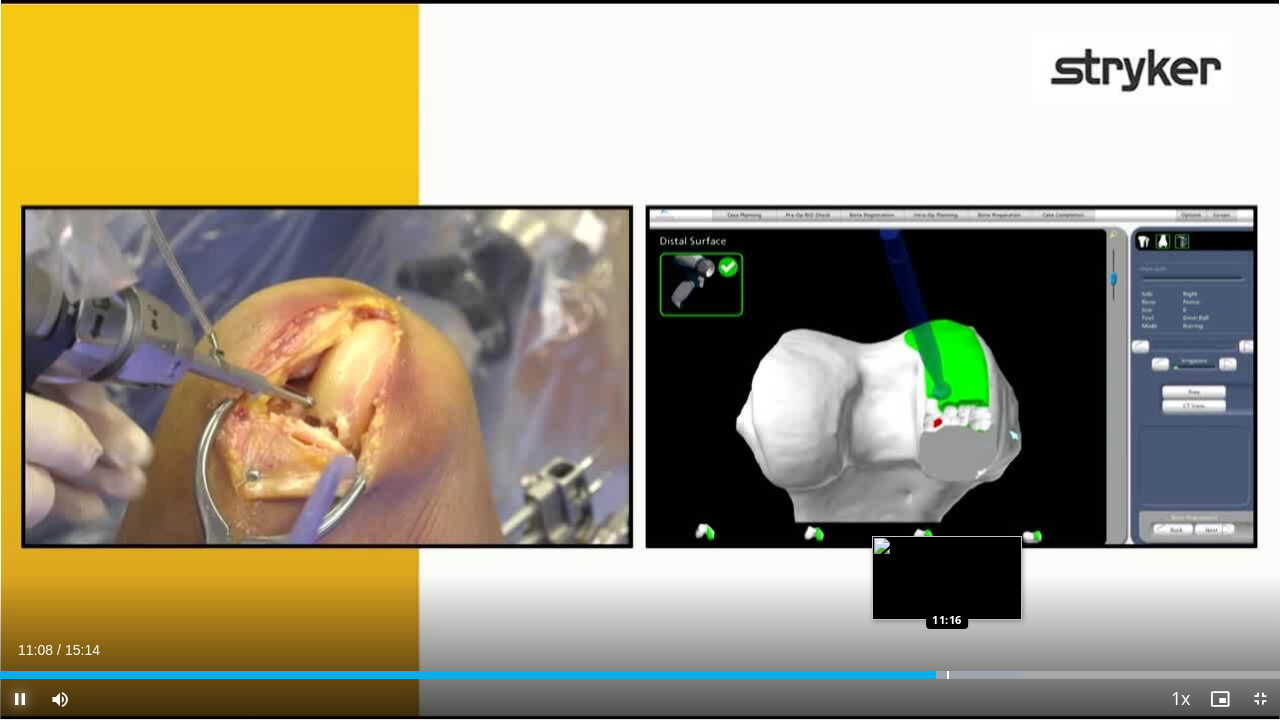 click on "Loaded :  79.92% 11:08 11:16" at bounding box center [640, 669] 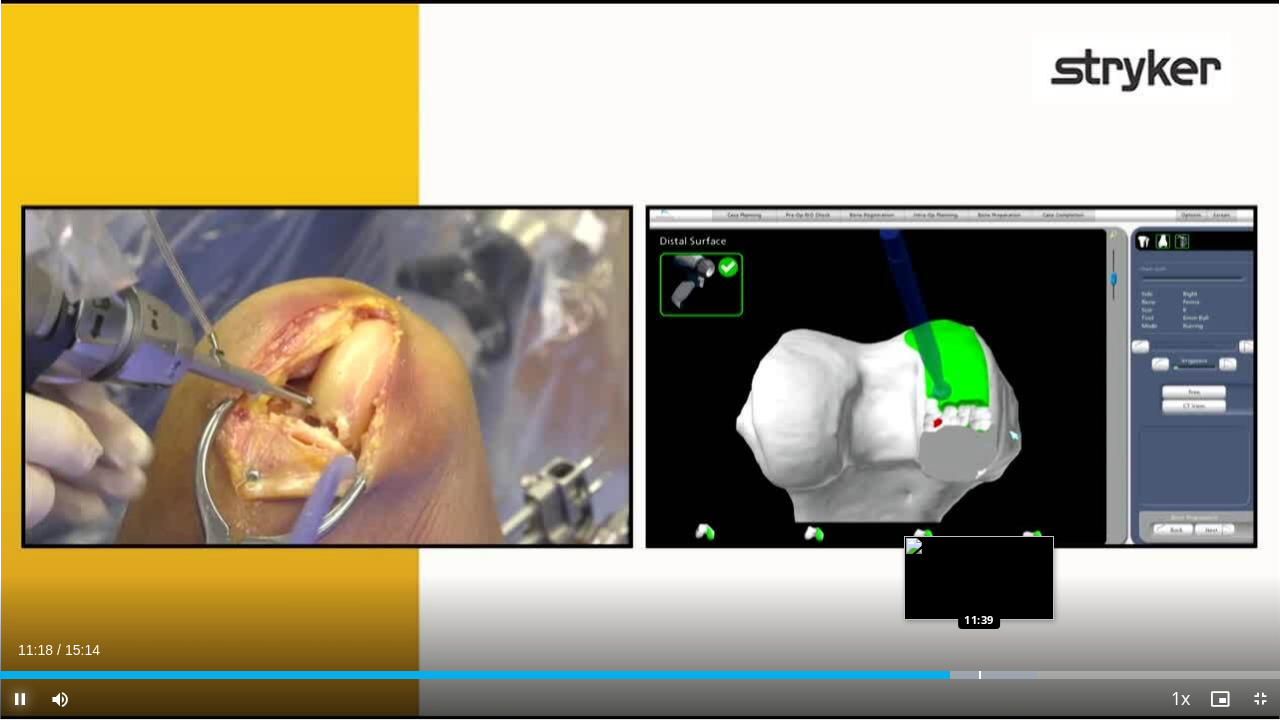 click on "Loaded :  81.01% 11:18 11:39" at bounding box center (640, 669) 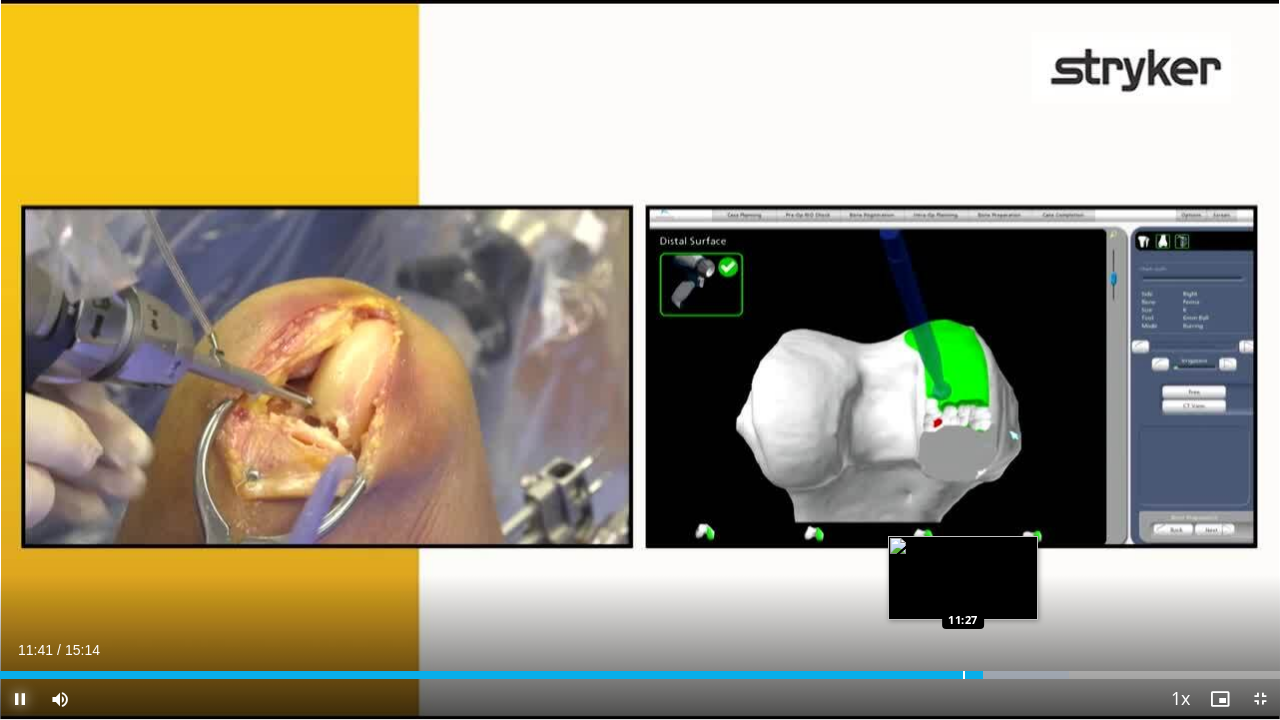 click at bounding box center (964, 675) 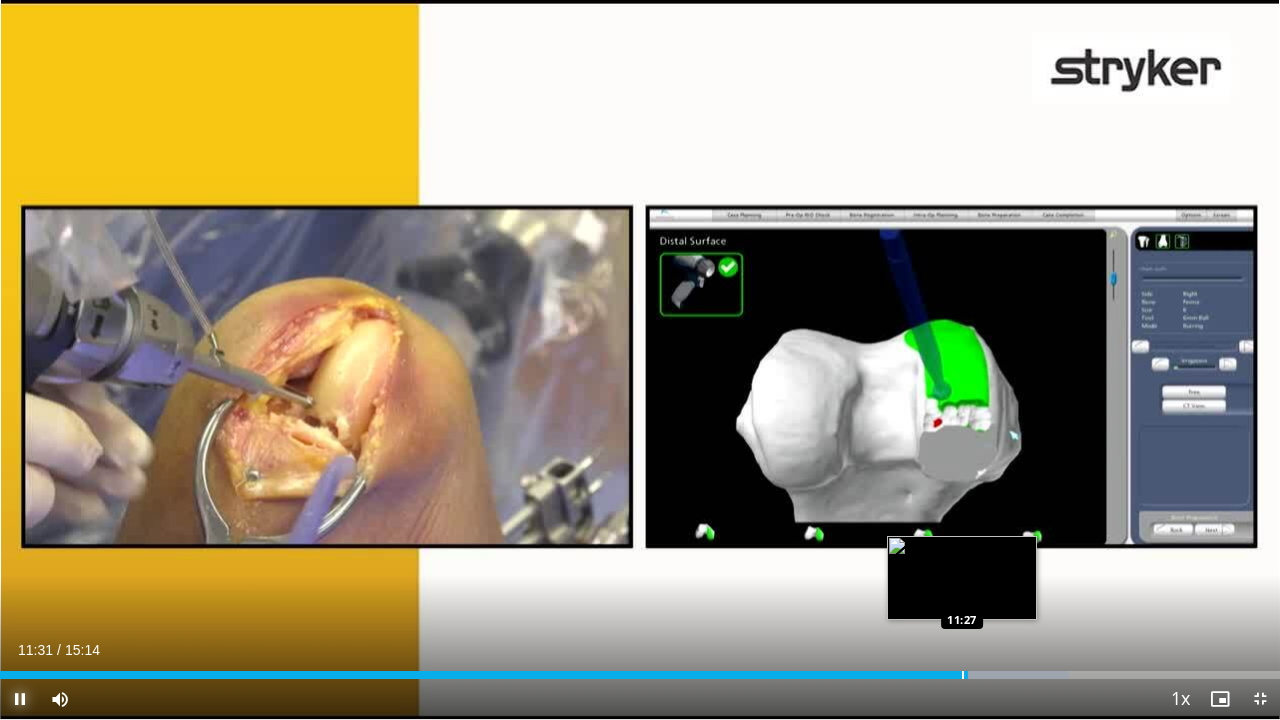 click at bounding box center [963, 675] 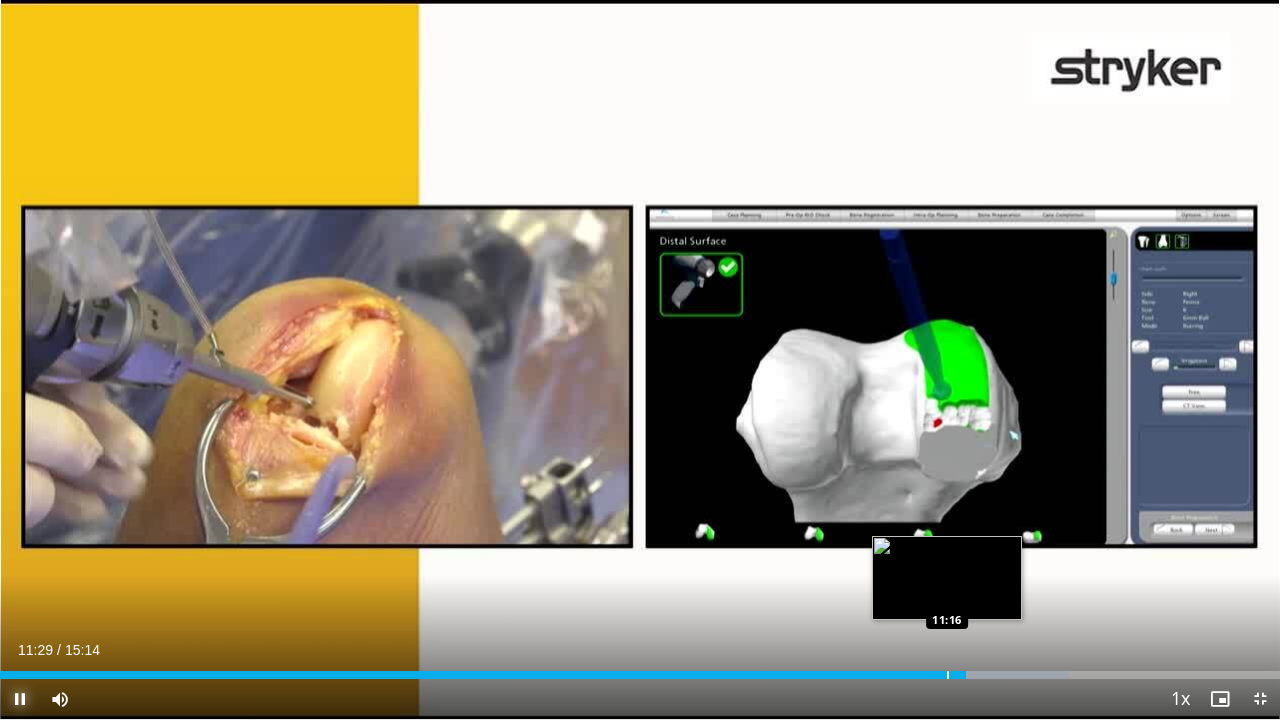 click on "Loaded :  83.53% 11:29 11:16" at bounding box center [640, 669] 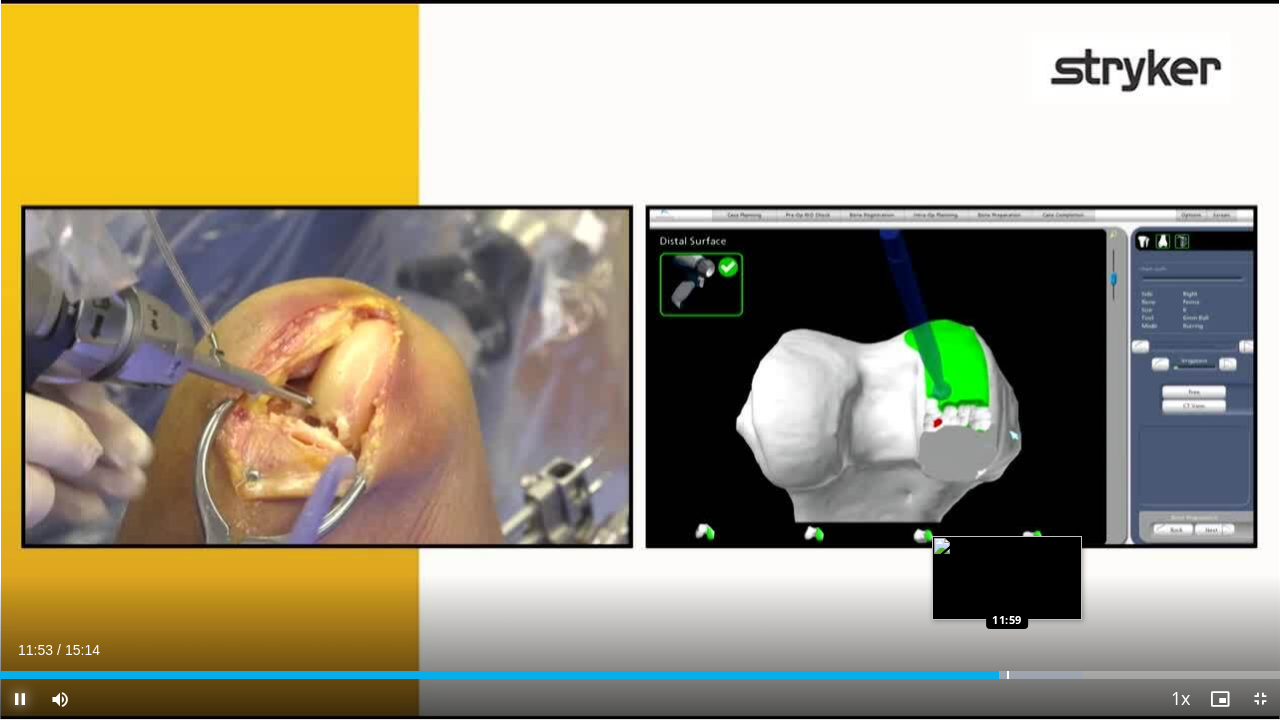 click on "Loaded :  84.61% 11:53 11:59" at bounding box center (640, 669) 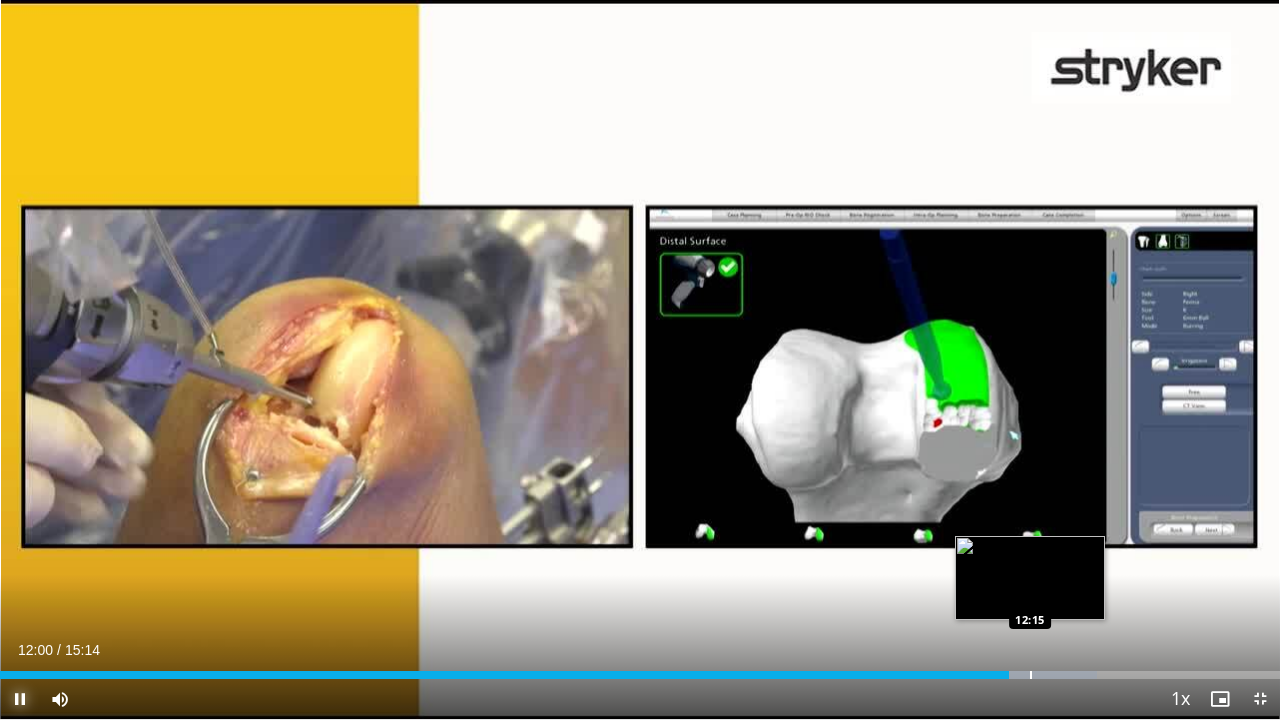 click on "Loaded :  85.70% 12:00 12:15" at bounding box center (640, 669) 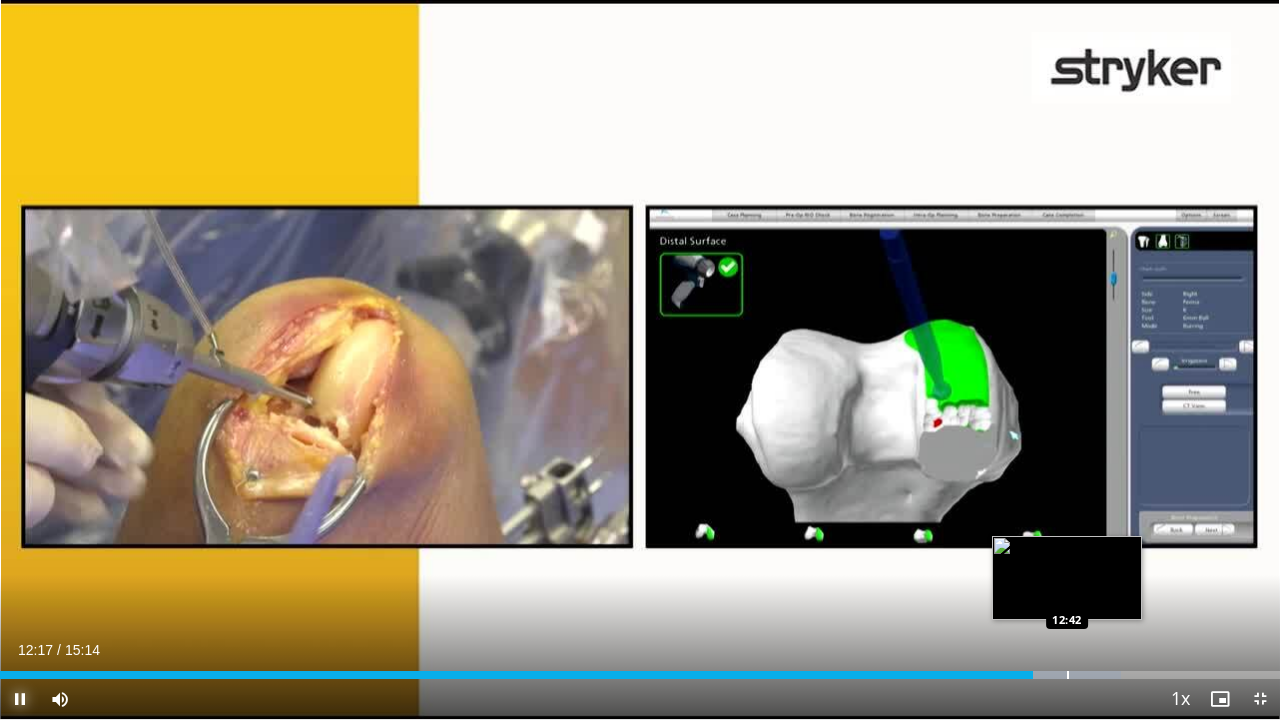 click on "Loaded :  87.58% 12:17 12:42" at bounding box center [640, 669] 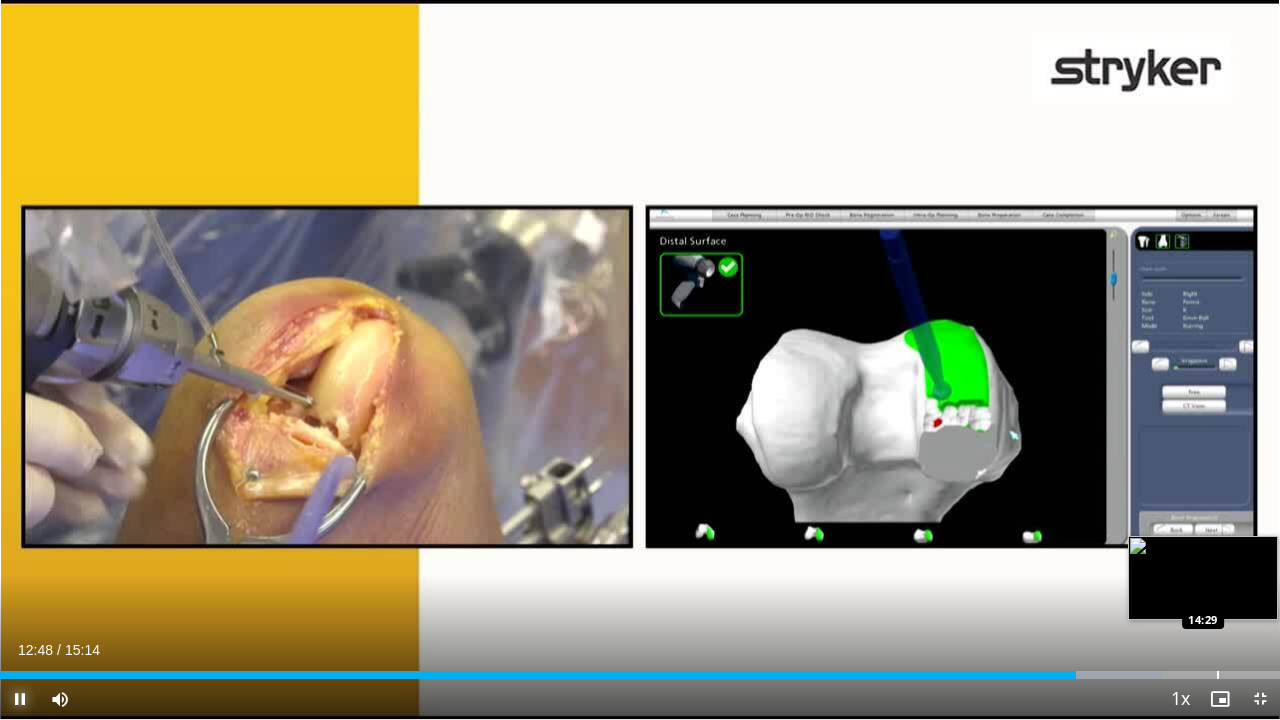 click on "Loaded :  90.86% 12:48 14:29" at bounding box center [640, 669] 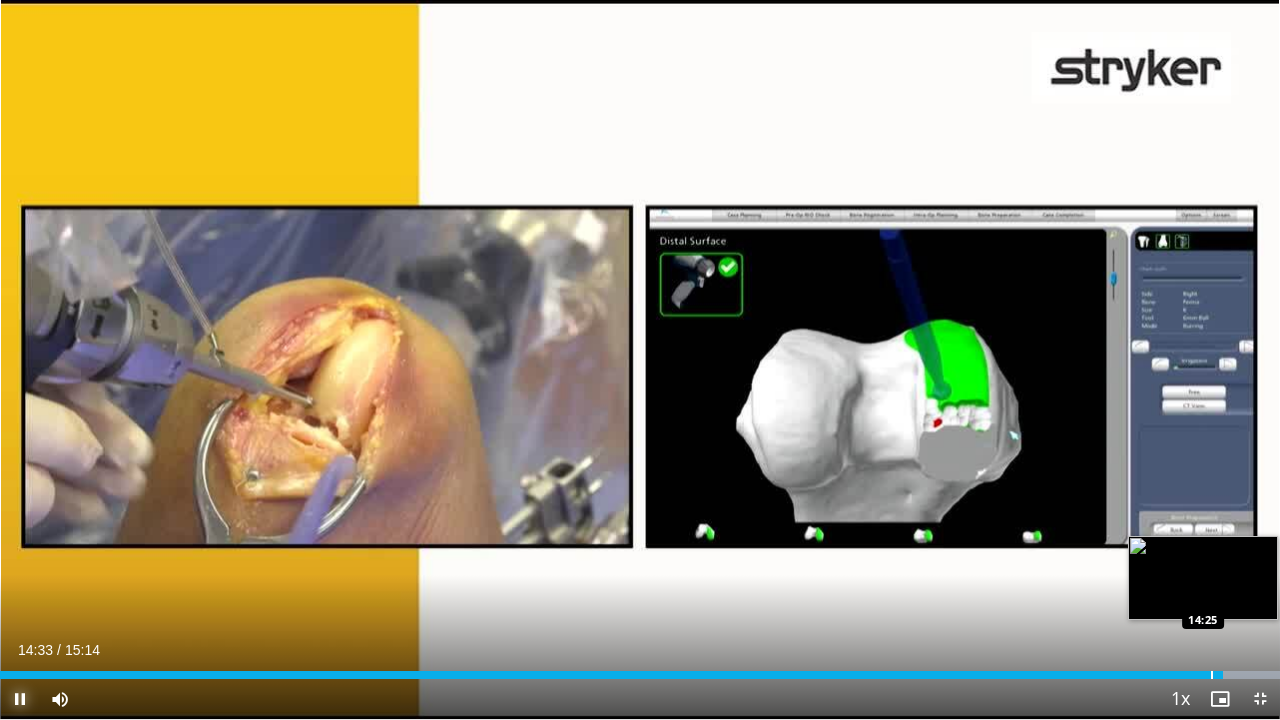 click at bounding box center [1212, 675] 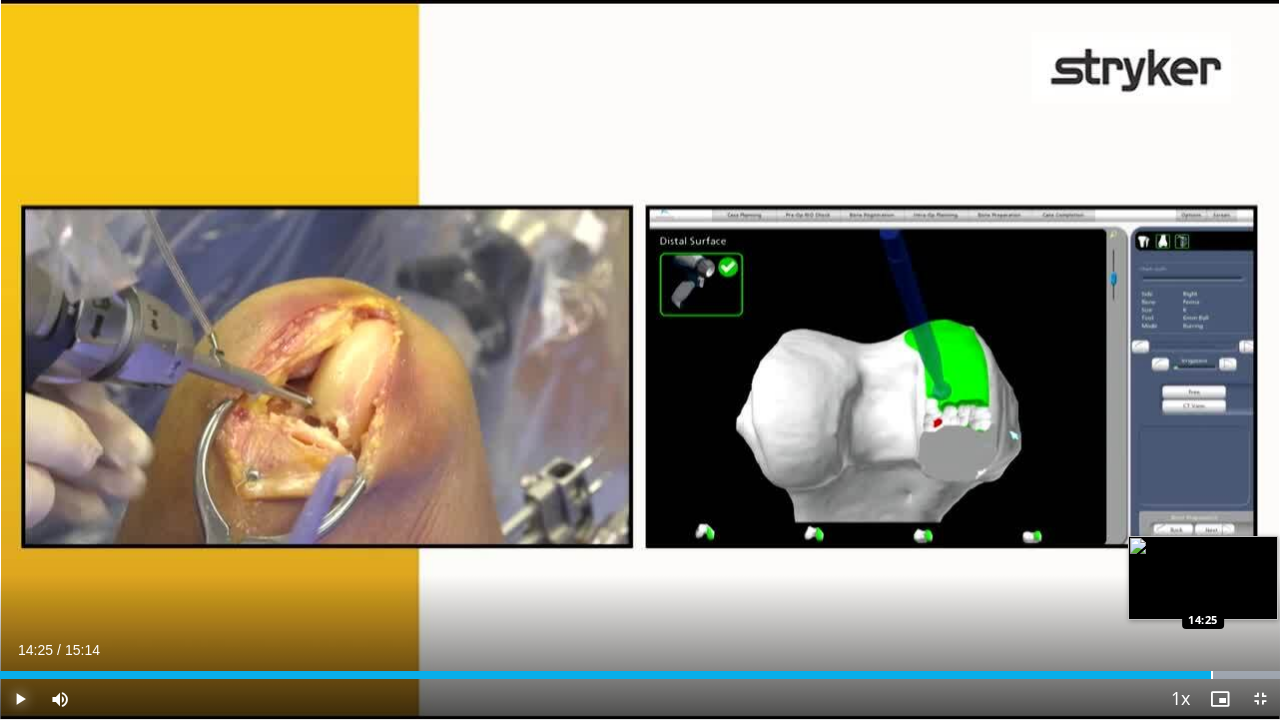 click at bounding box center (1212, 675) 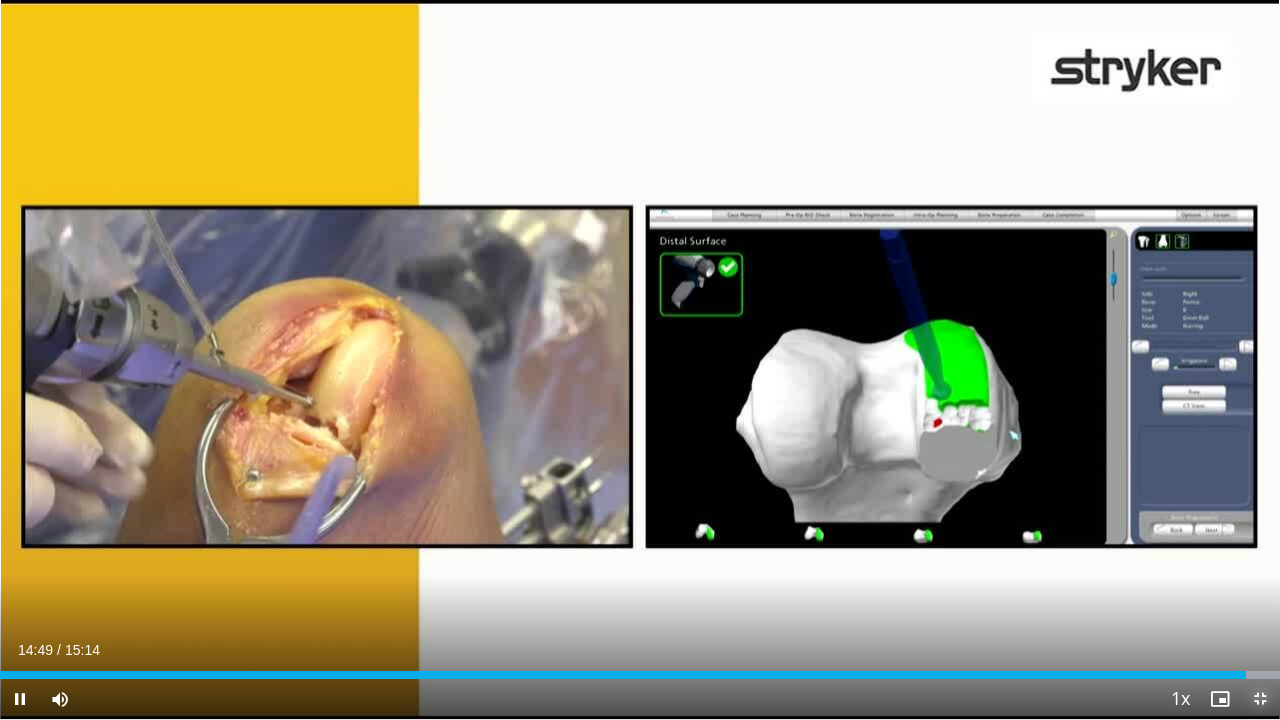 click at bounding box center (1260, 699) 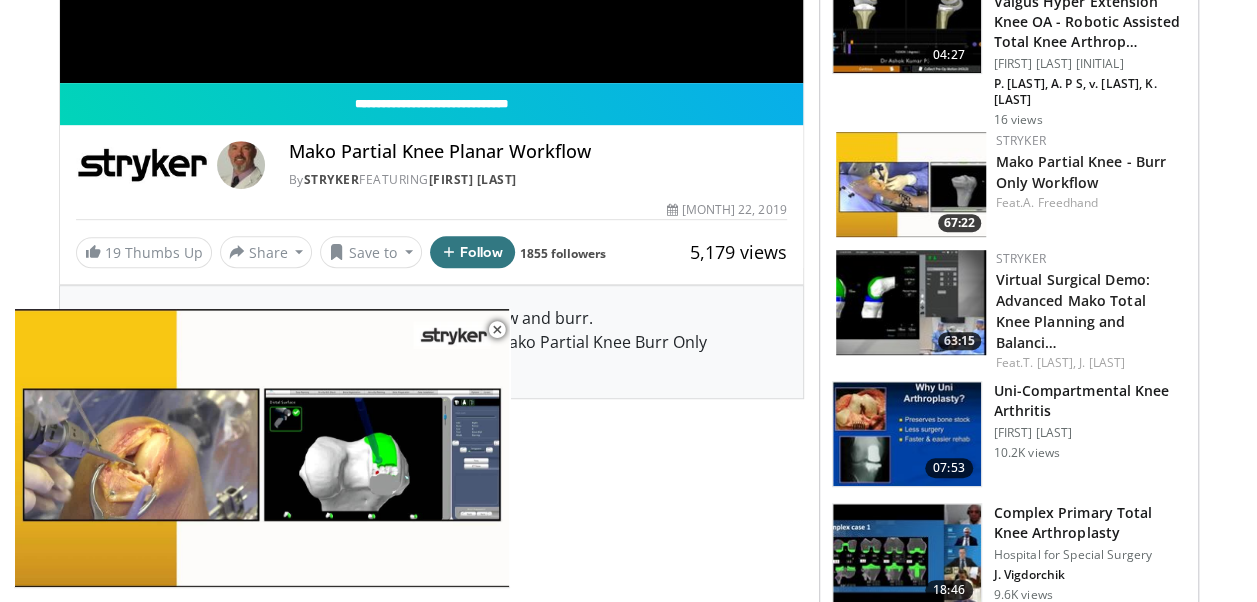 scroll, scrollTop: 511, scrollLeft: 0, axis: vertical 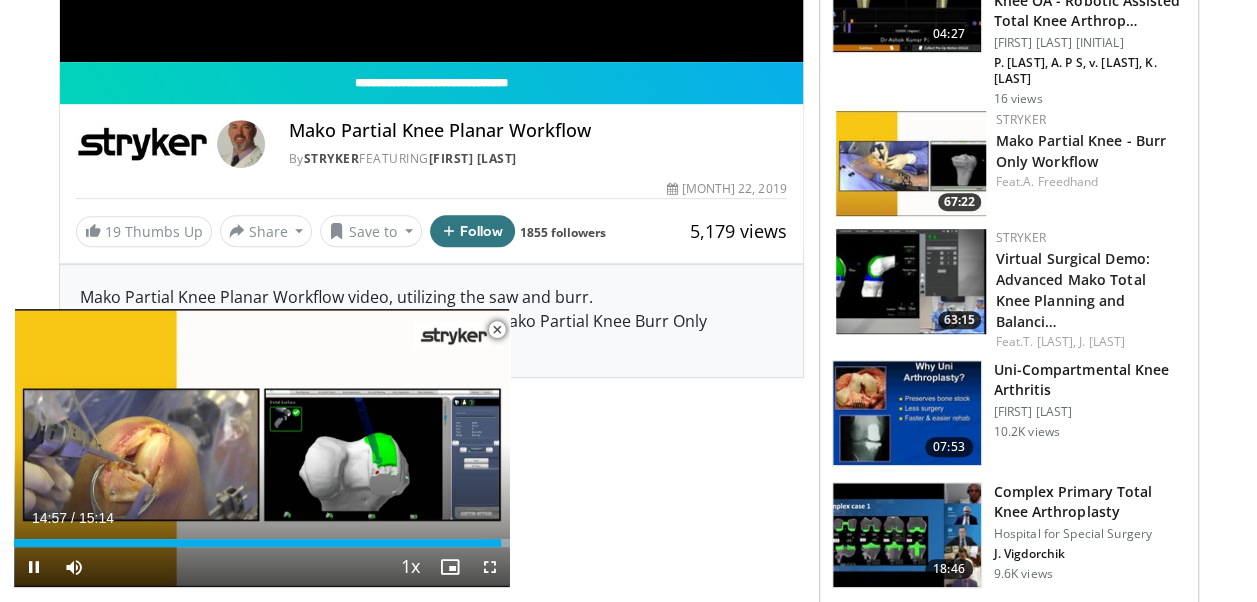 click at bounding box center [497, 330] 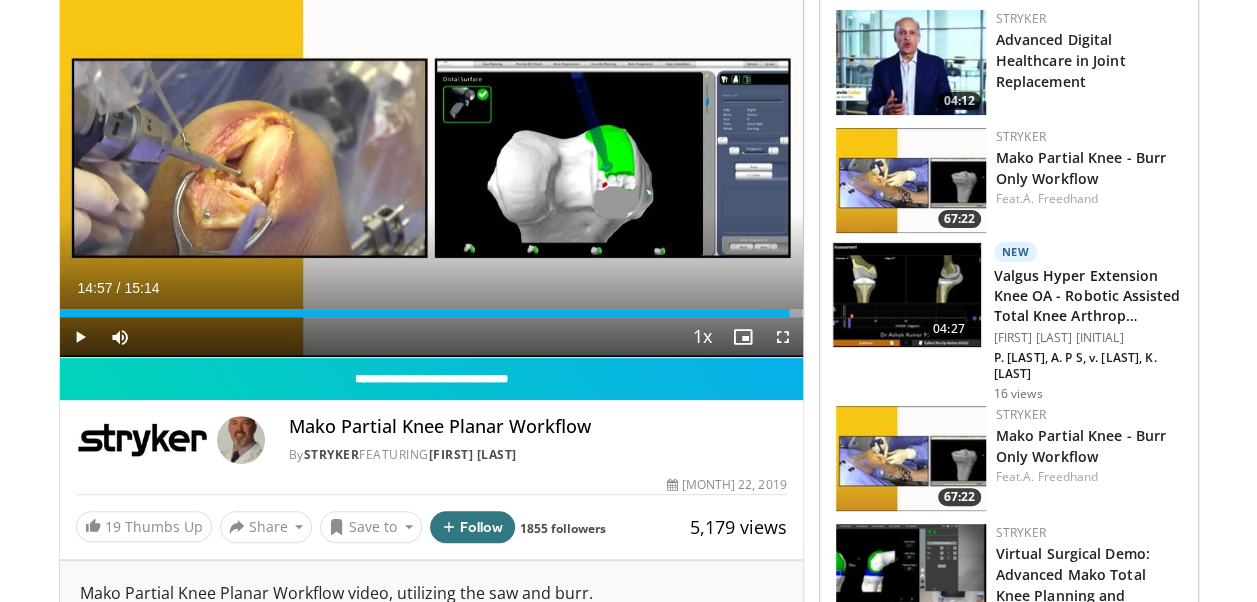 scroll, scrollTop: 0, scrollLeft: 0, axis: both 